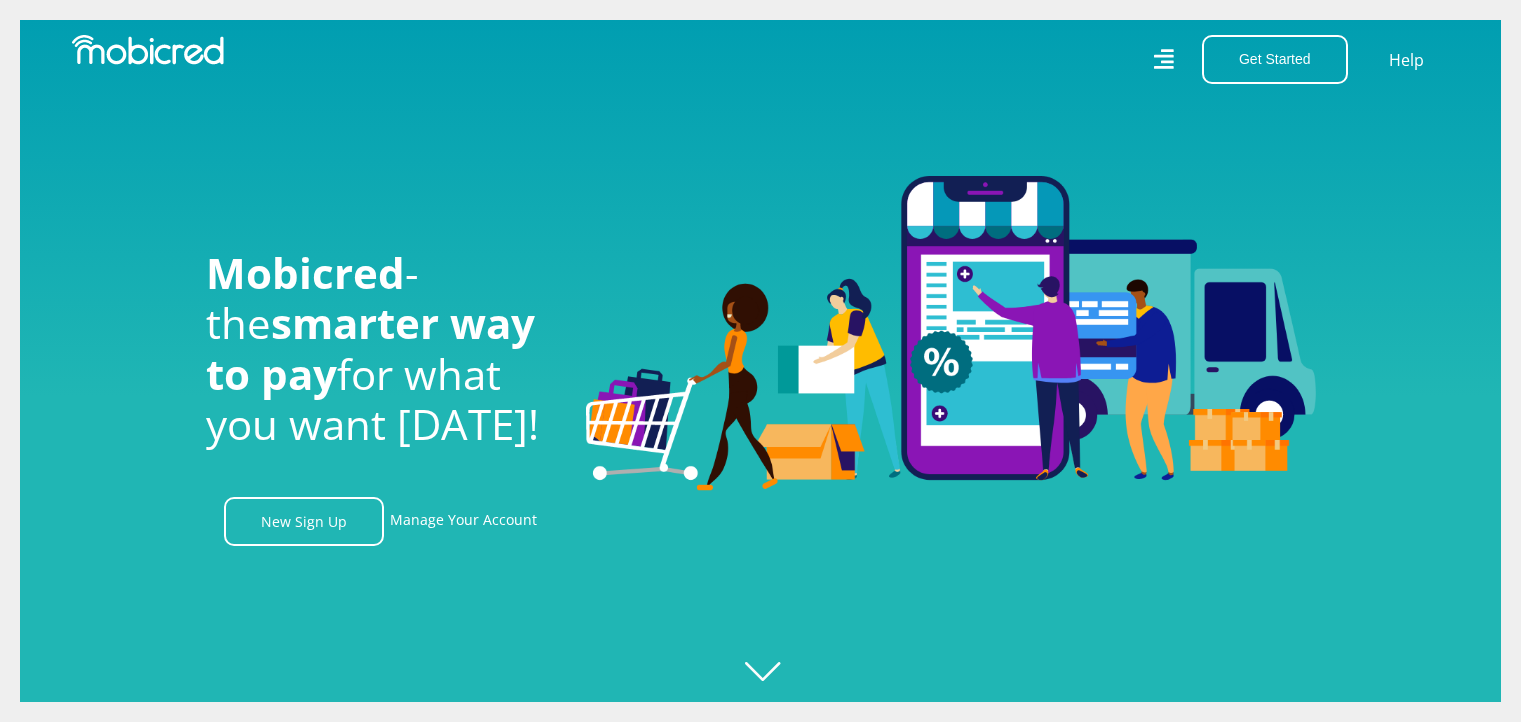 scroll, scrollTop: 0, scrollLeft: 0, axis: both 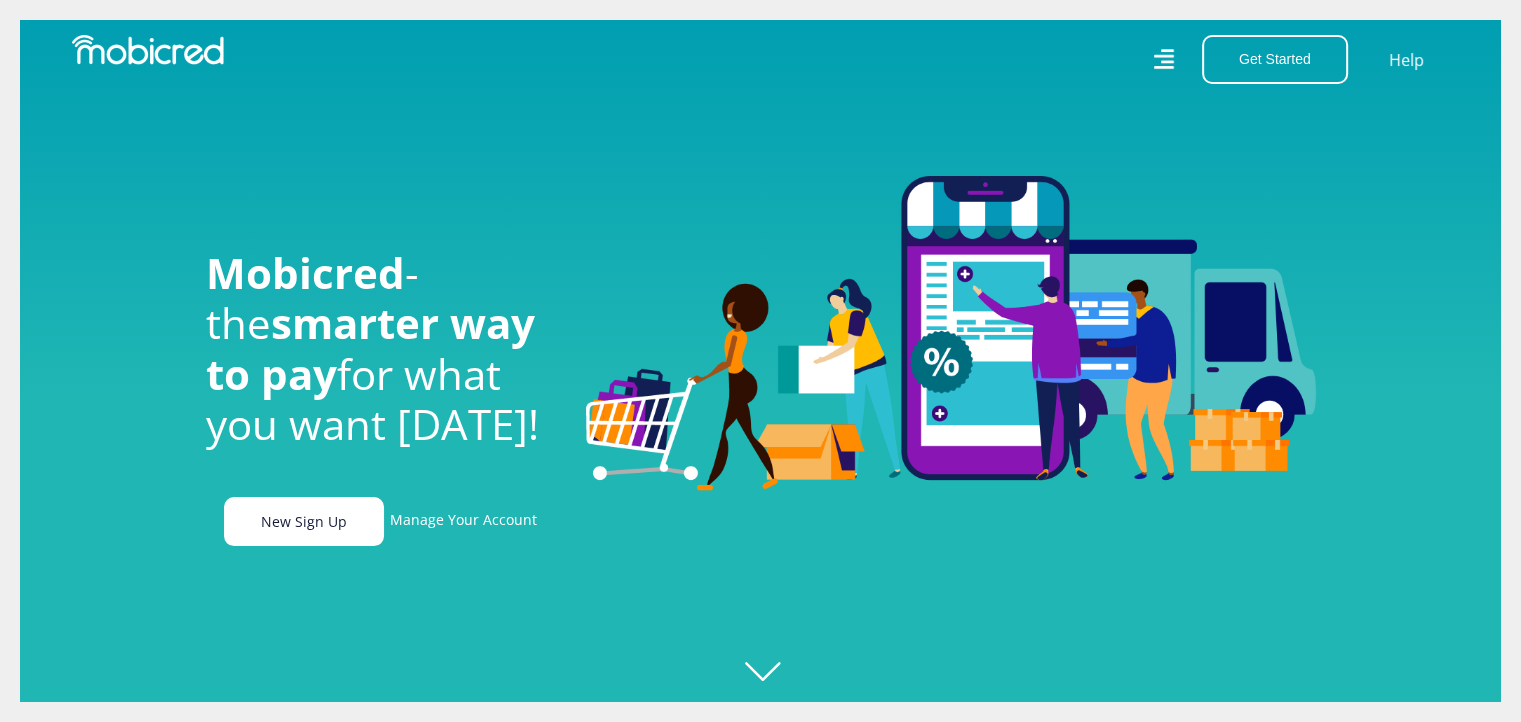 click on "New Sign Up" at bounding box center (304, 521) 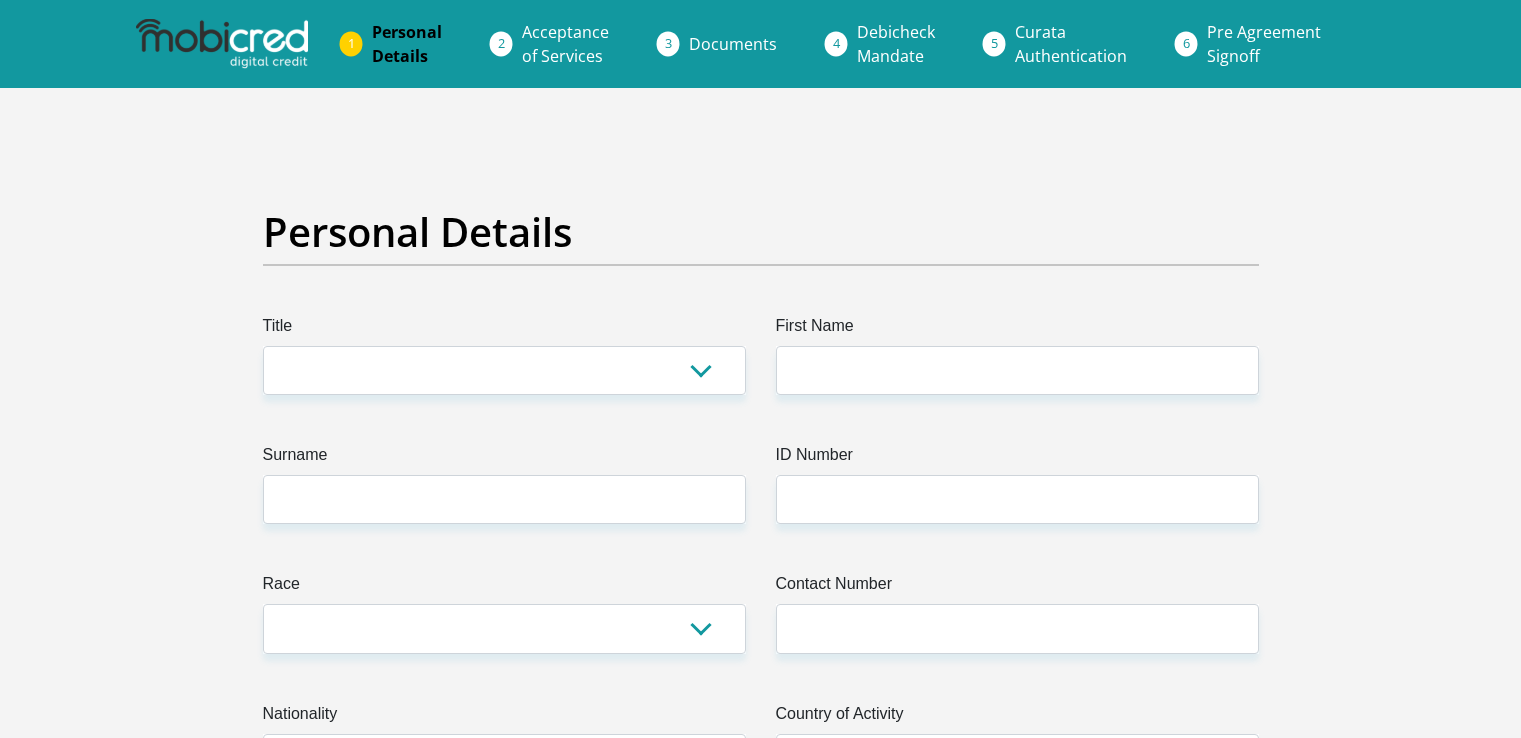 scroll, scrollTop: 0, scrollLeft: 0, axis: both 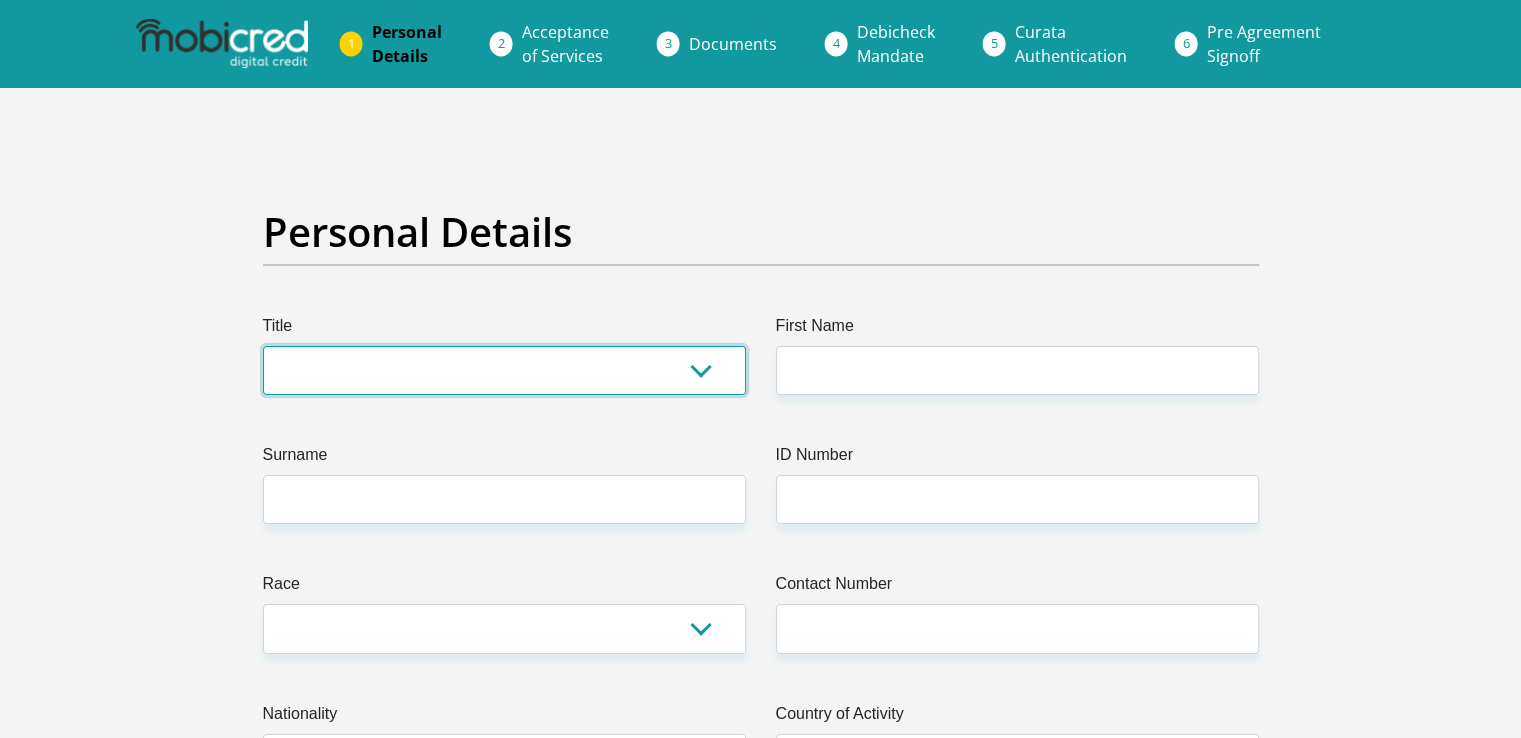 click on "Mr
Ms
Mrs
Dr
[PERSON_NAME]" at bounding box center (504, 370) 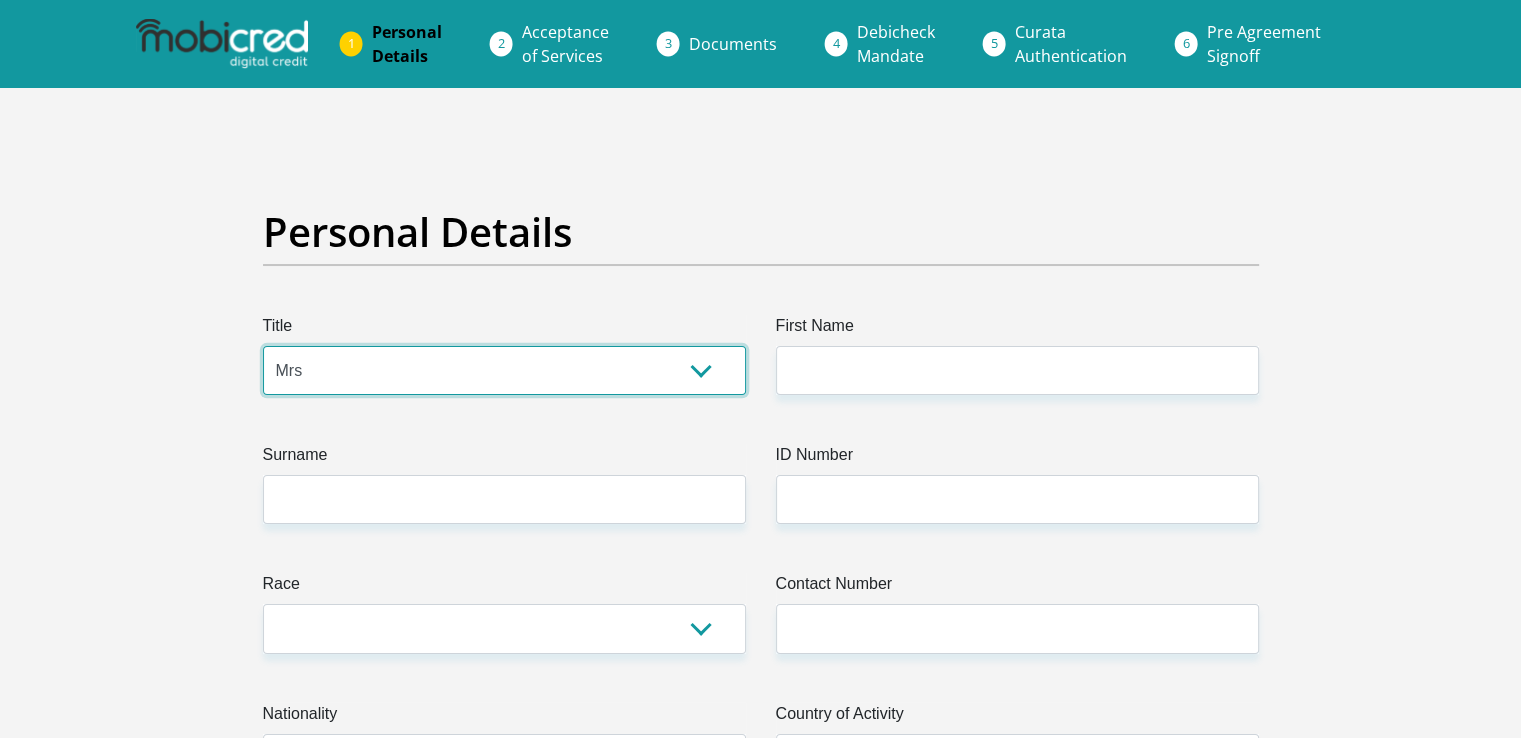 click on "Mr
Ms
Mrs
Dr
[PERSON_NAME]" at bounding box center [504, 370] 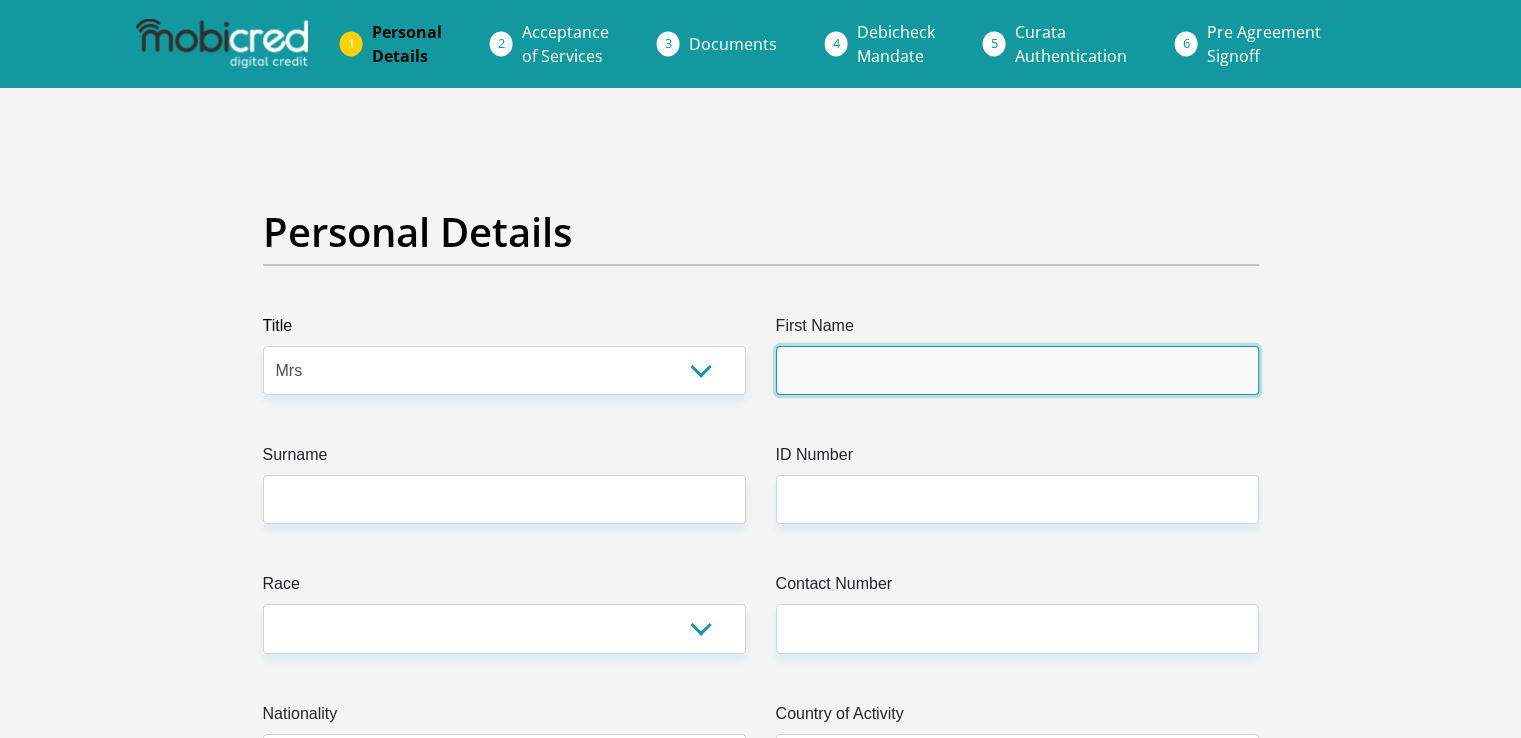 click on "First Name" at bounding box center (1017, 370) 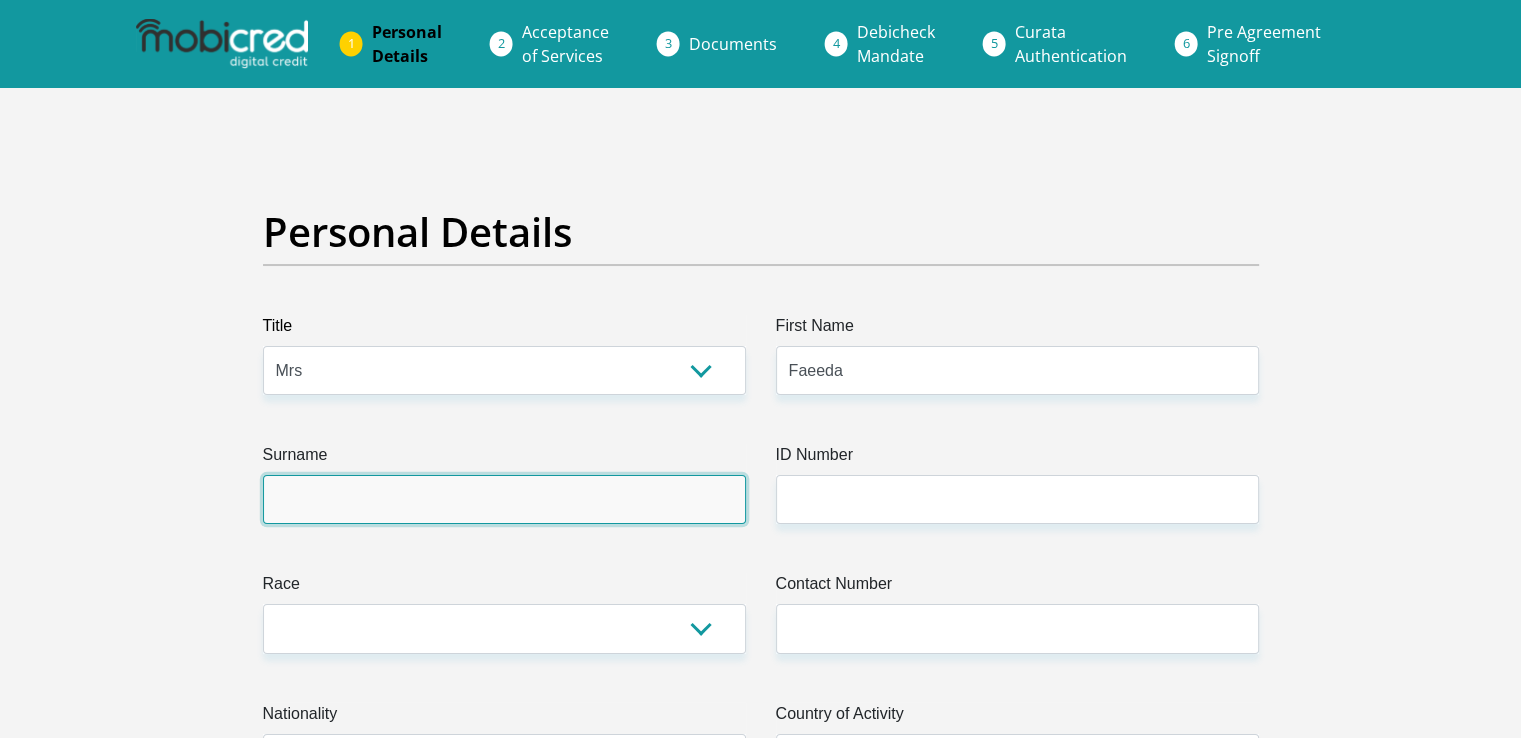 type on "Kafaar" 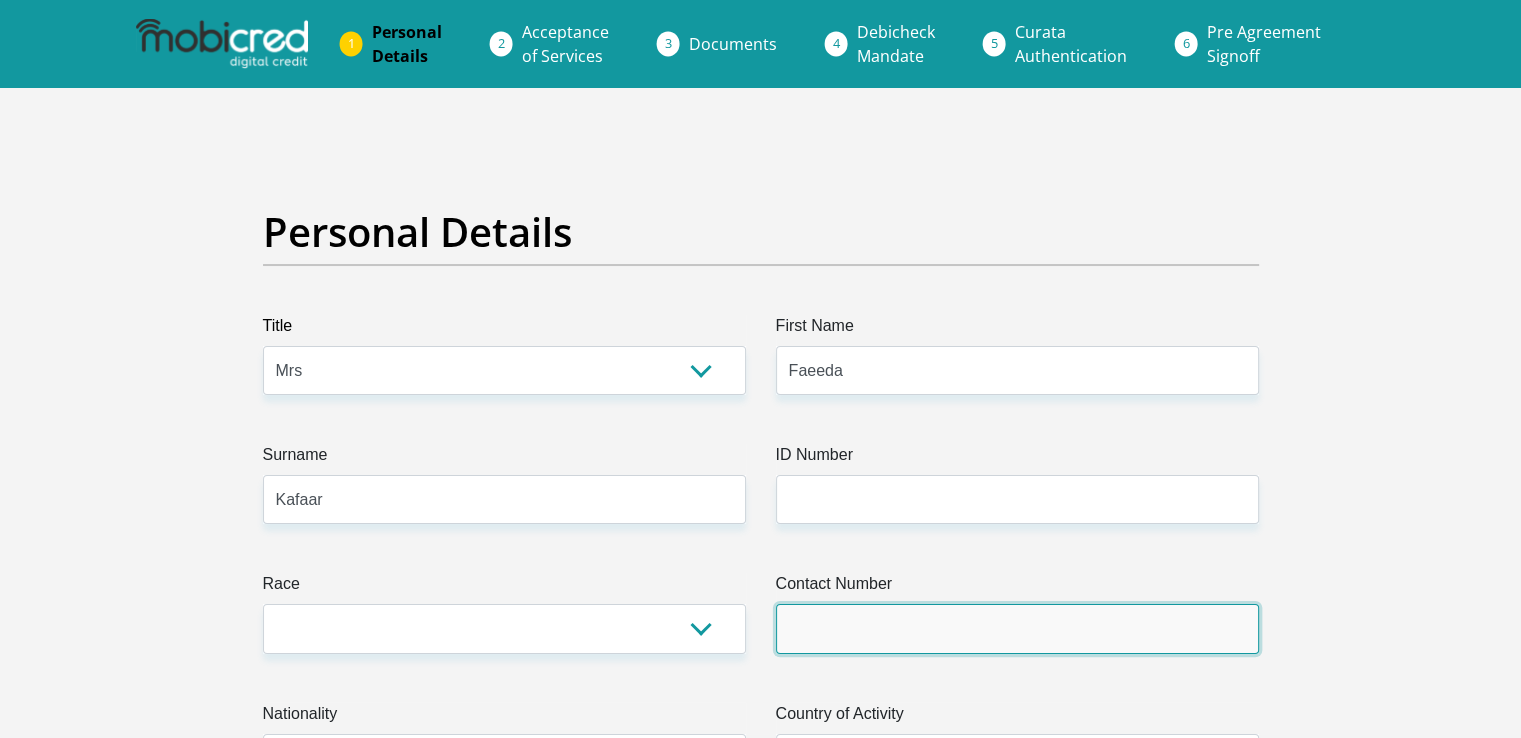 type on "0739675928" 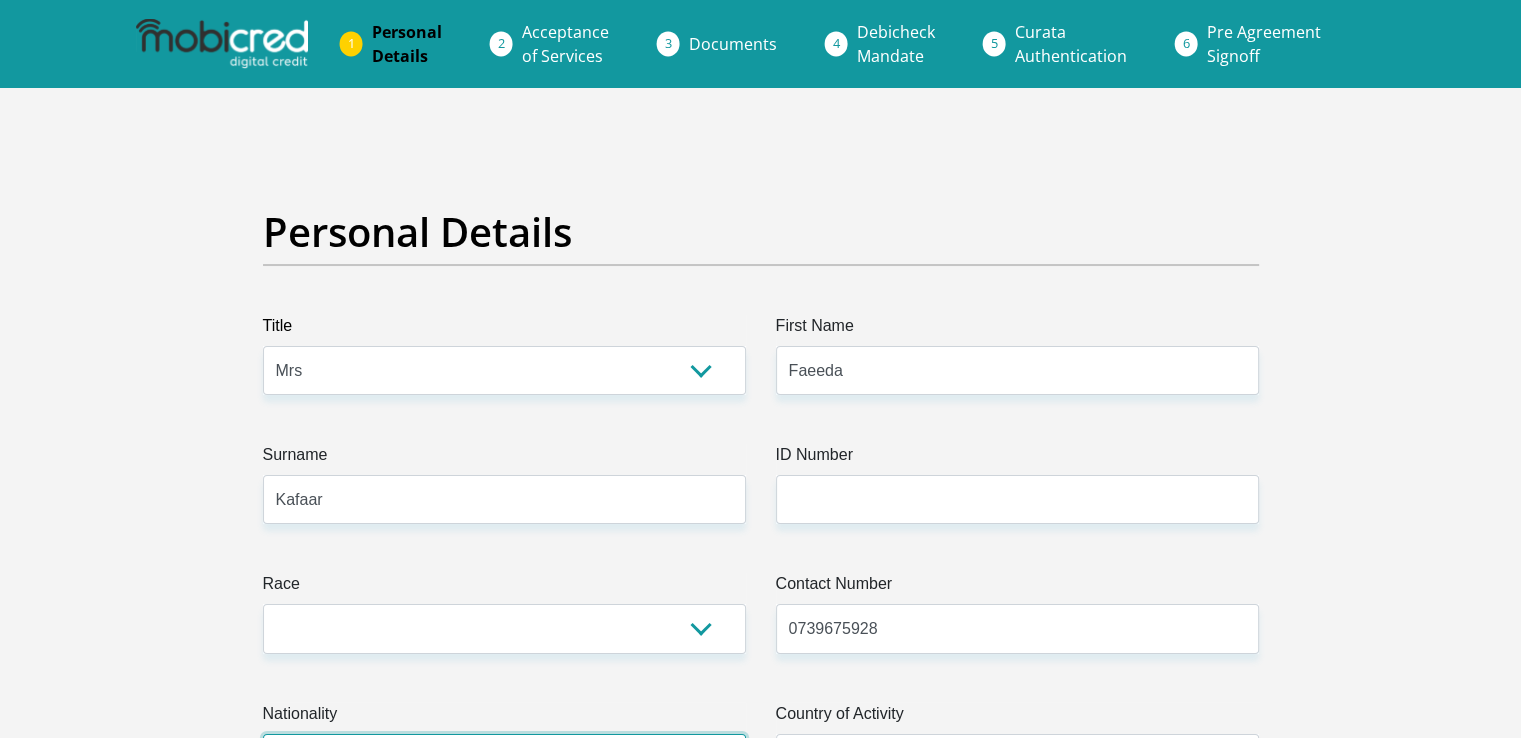 select on "ZAF" 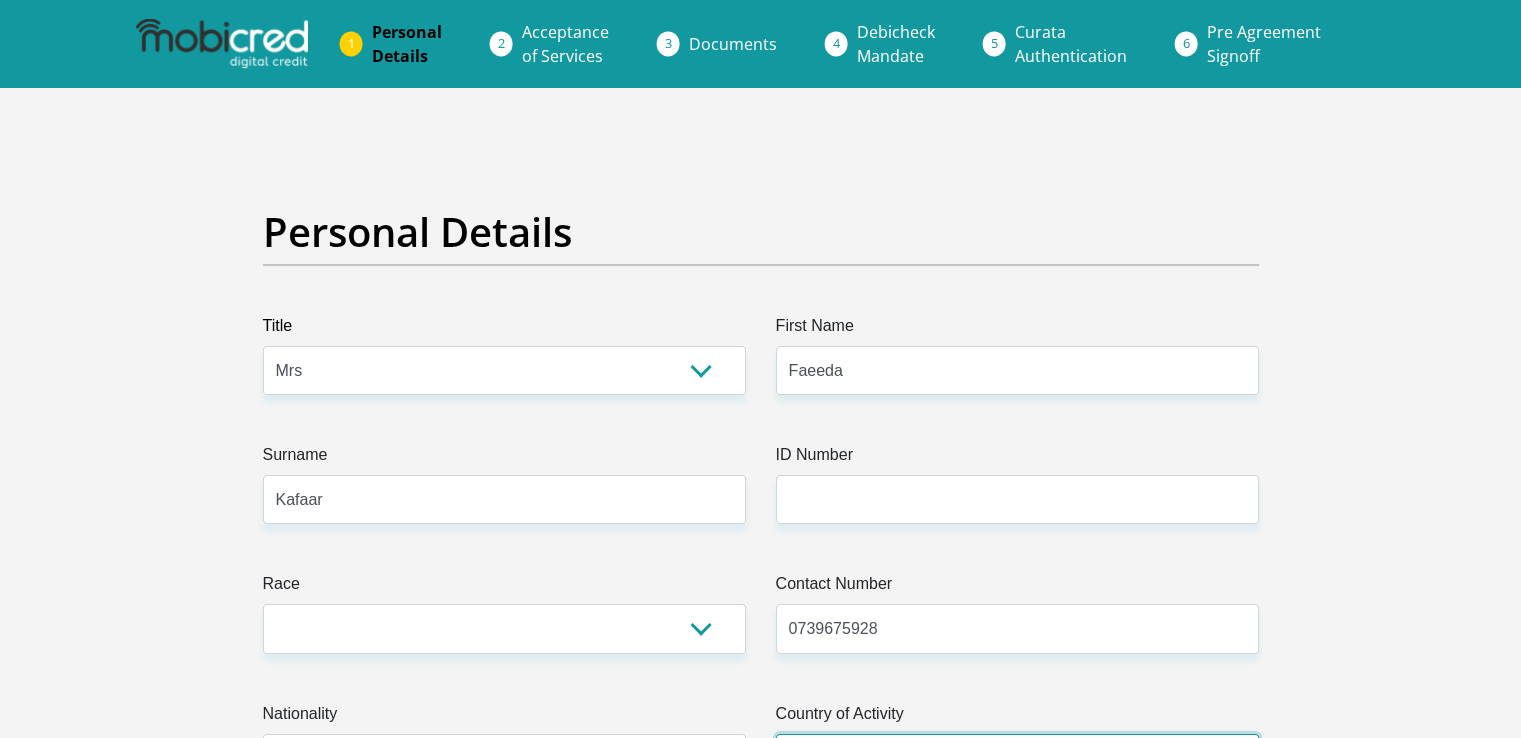 select on "ZAF" 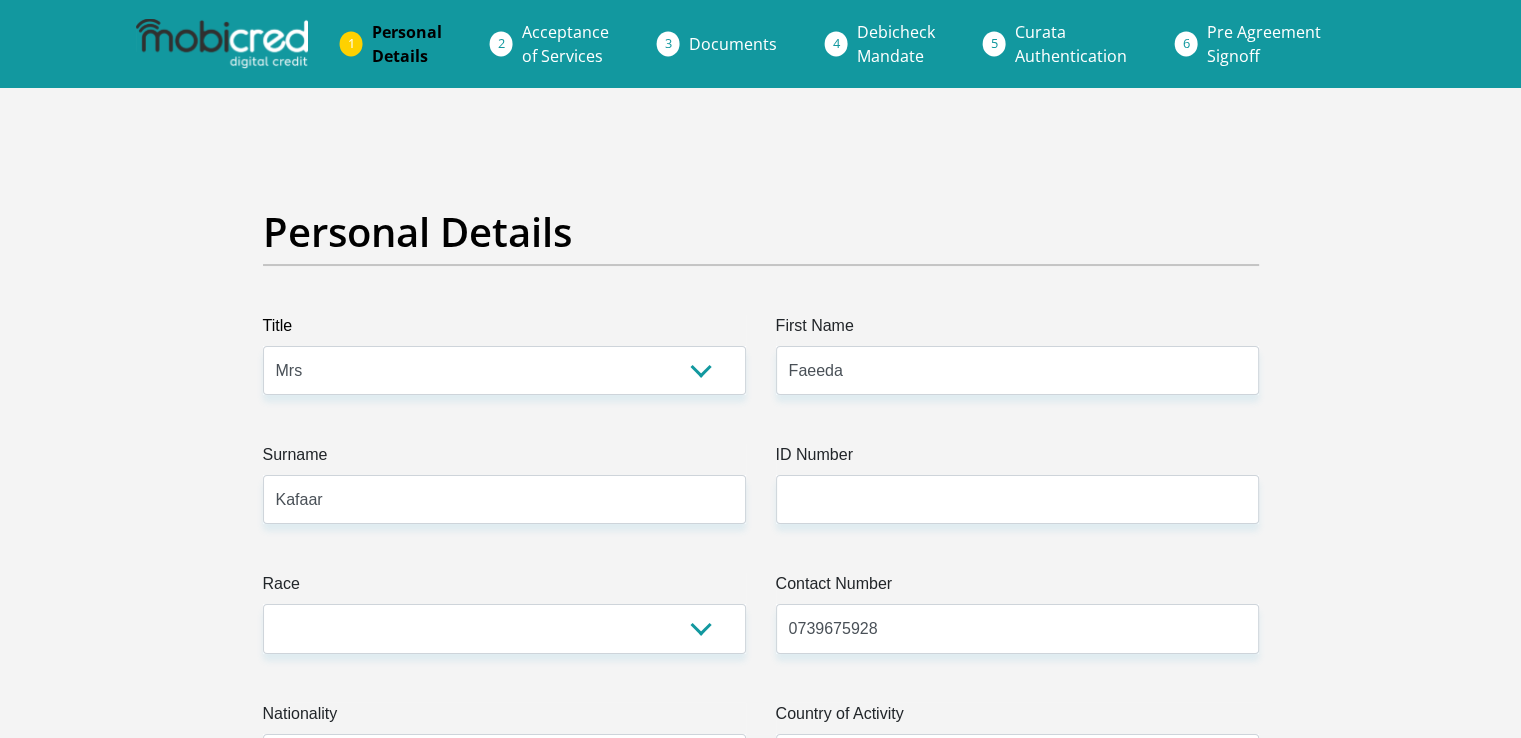 type on "[GEOGRAPHIC_DATA]" 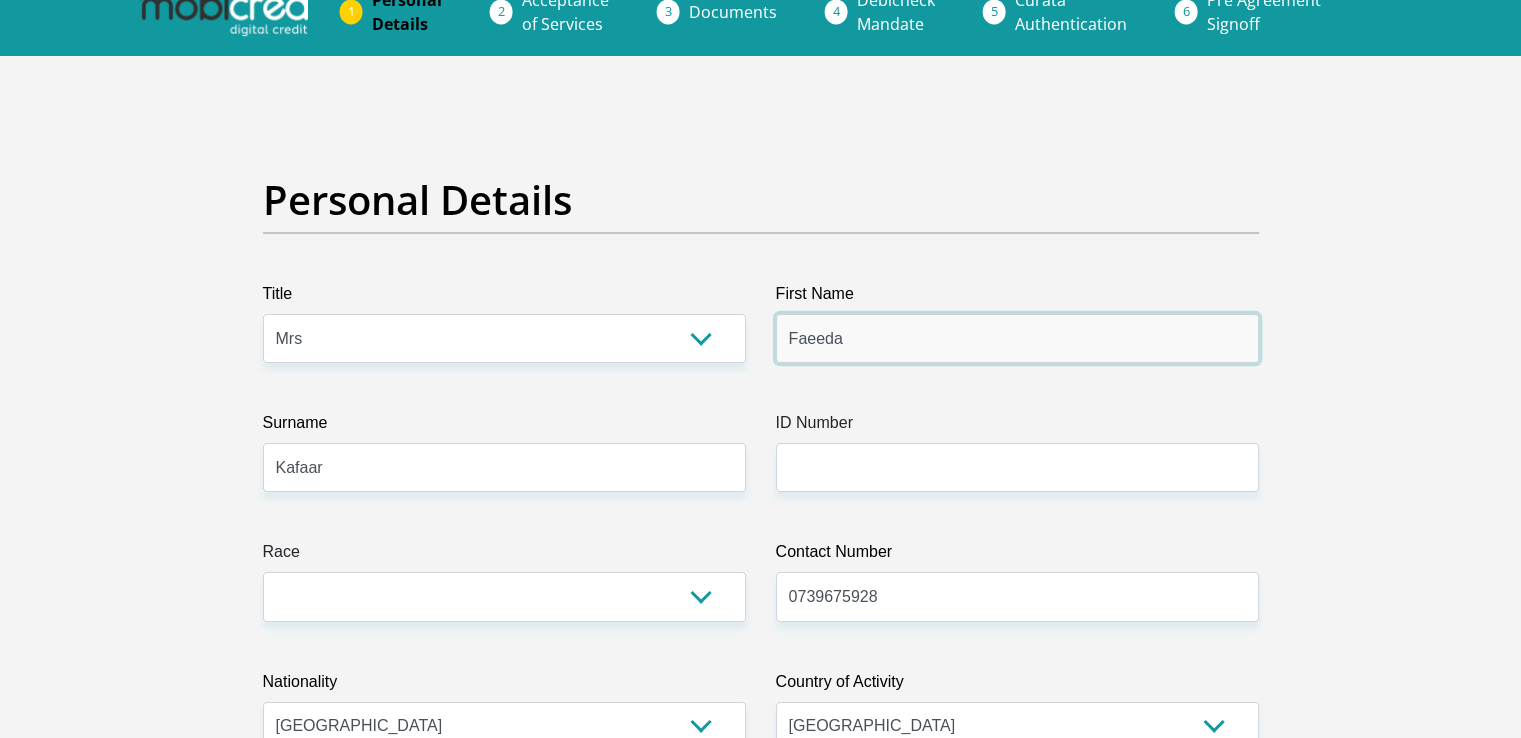 scroll, scrollTop: 33, scrollLeft: 0, axis: vertical 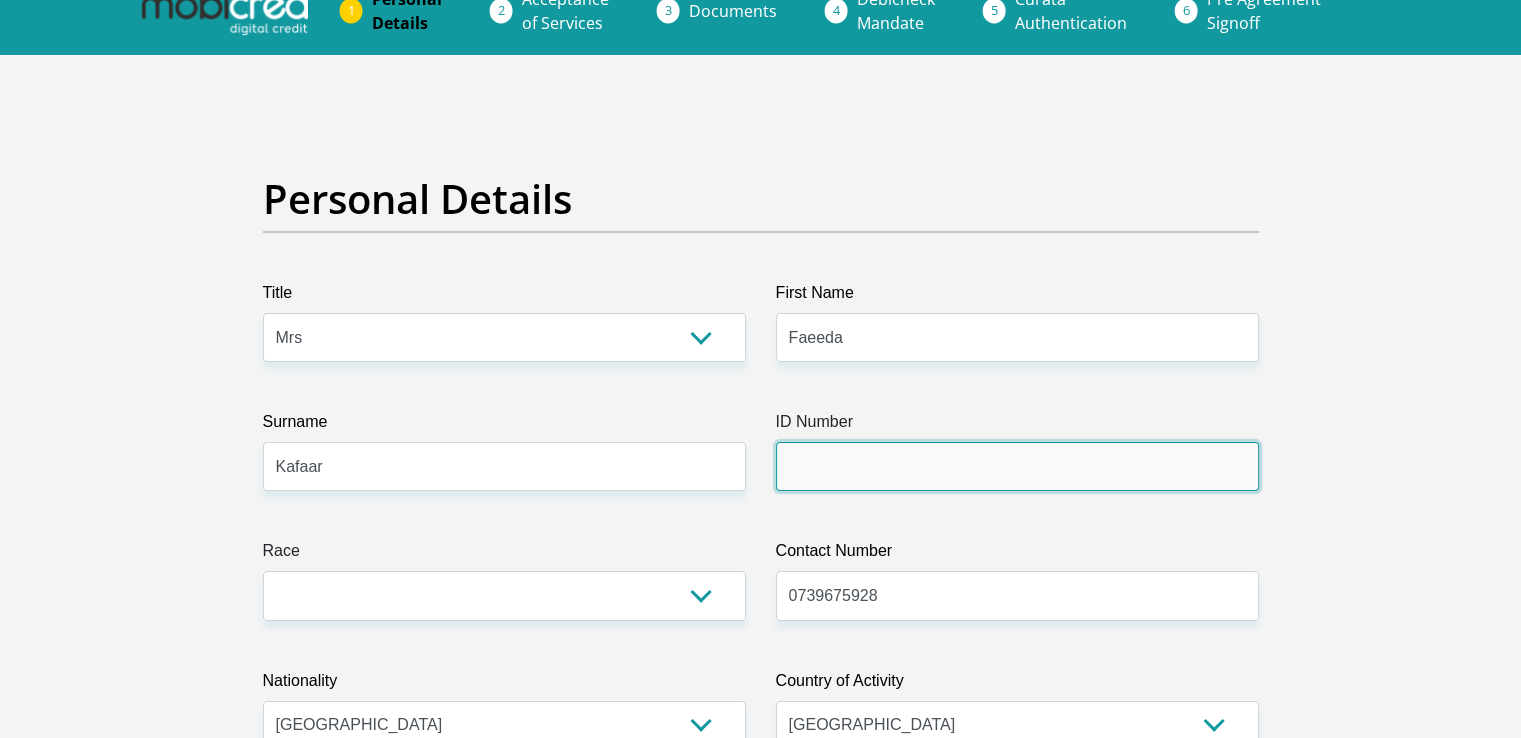 click on "ID Number" at bounding box center [1017, 466] 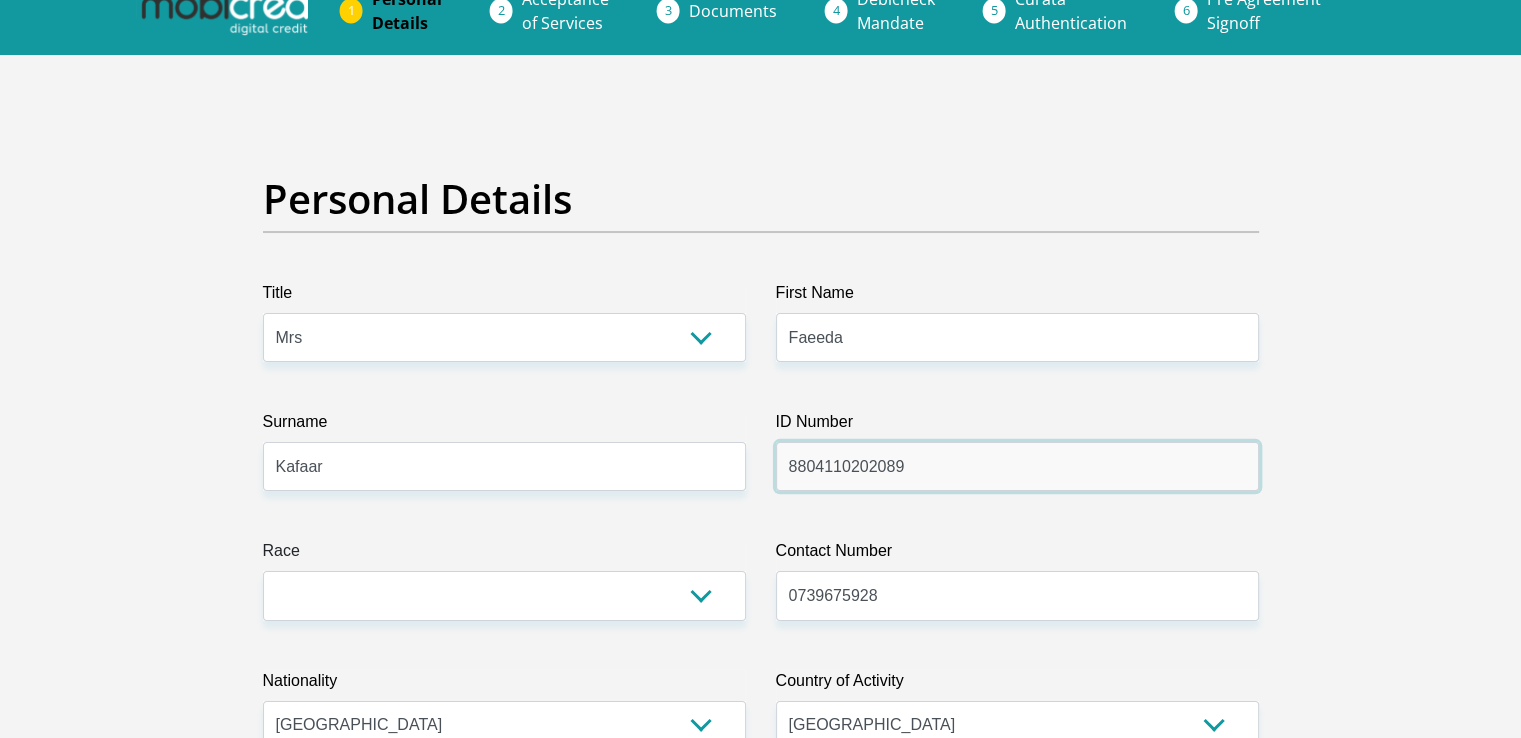 type on "8804110202089" 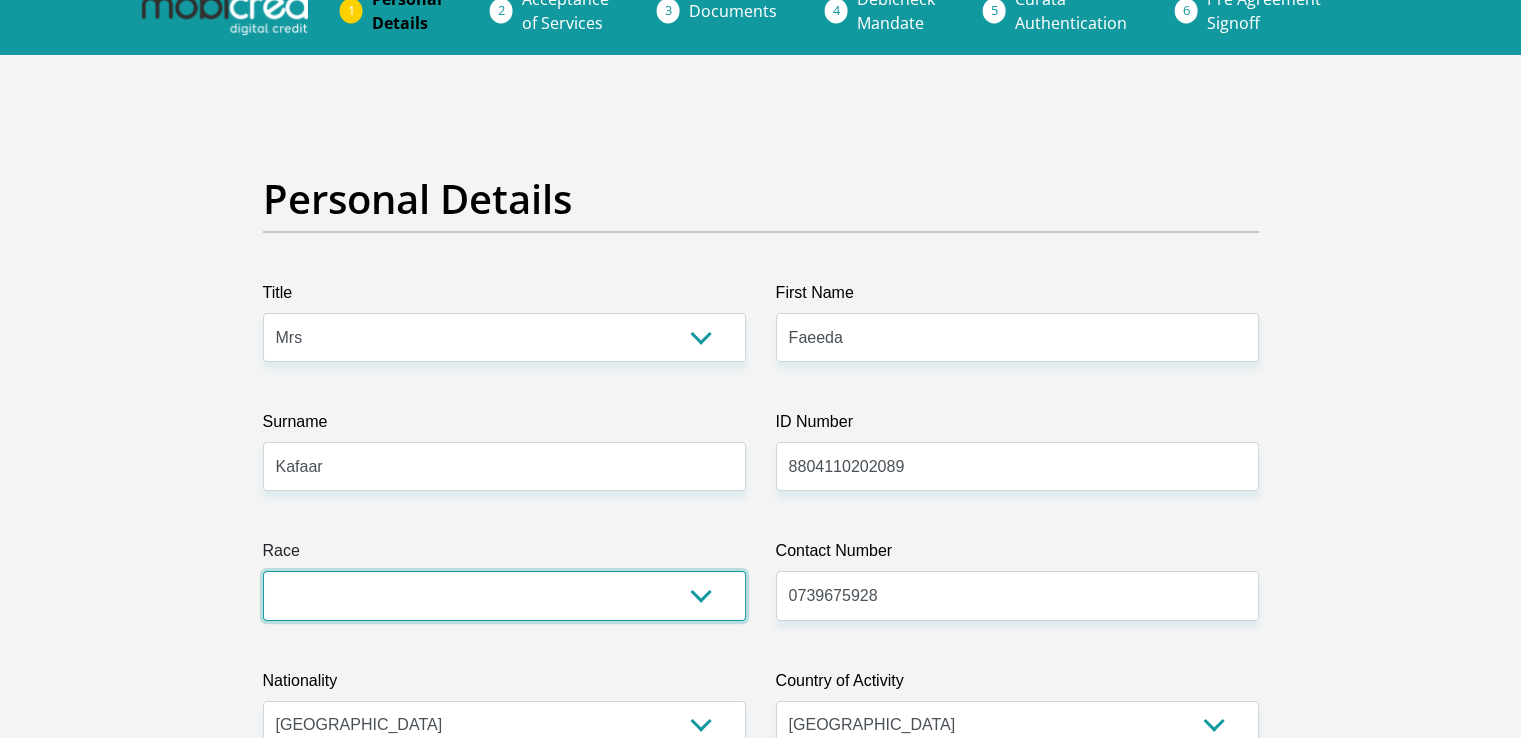 click on "Black
Coloured
Indian
White
Other" at bounding box center [504, 595] 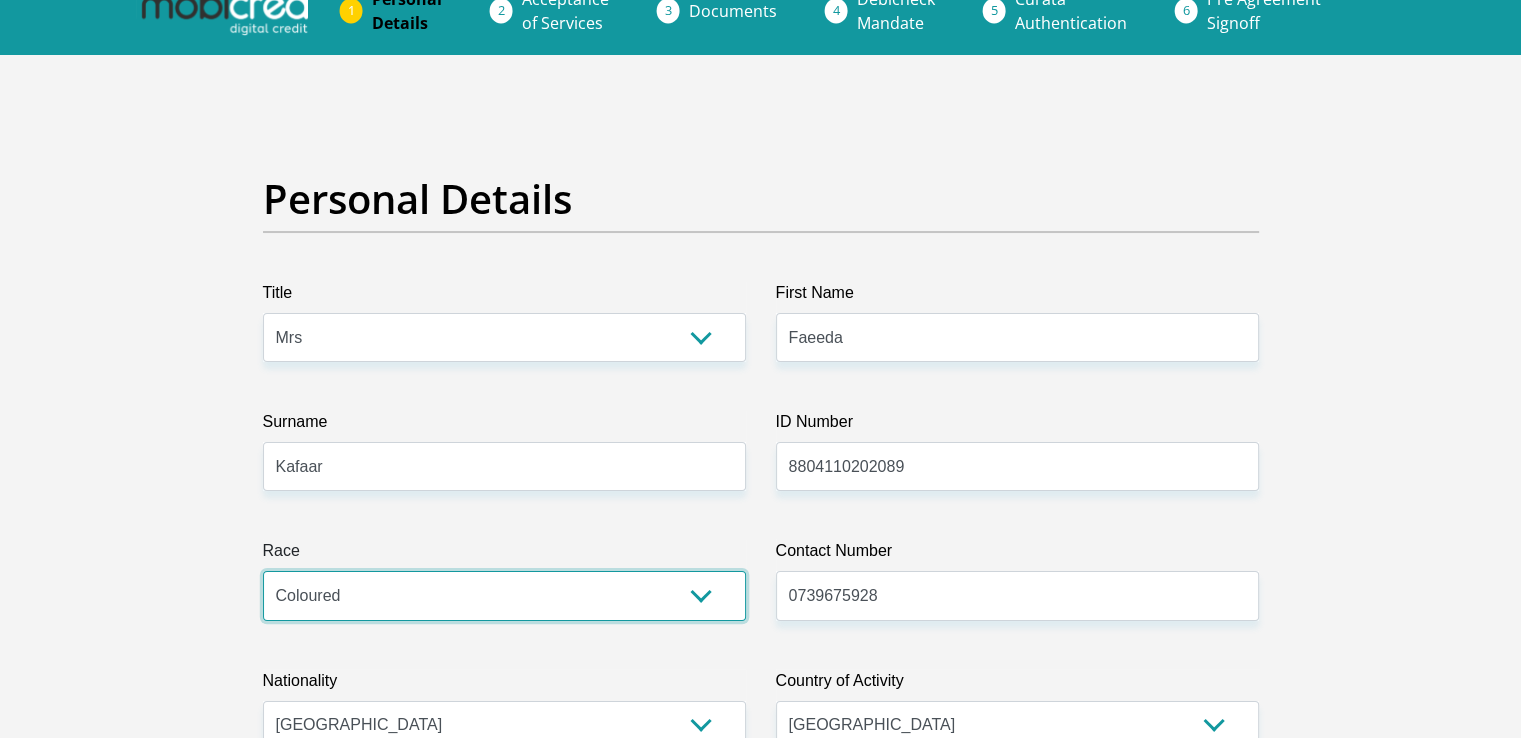 click on "Black
Coloured
Indian
White
Other" at bounding box center [504, 595] 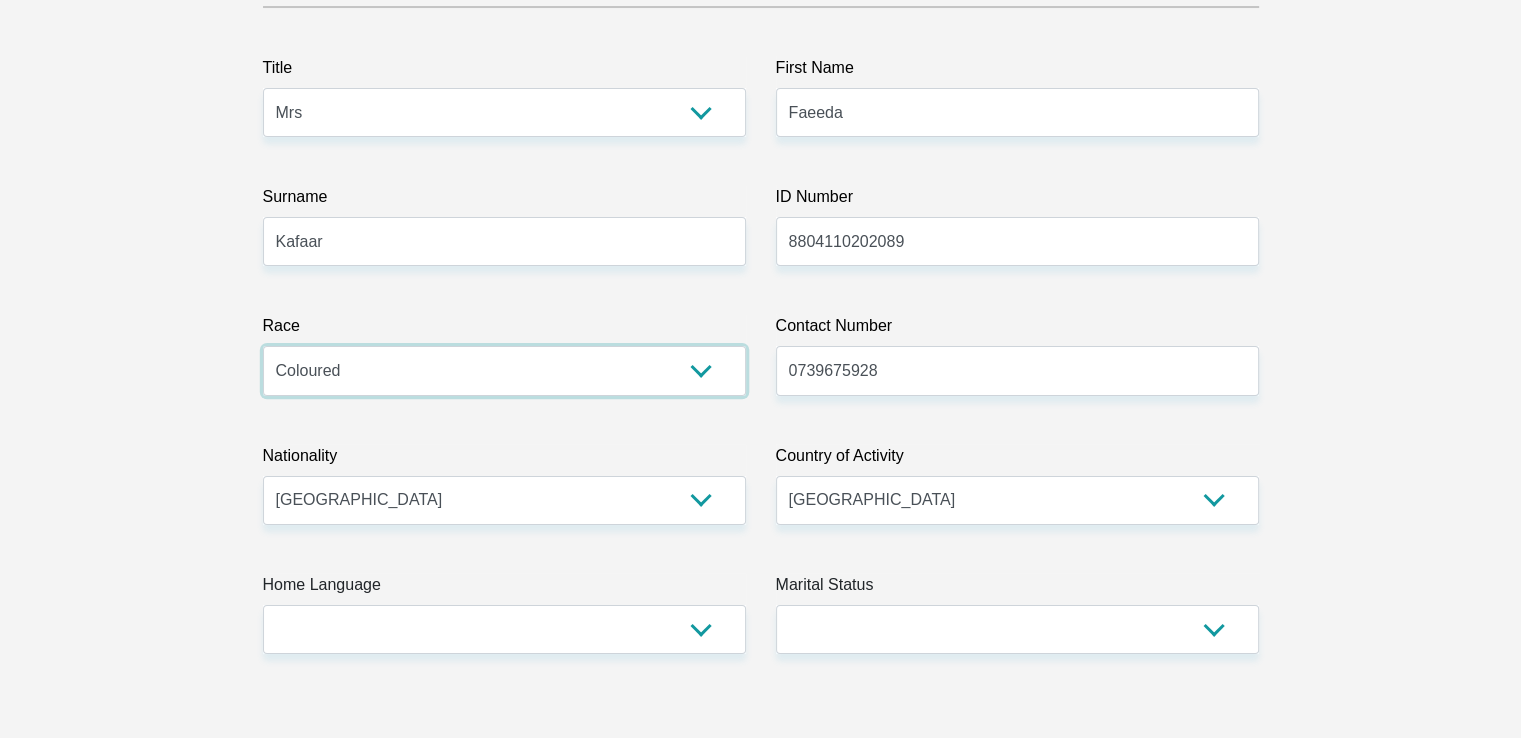 scroll, scrollTop: 266, scrollLeft: 0, axis: vertical 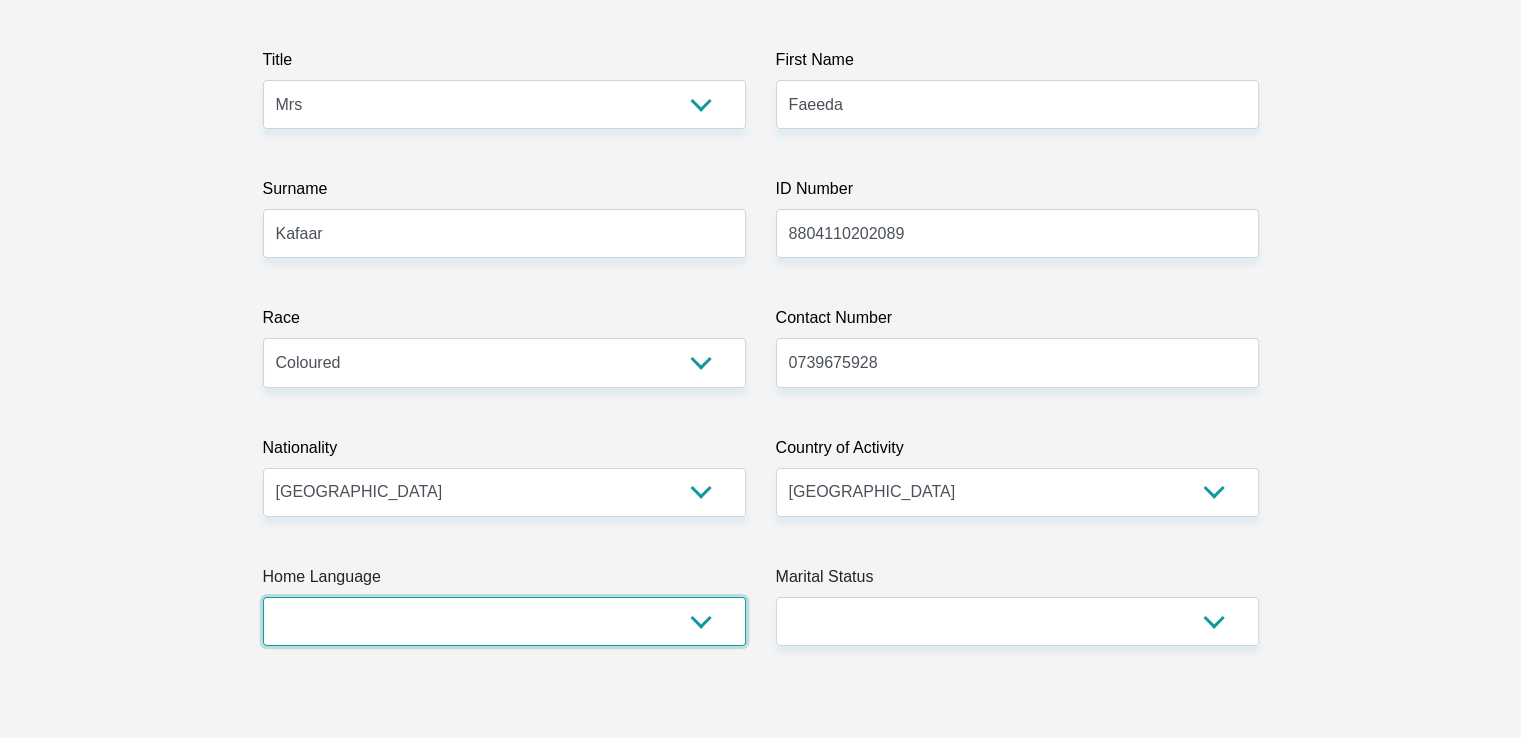 click on "Afrikaans
English
Sepedi
South Ndebele
Southern Sotho
Swati
Tsonga
Tswana
Venda
Xhosa
Zulu
Other" at bounding box center [504, 621] 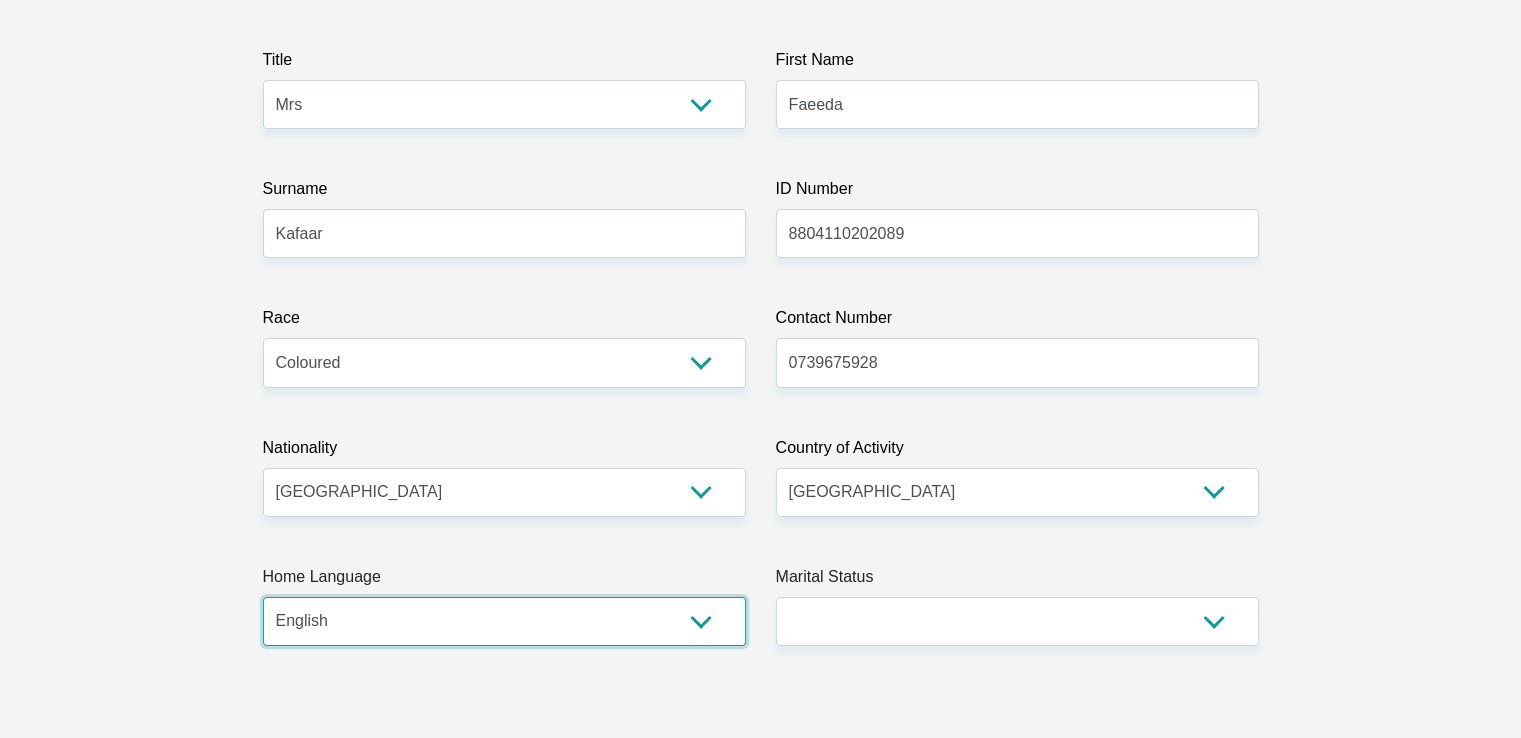 click on "Afrikaans
English
Sepedi
South Ndebele
Southern Sotho
Swati
Tsonga
Tswana
Venda
Xhosa
Zulu
Other" at bounding box center [504, 621] 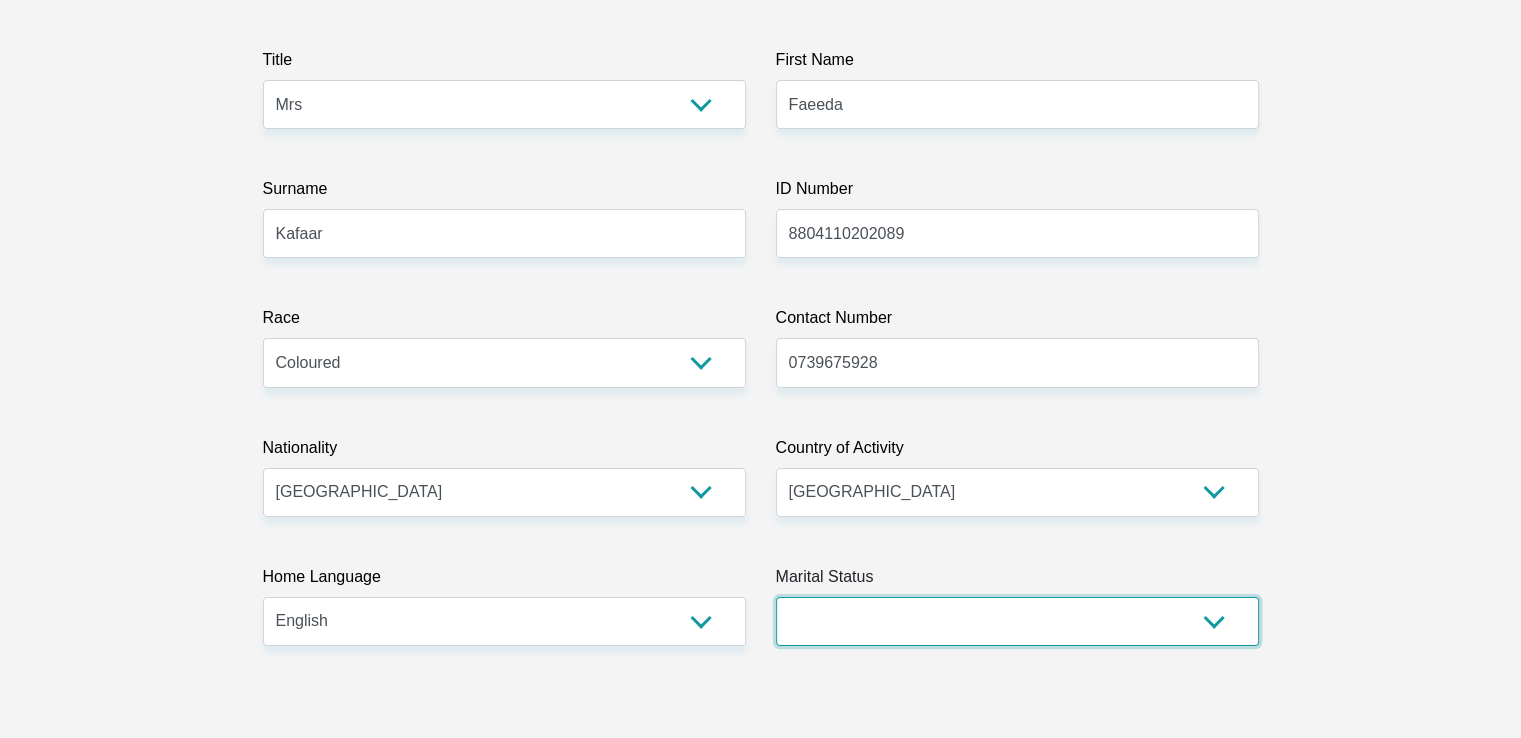 click on "Married ANC
Single
Divorced
Widowed
Married COP or Customary Law" at bounding box center [1017, 621] 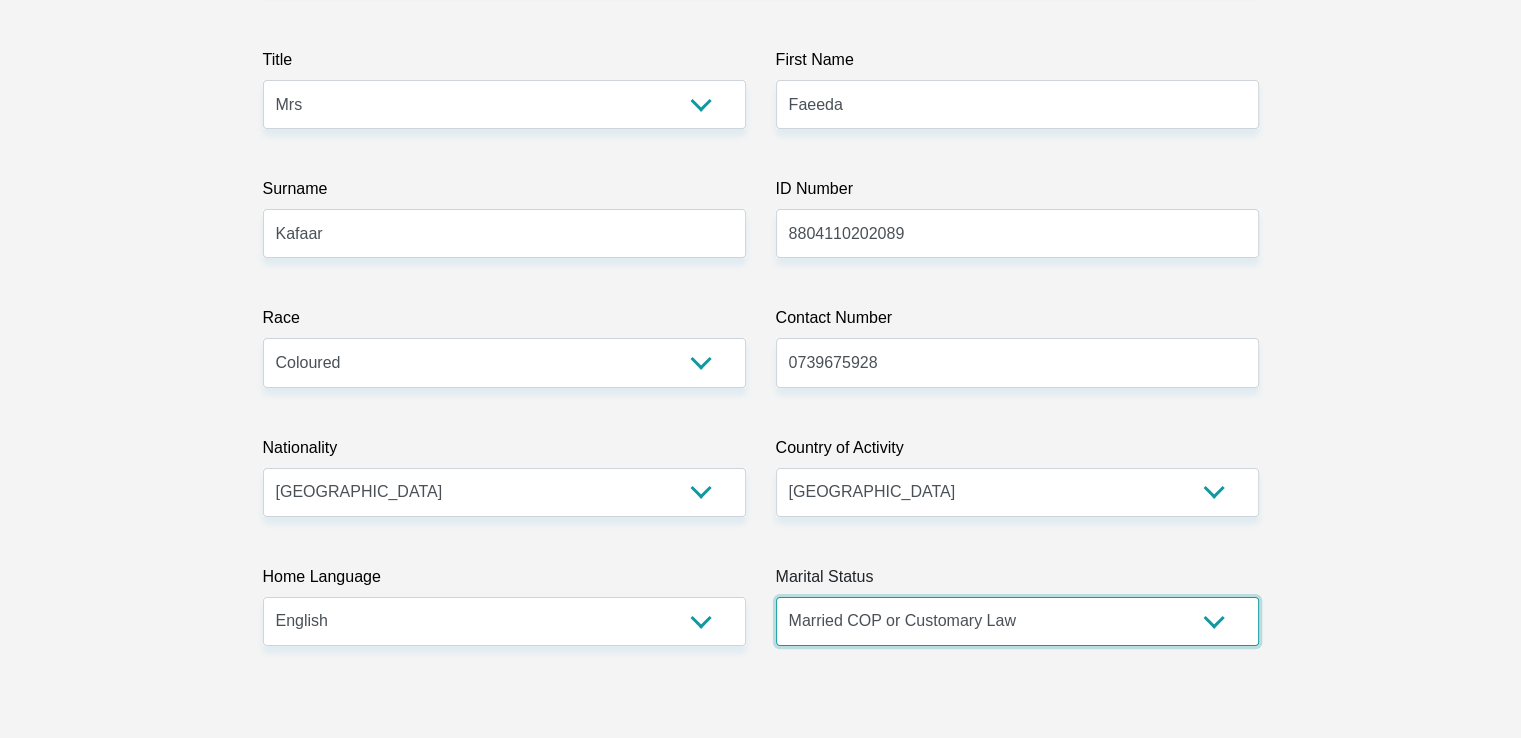 click on "Married ANC
Single
Divorced
Widowed
Married COP or Customary Law" at bounding box center (1017, 621) 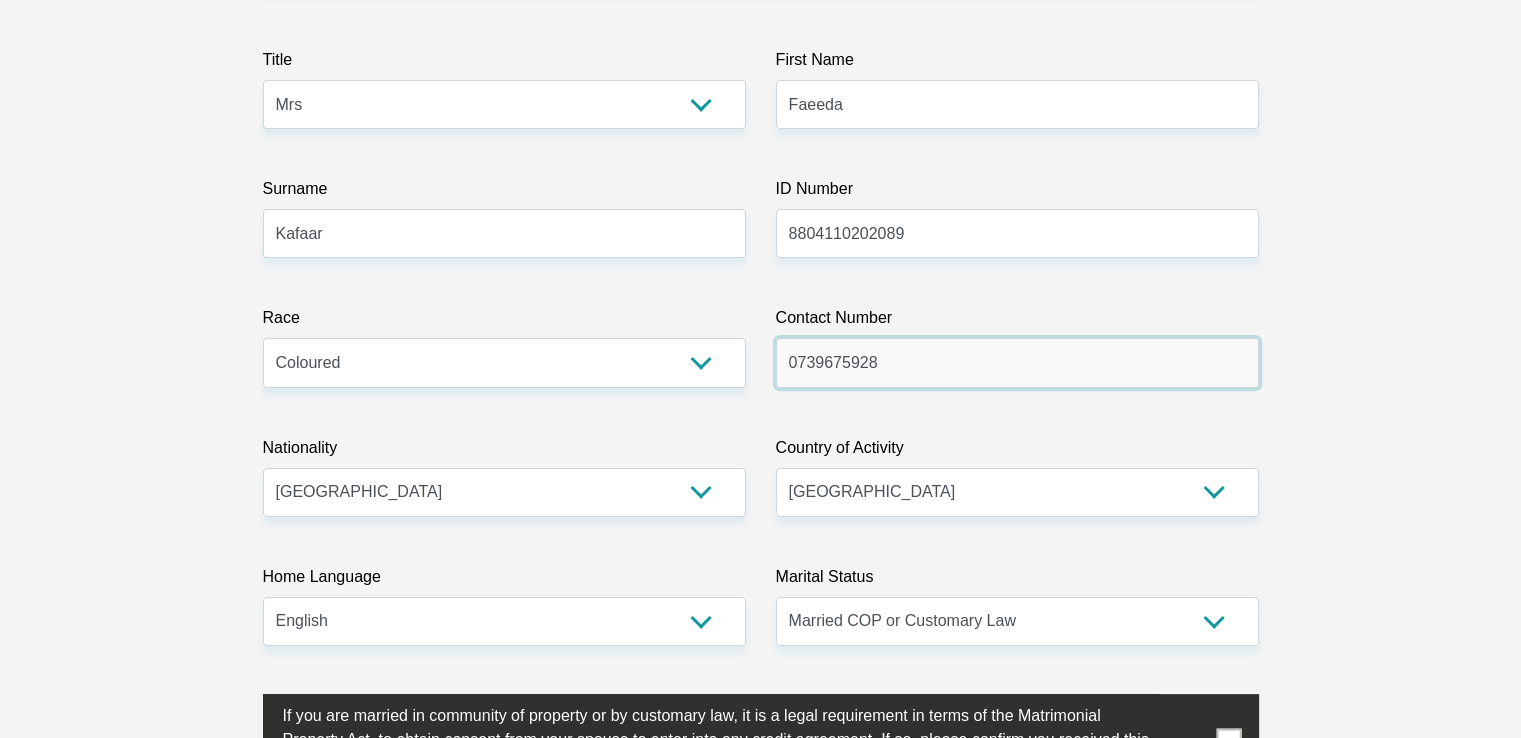 drag, startPoint x: 727, startPoint y: 345, endPoint x: 505, endPoint y: 293, distance: 228.00877 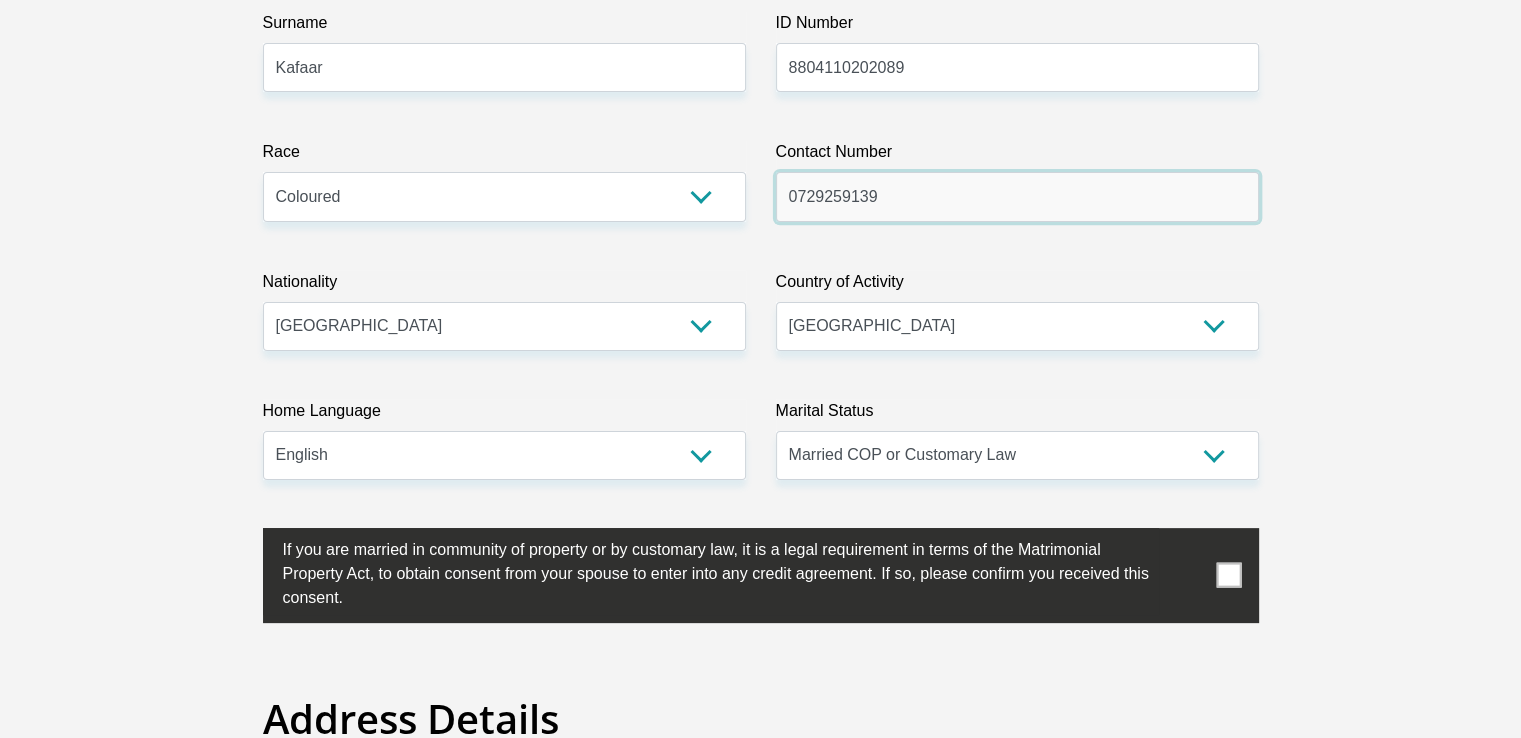 scroll, scrollTop: 466, scrollLeft: 0, axis: vertical 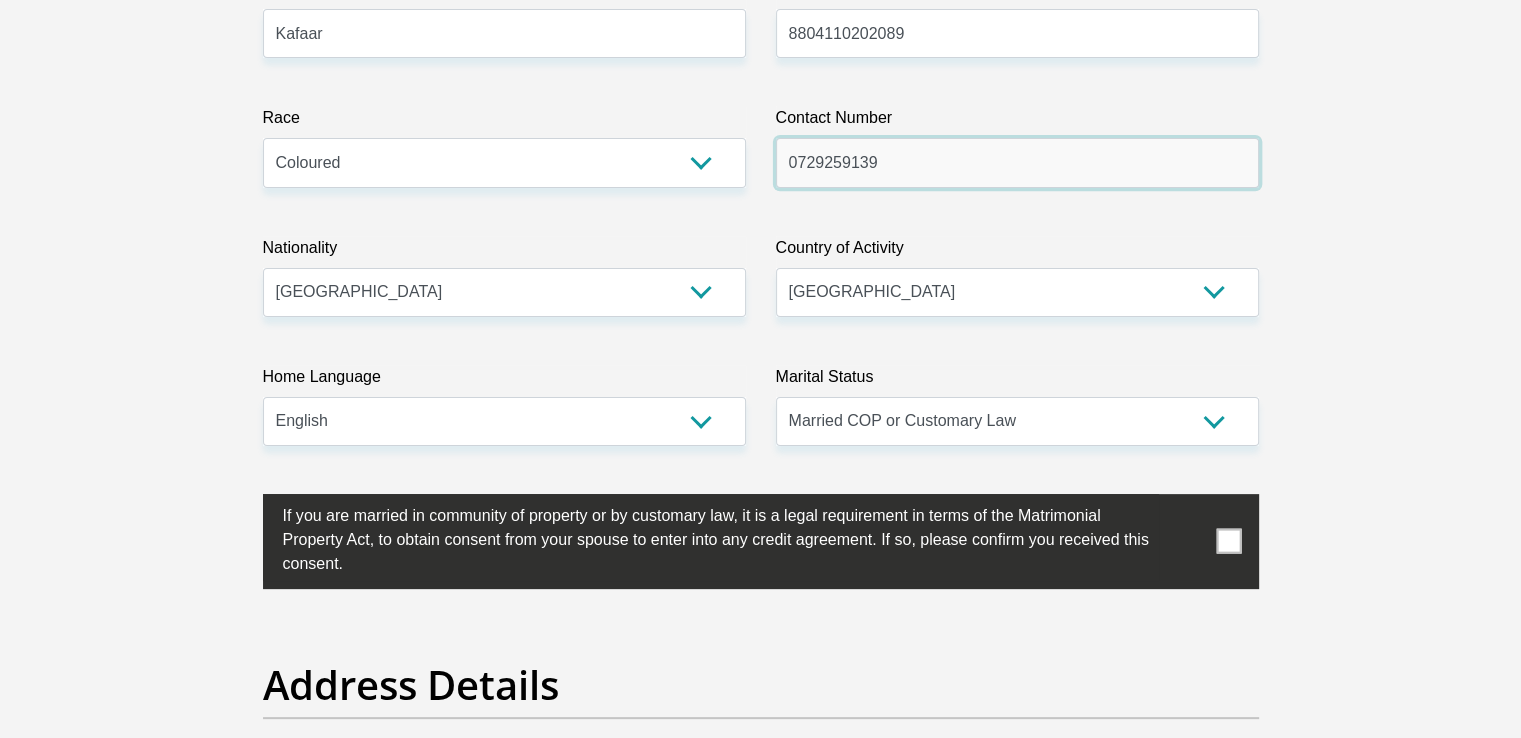 type on "0729259139" 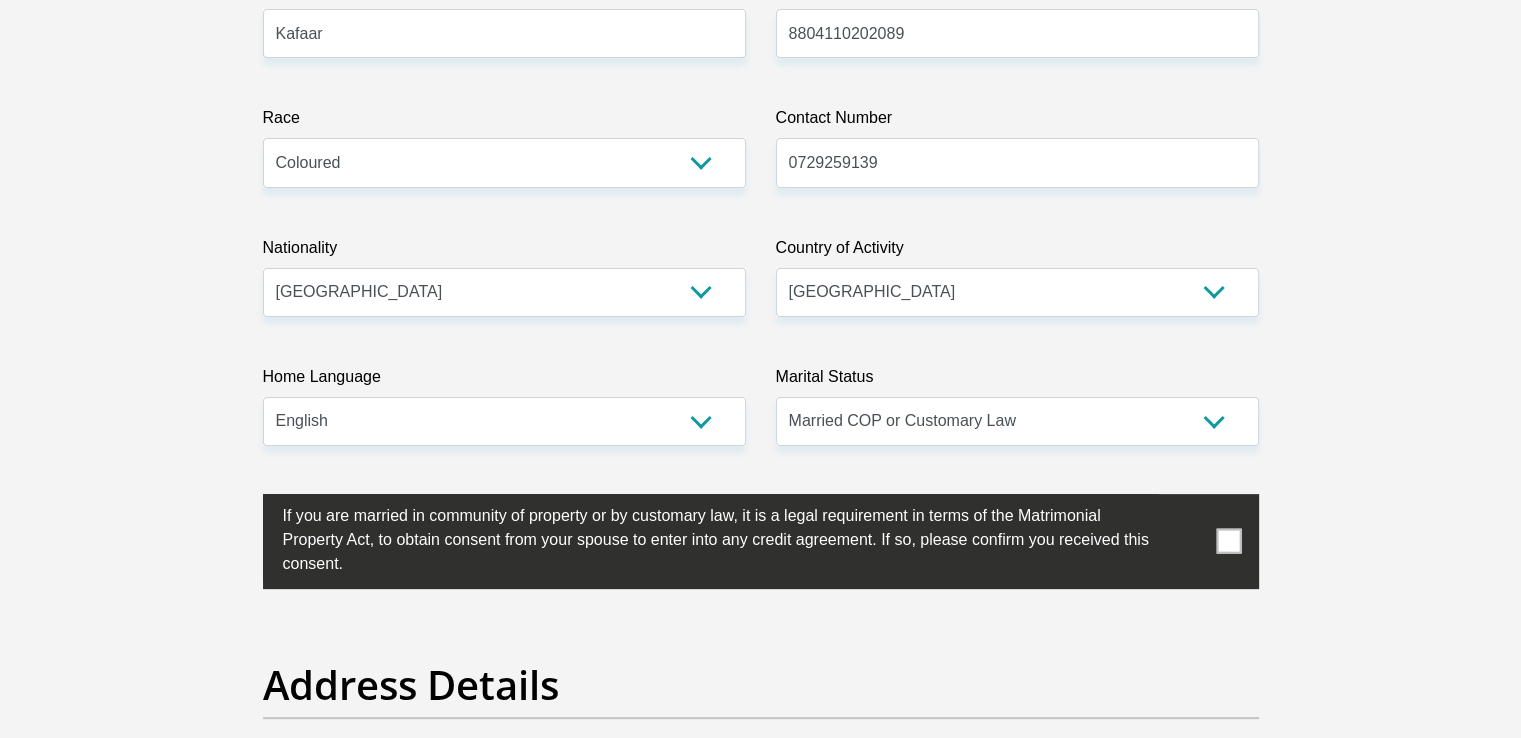 click at bounding box center [761, 541] 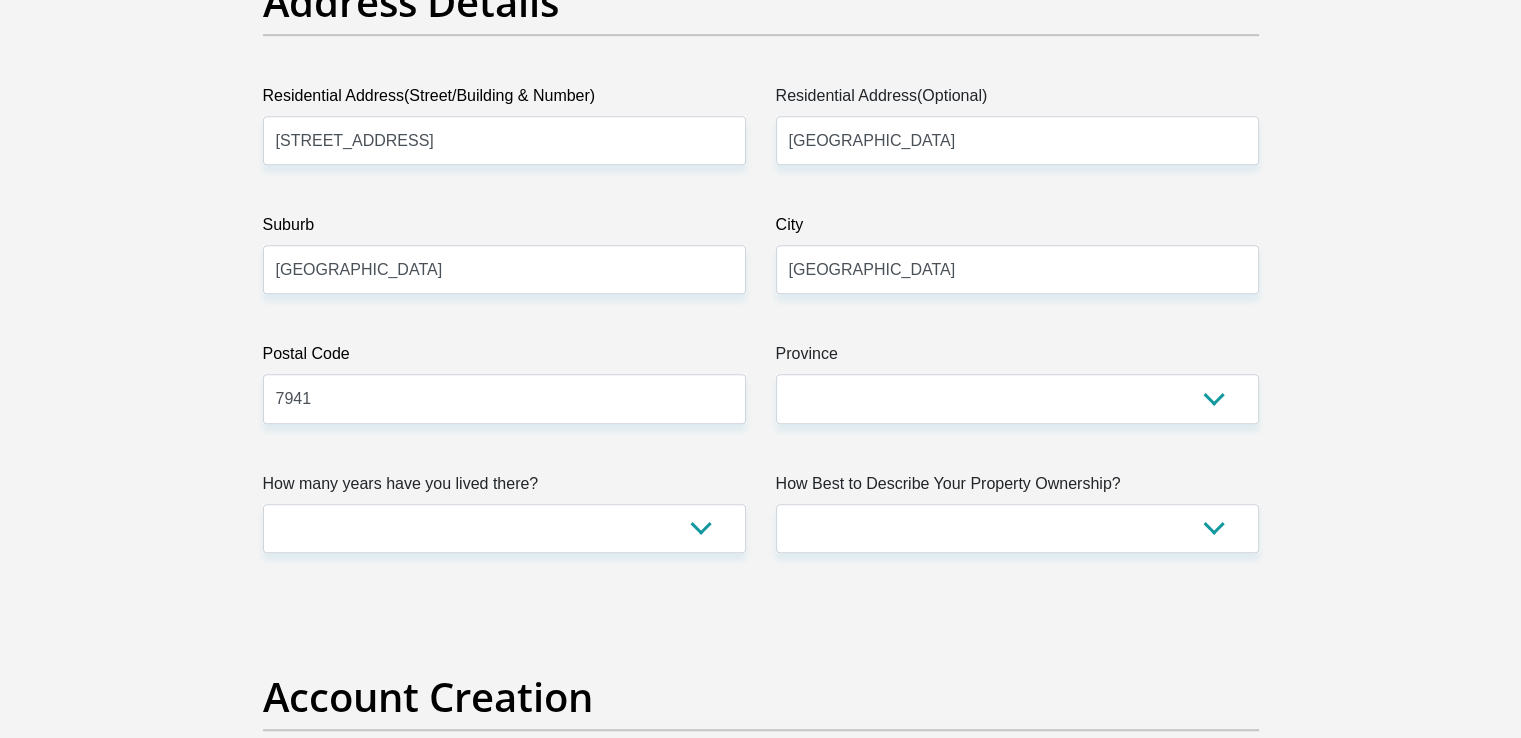 scroll, scrollTop: 1166, scrollLeft: 0, axis: vertical 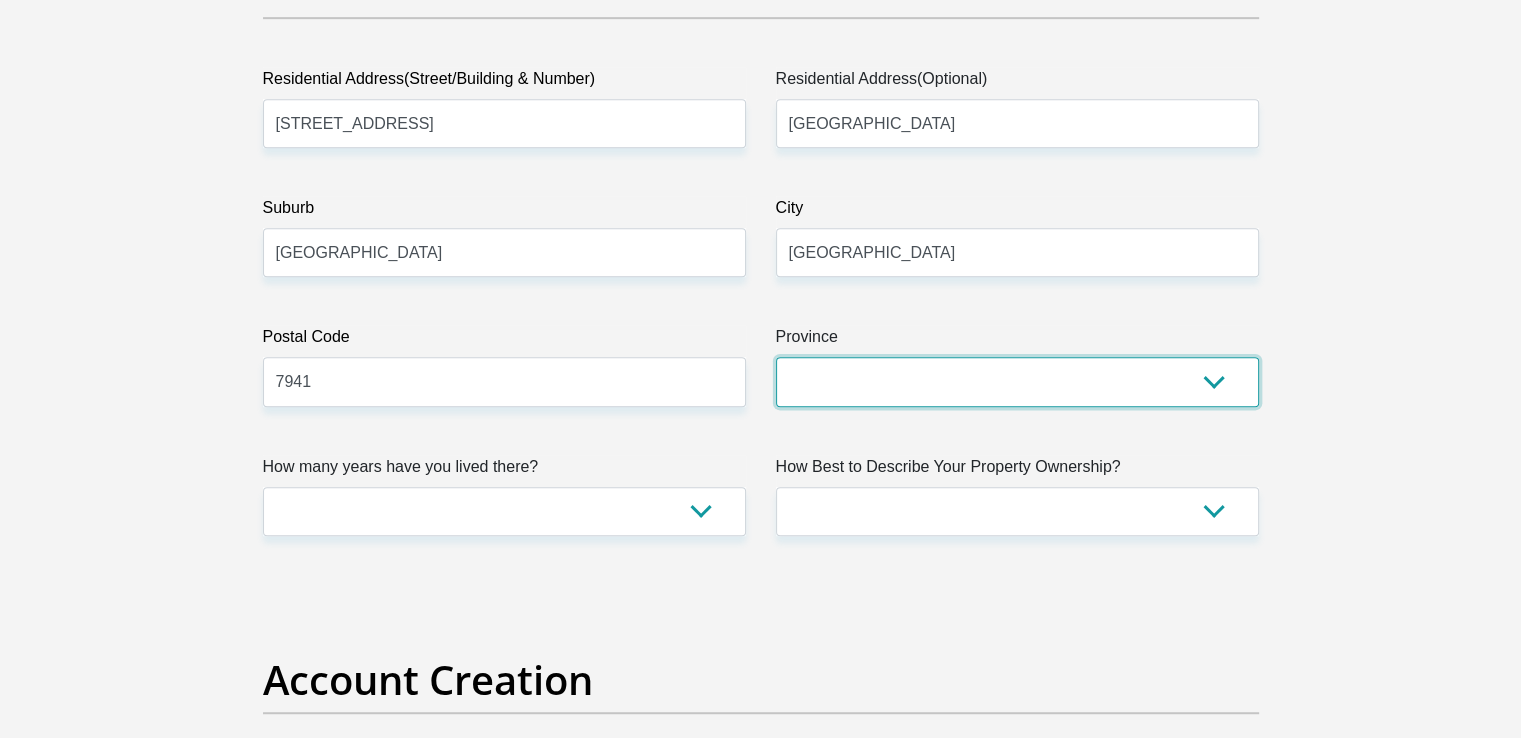 click on "Eastern Cape
Free State
[GEOGRAPHIC_DATA]
[GEOGRAPHIC_DATA][DATE]
[GEOGRAPHIC_DATA]
[GEOGRAPHIC_DATA]
[GEOGRAPHIC_DATA]
[GEOGRAPHIC_DATA]" at bounding box center [1017, 381] 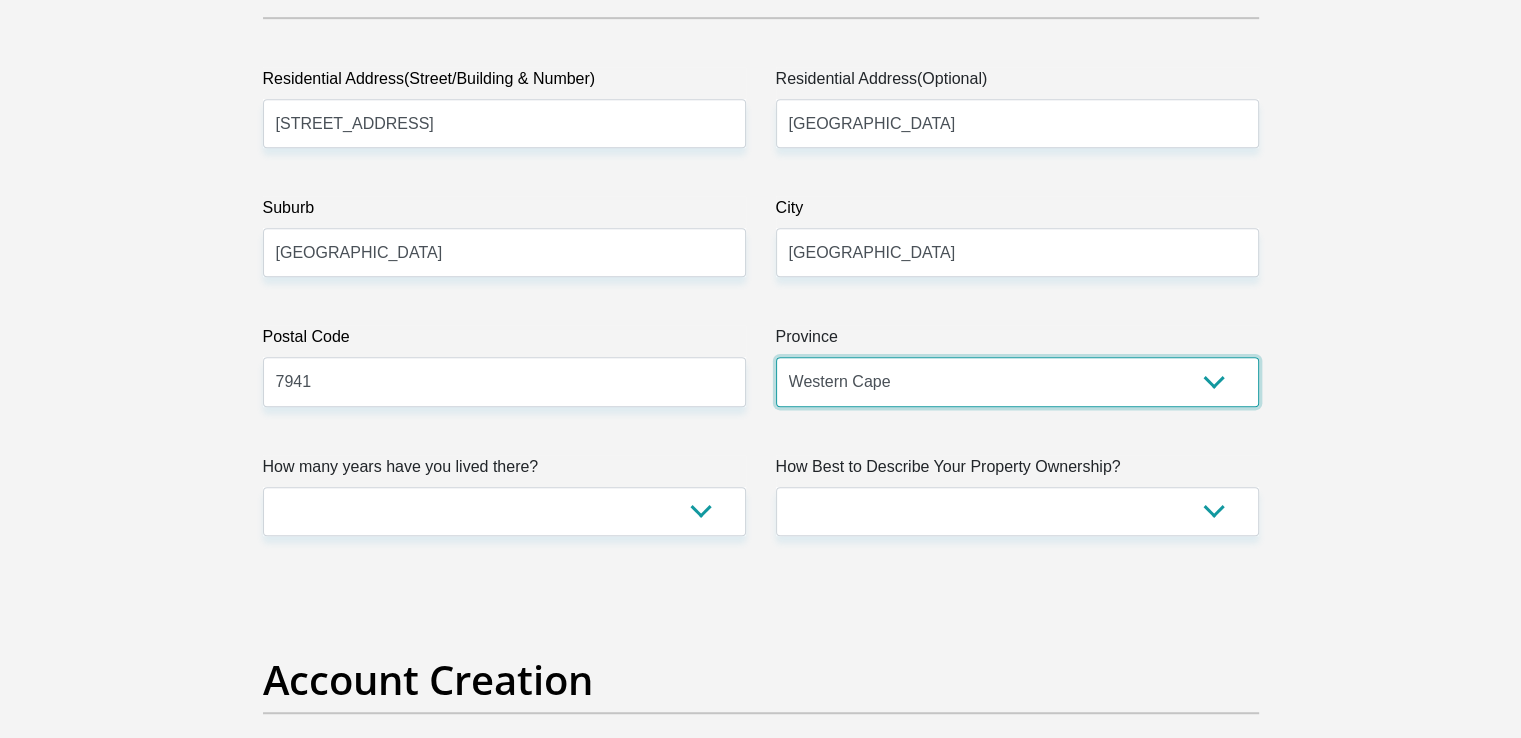 click on "Eastern Cape
Free State
[GEOGRAPHIC_DATA]
[GEOGRAPHIC_DATA][DATE]
[GEOGRAPHIC_DATA]
[GEOGRAPHIC_DATA]
[GEOGRAPHIC_DATA]
[GEOGRAPHIC_DATA]" at bounding box center [1017, 381] 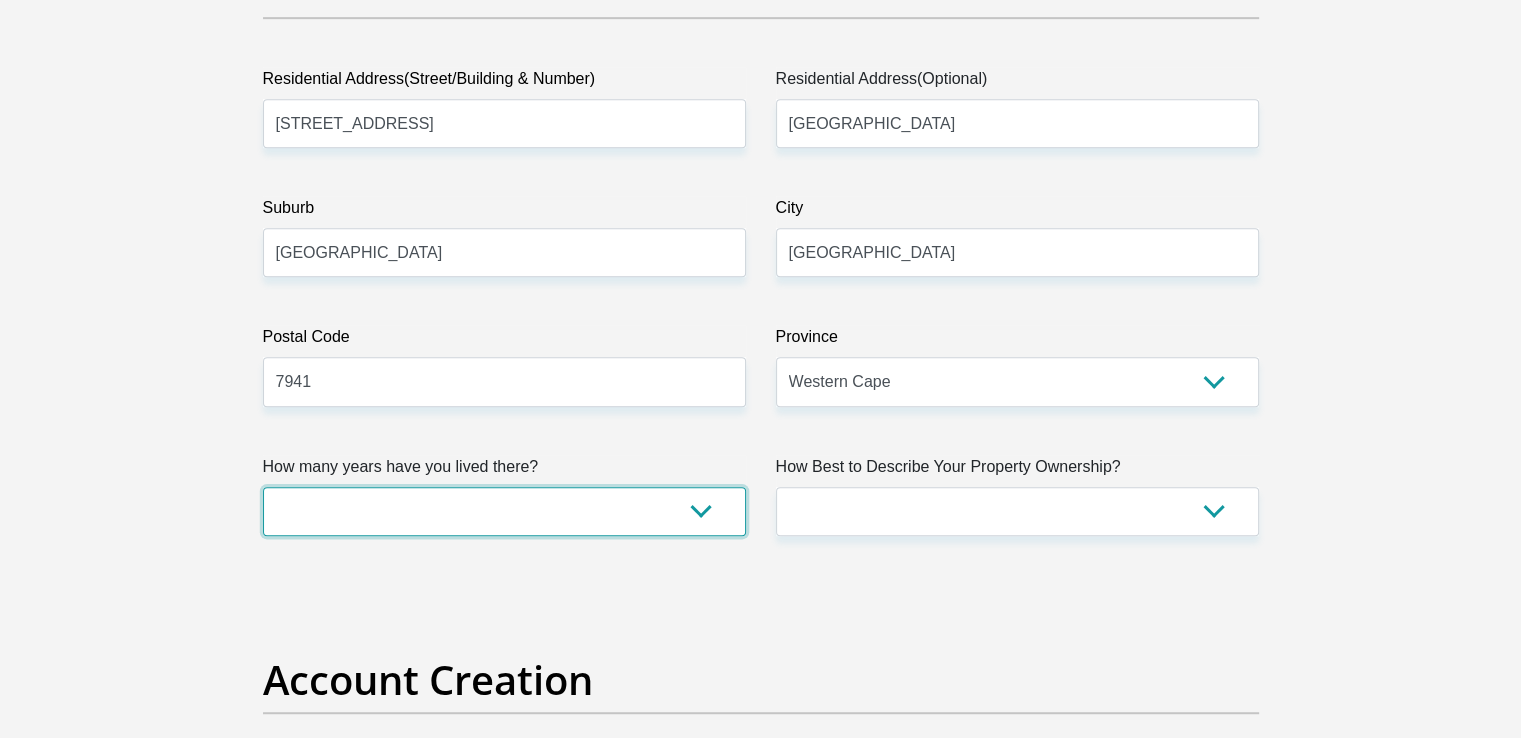 click on "less than 1 year
1-3 years
3-5 years
5+ years" at bounding box center [504, 511] 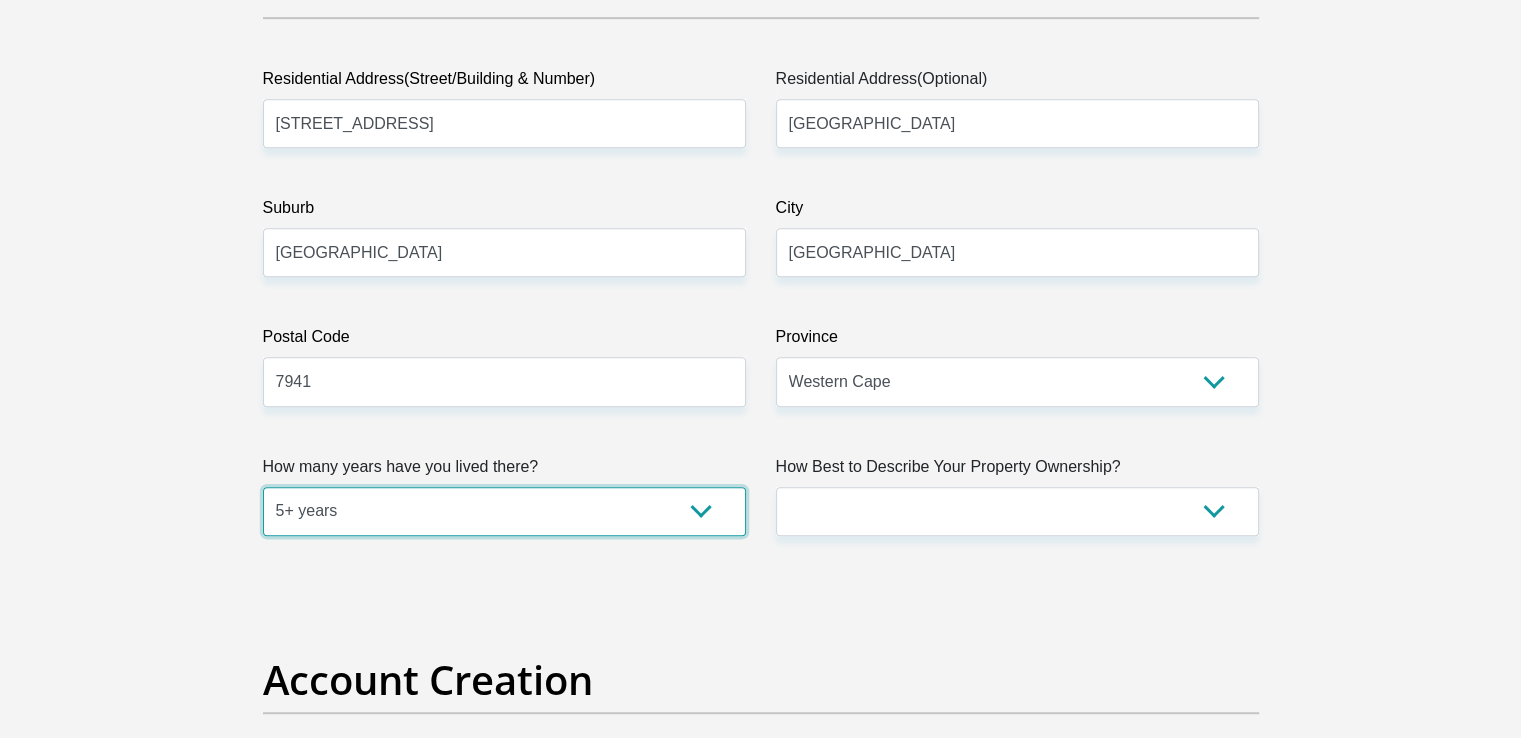 click on "less than 1 year
1-3 years
3-5 years
5+ years" at bounding box center (504, 511) 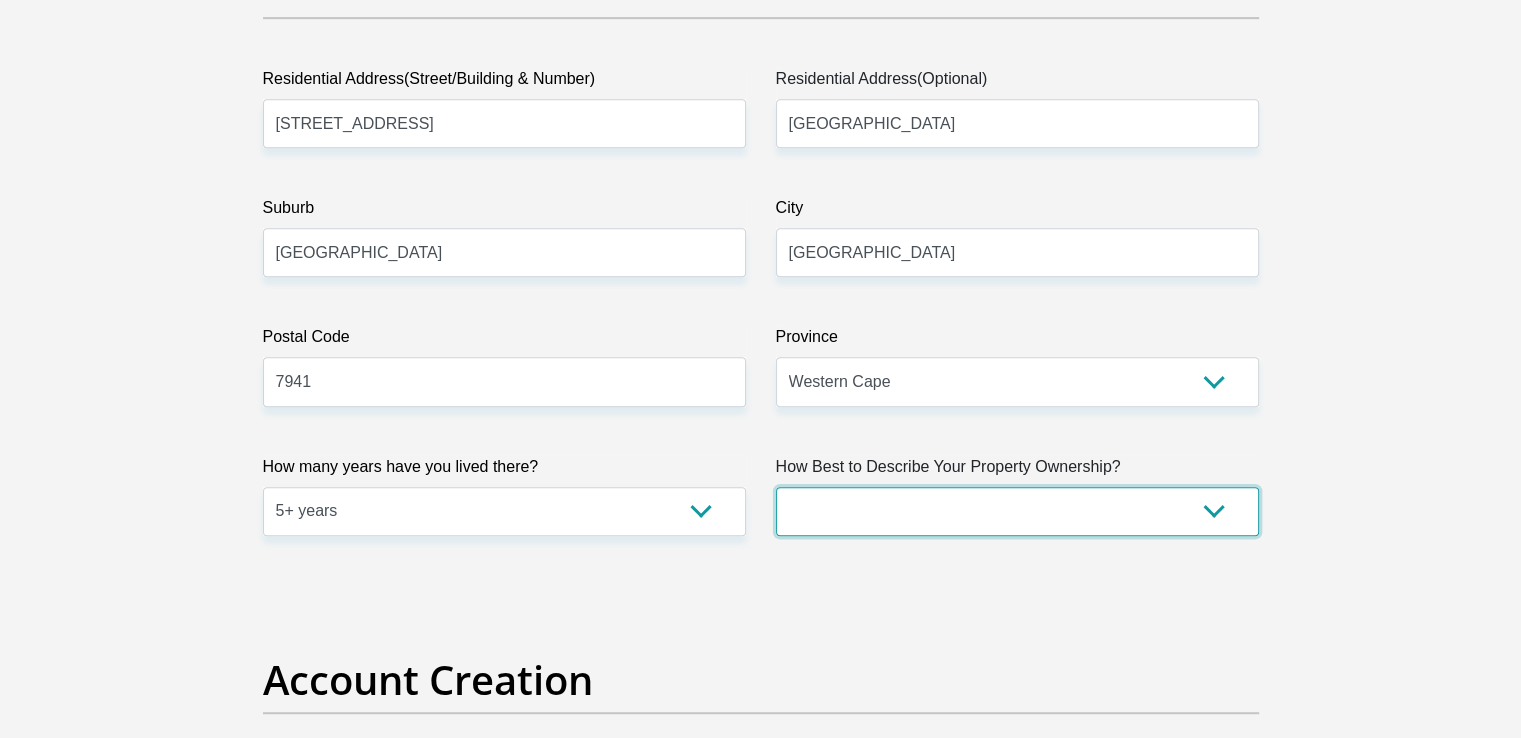 click on "Owned
Rented
Family Owned
Company Dwelling" at bounding box center (1017, 511) 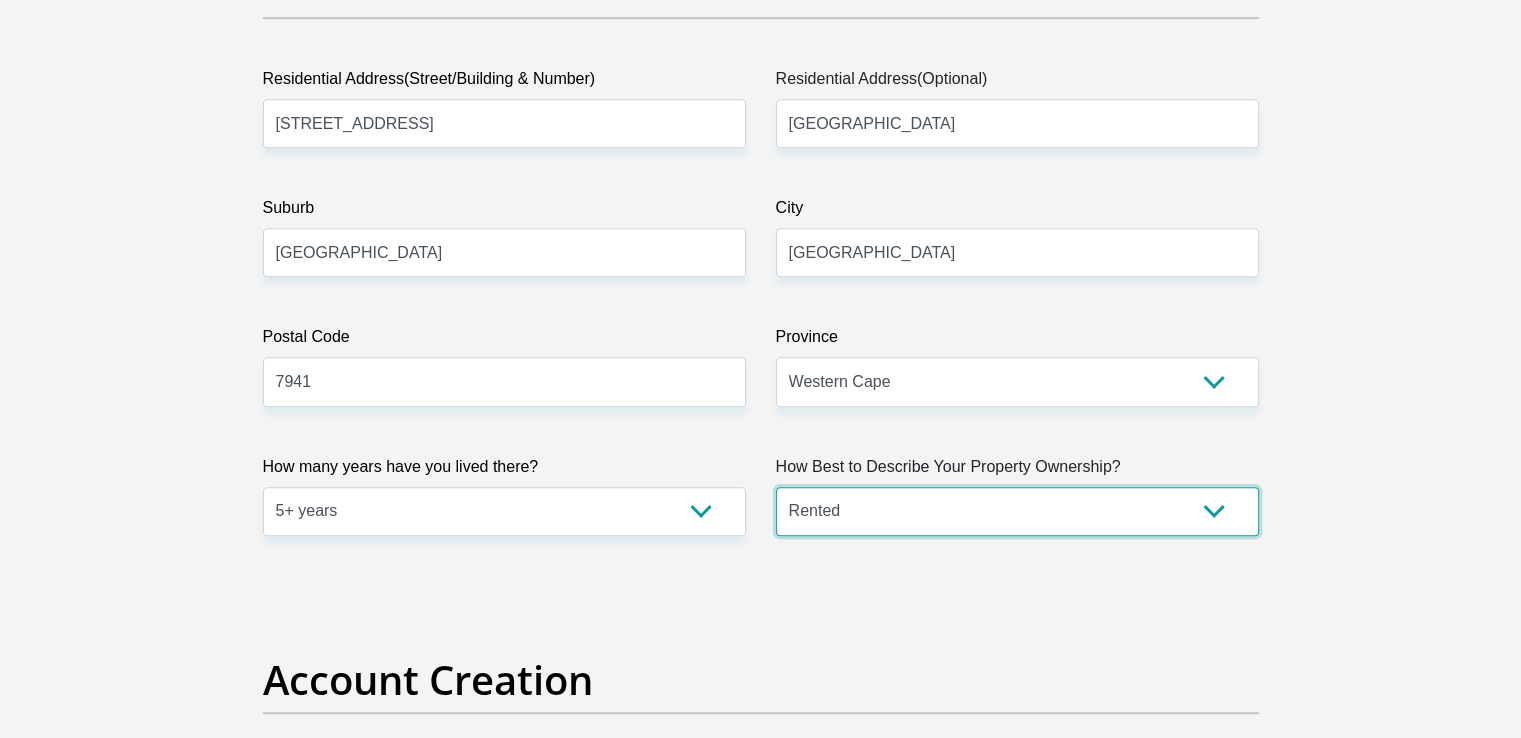 click on "Owned
Rented
Family Owned
Company Dwelling" at bounding box center (1017, 511) 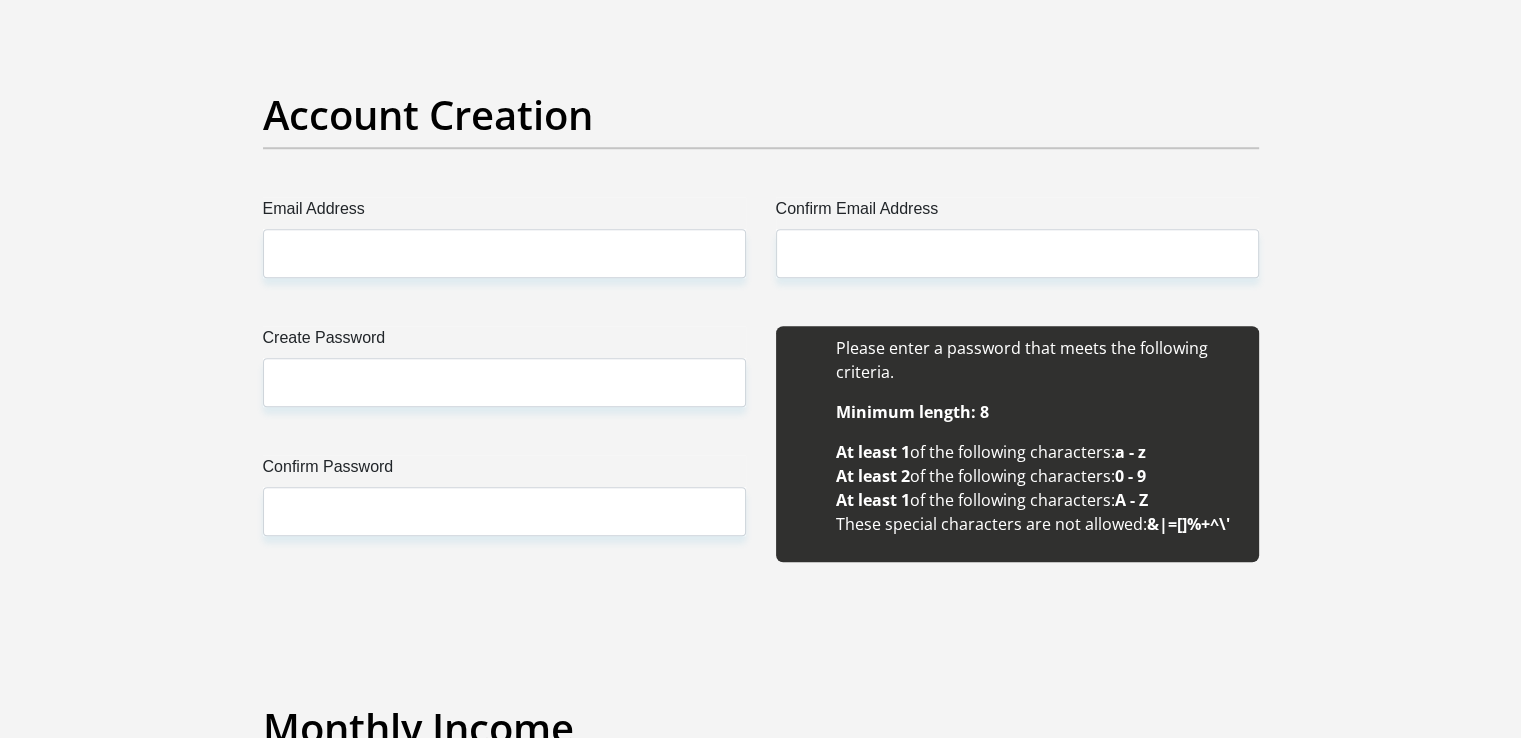 scroll, scrollTop: 1733, scrollLeft: 0, axis: vertical 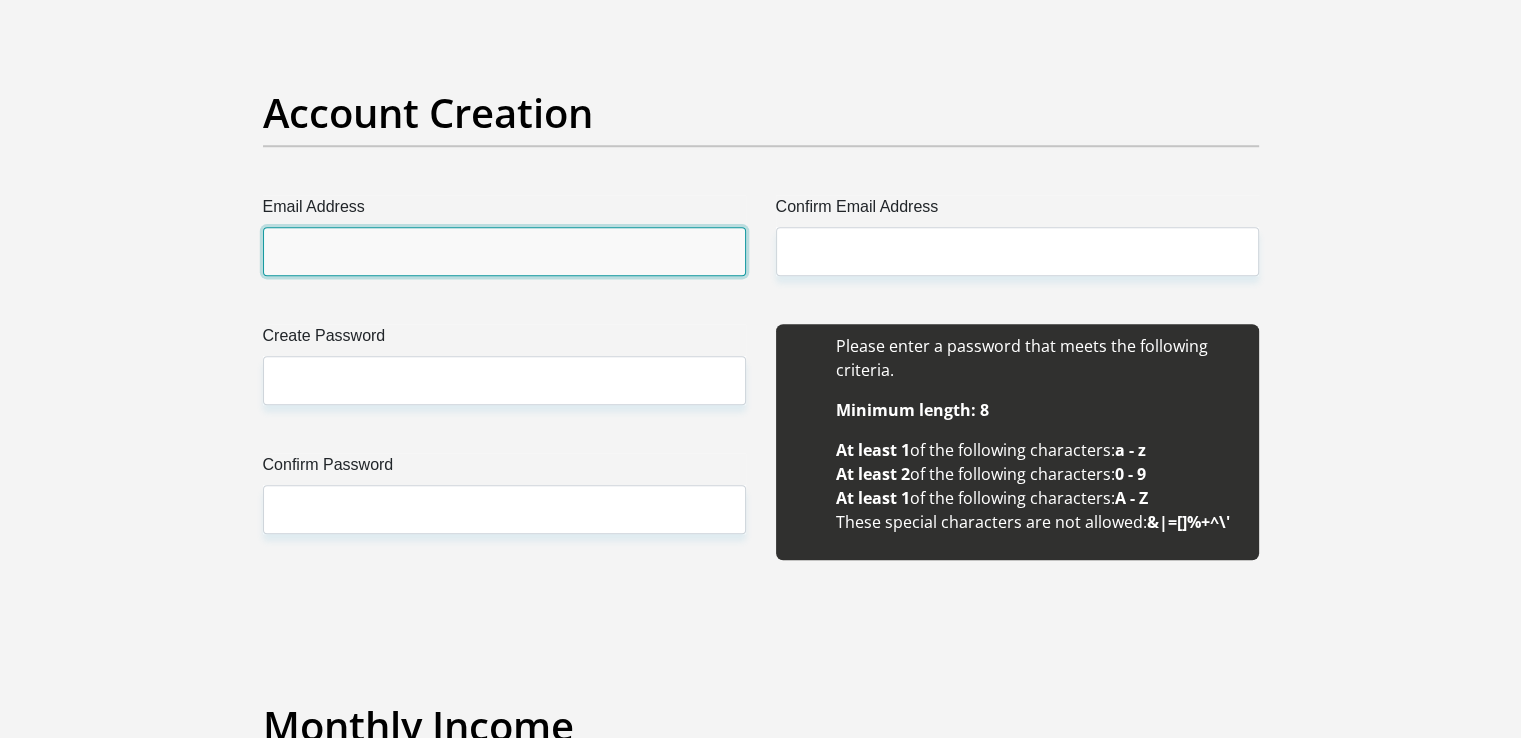 click on "Email Address" at bounding box center [504, 251] 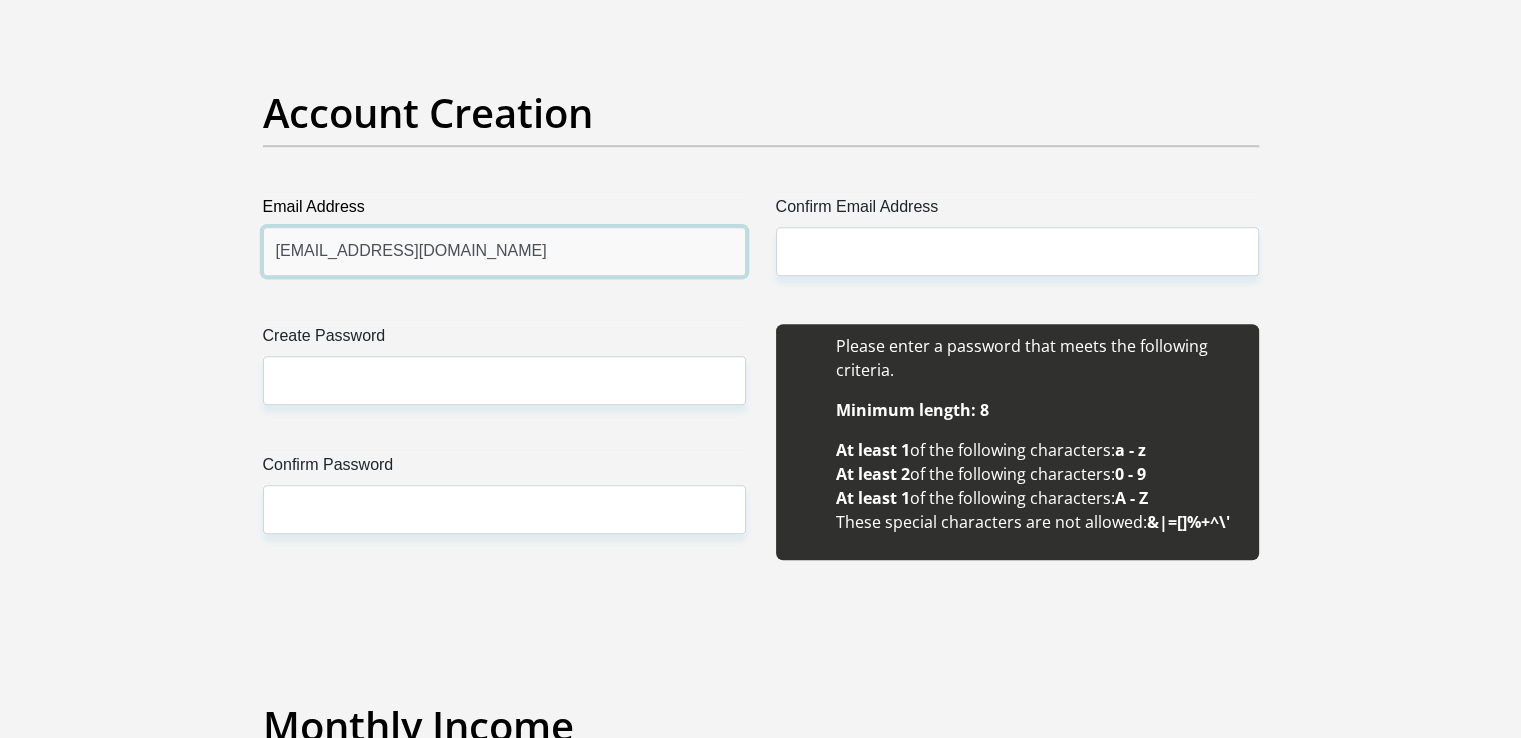 type on "[EMAIL_ADDRESS][DOMAIN_NAME]" 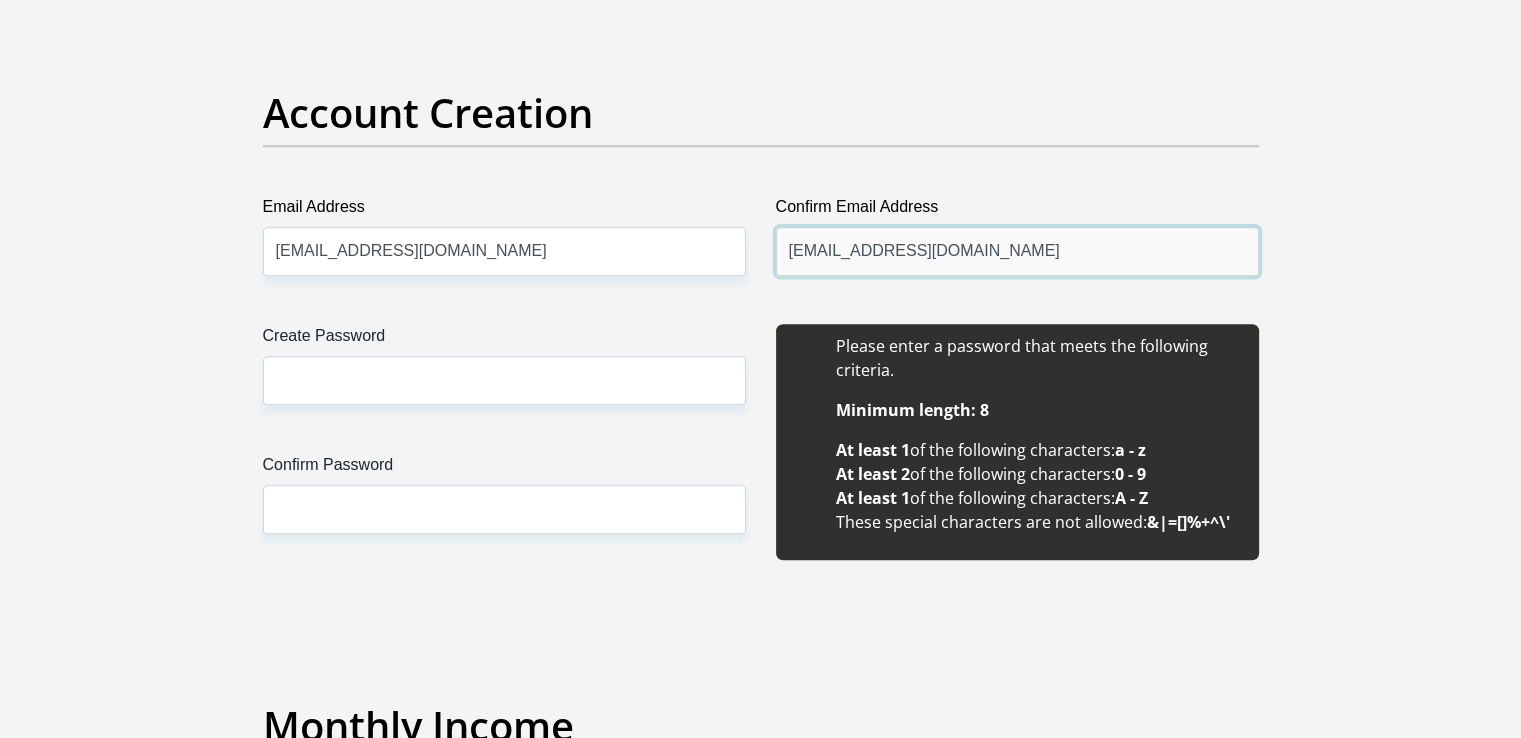 type on "[EMAIL_ADDRESS][DOMAIN_NAME]" 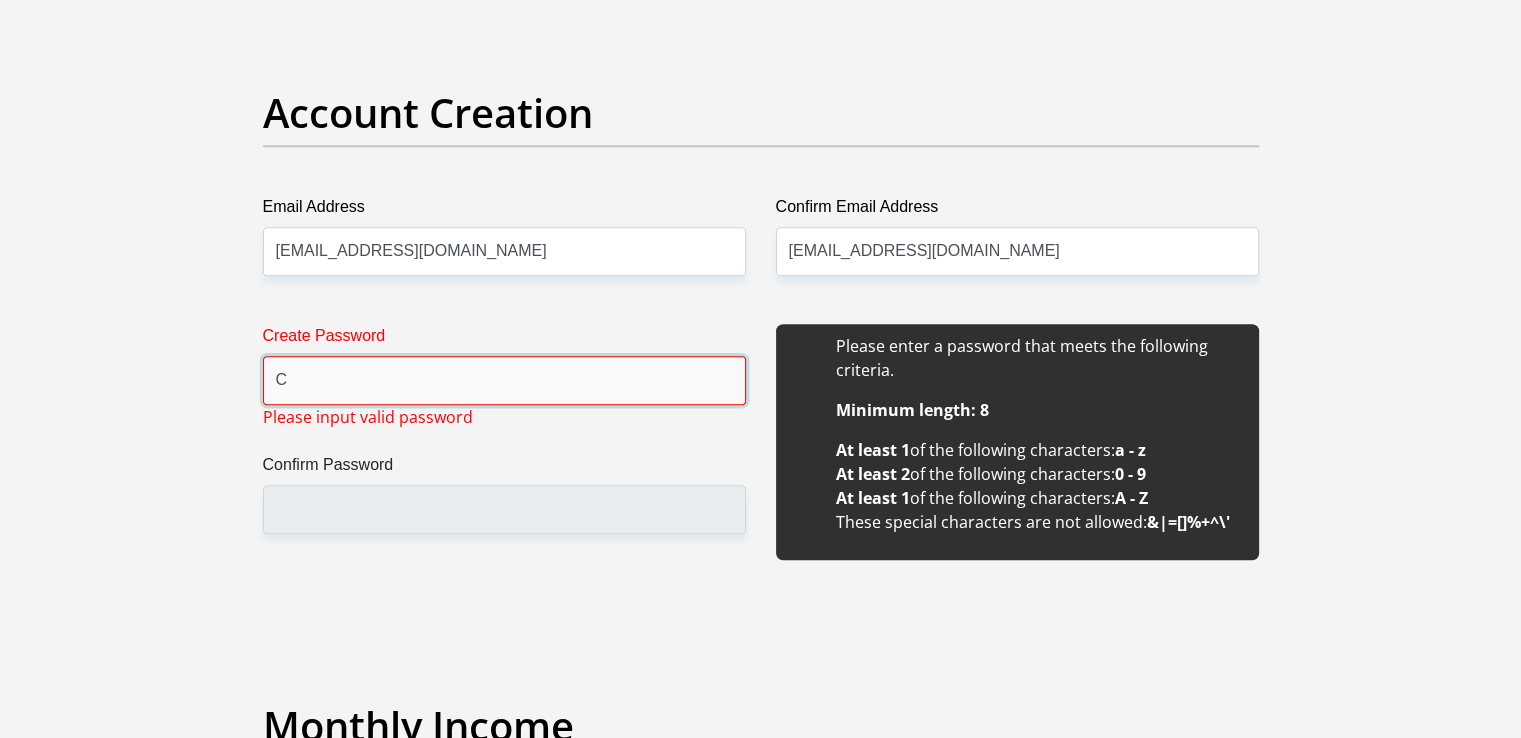 type on "Connor007@!" 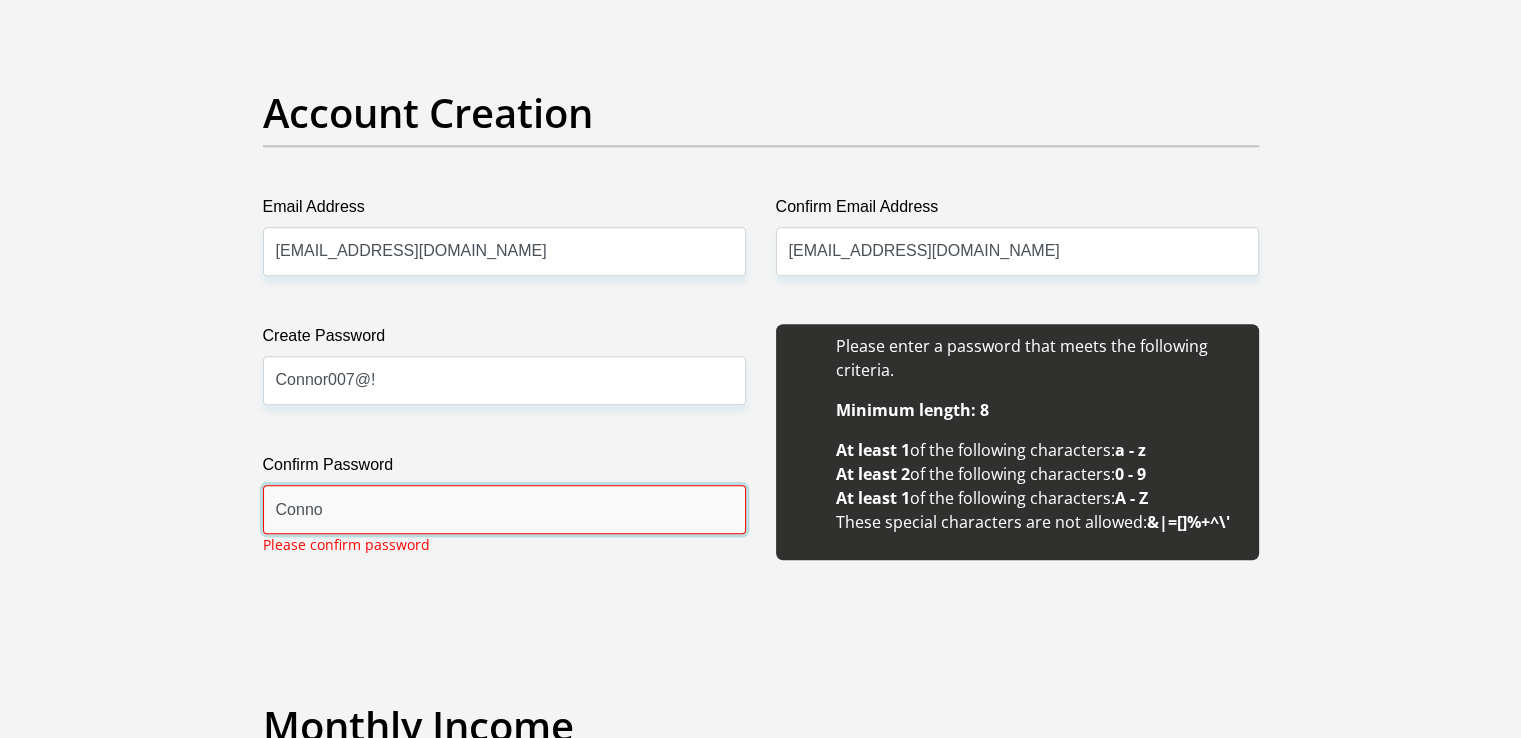 type on "Connor007@!" 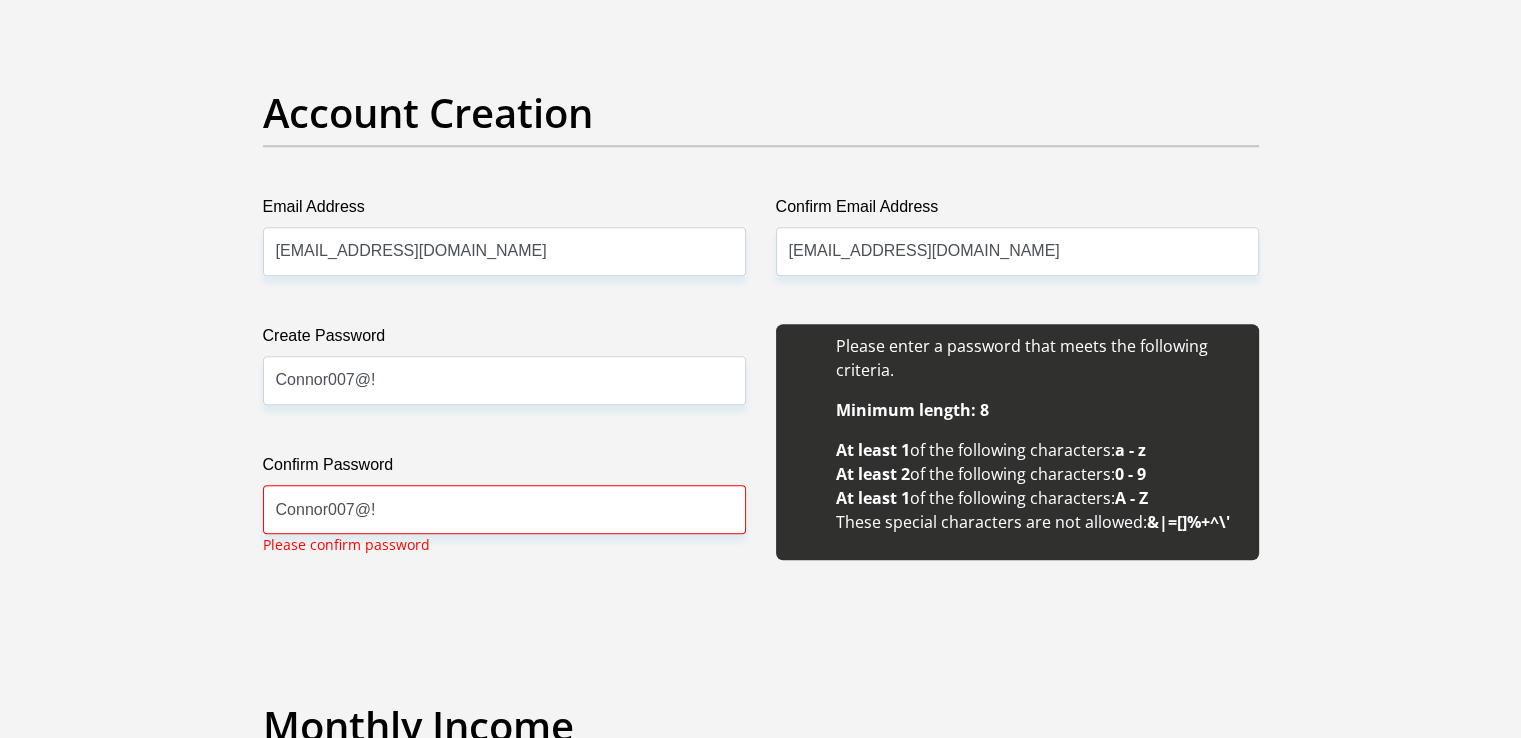 scroll, scrollTop: 2228, scrollLeft: 0, axis: vertical 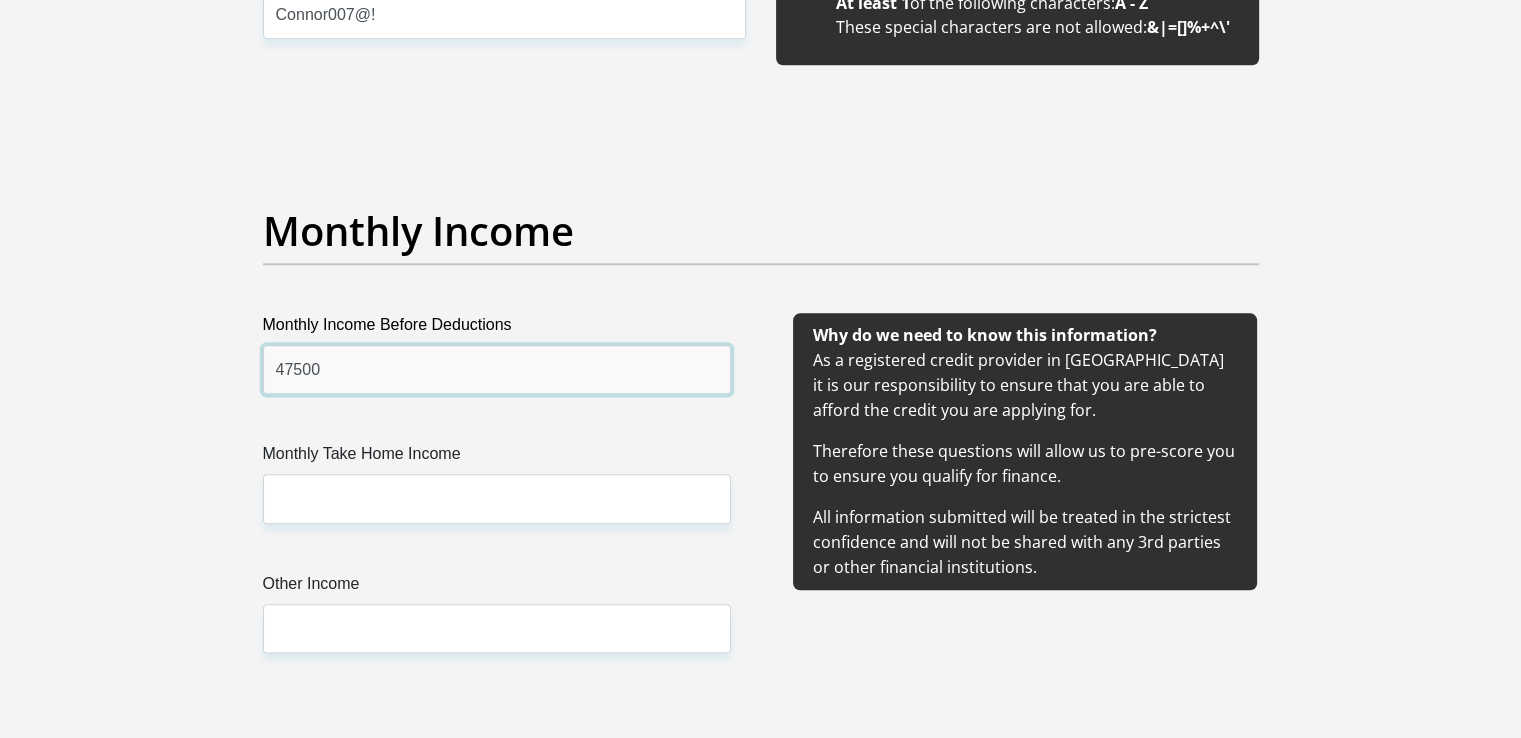 type on "47500" 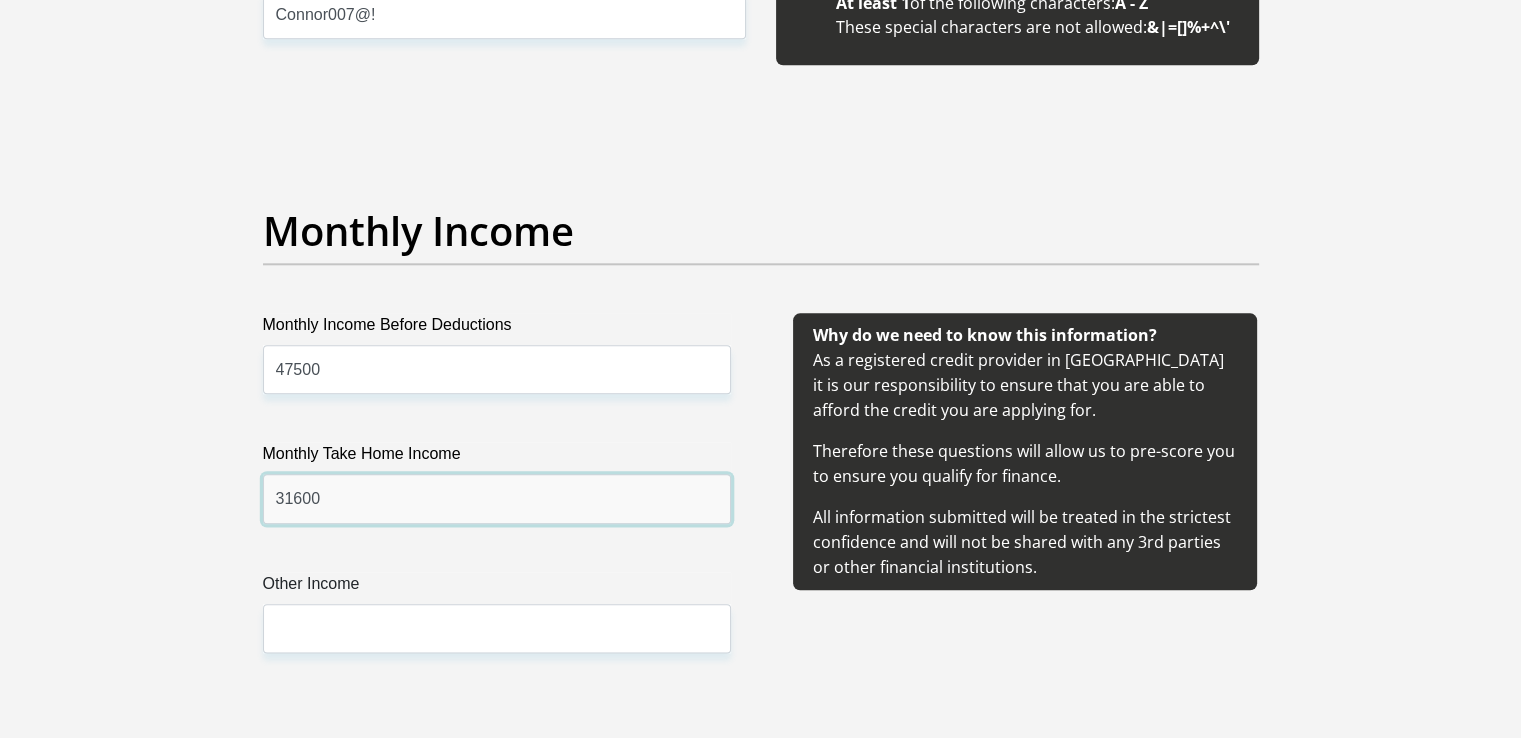 type on "31600" 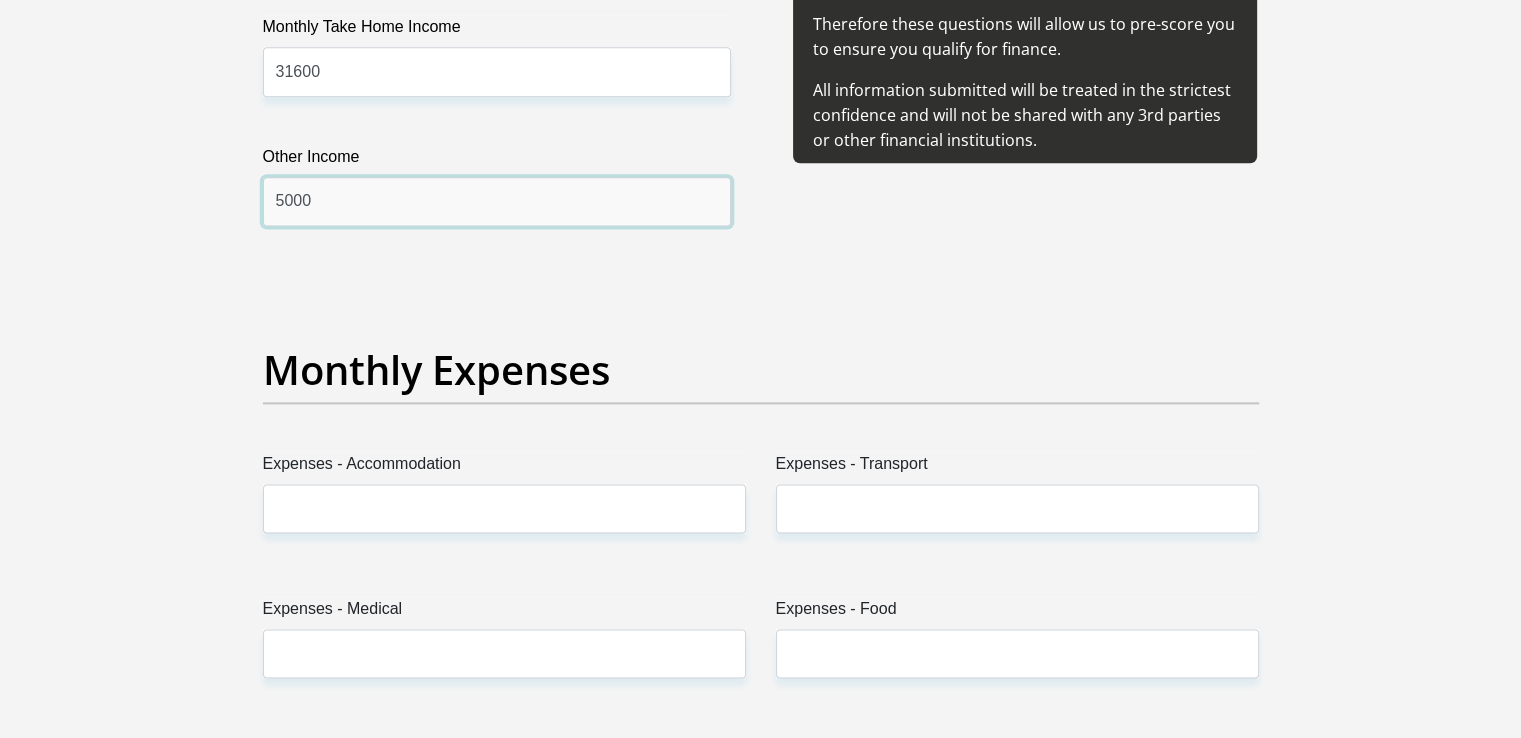 scroll, scrollTop: 2828, scrollLeft: 0, axis: vertical 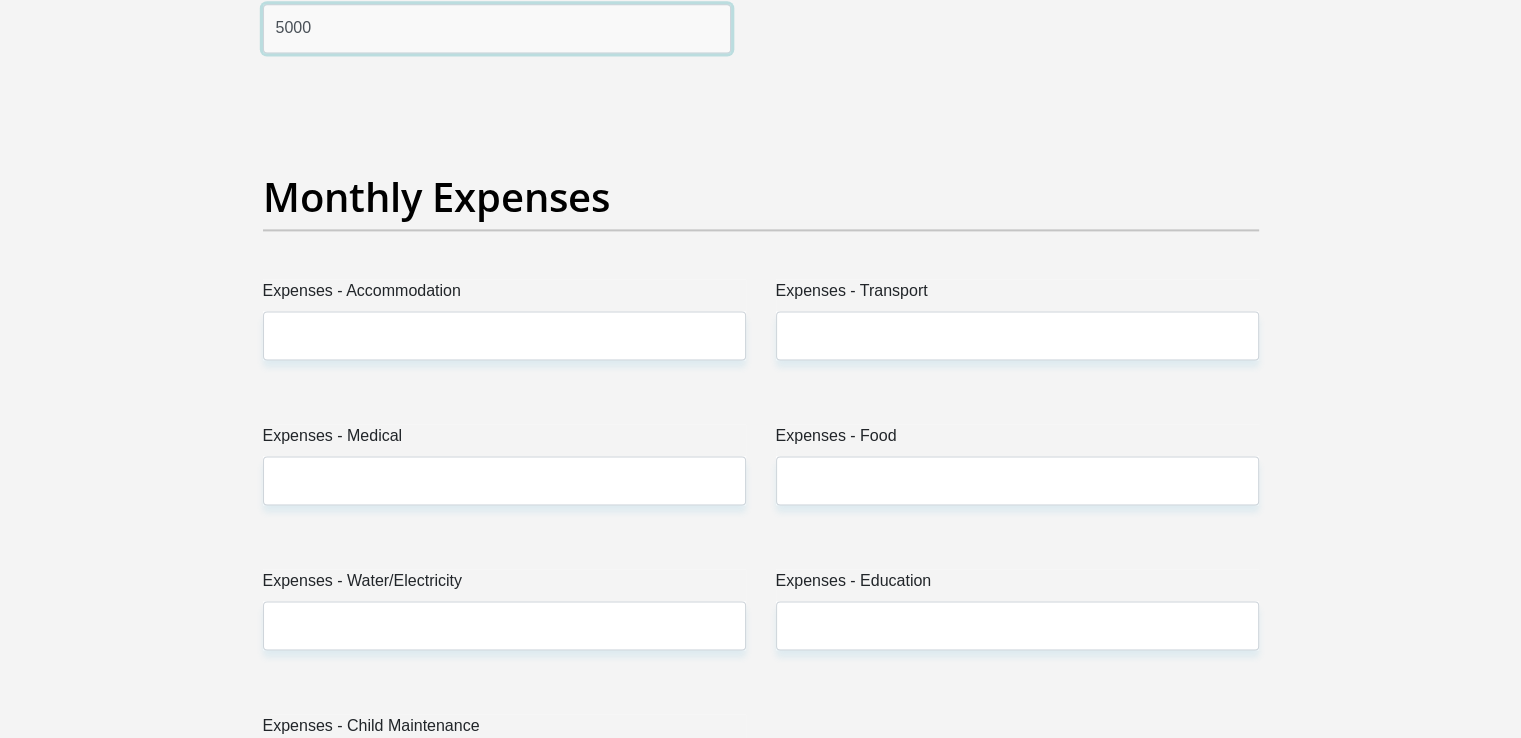 type on "5000" 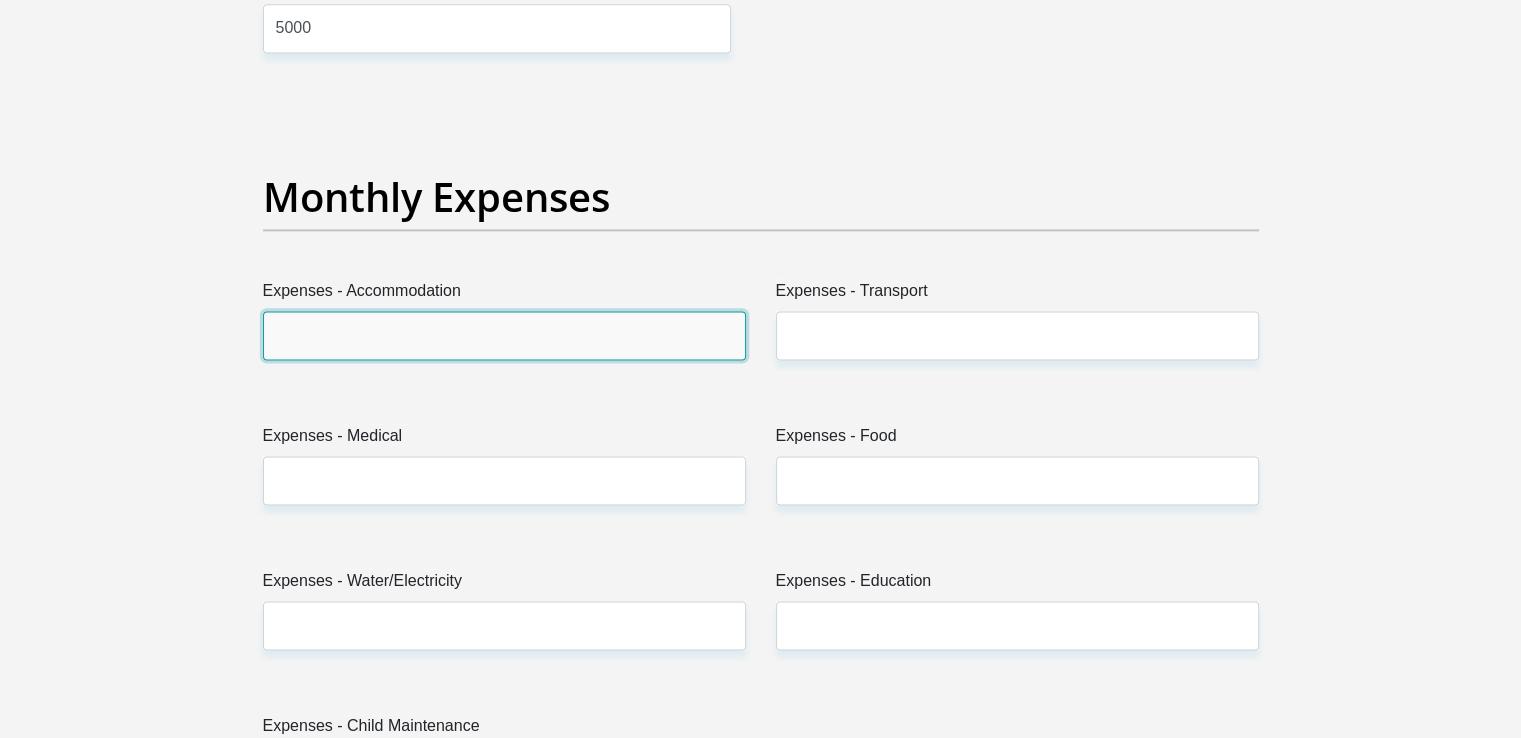 click on "Expenses - Accommodation" at bounding box center [504, 335] 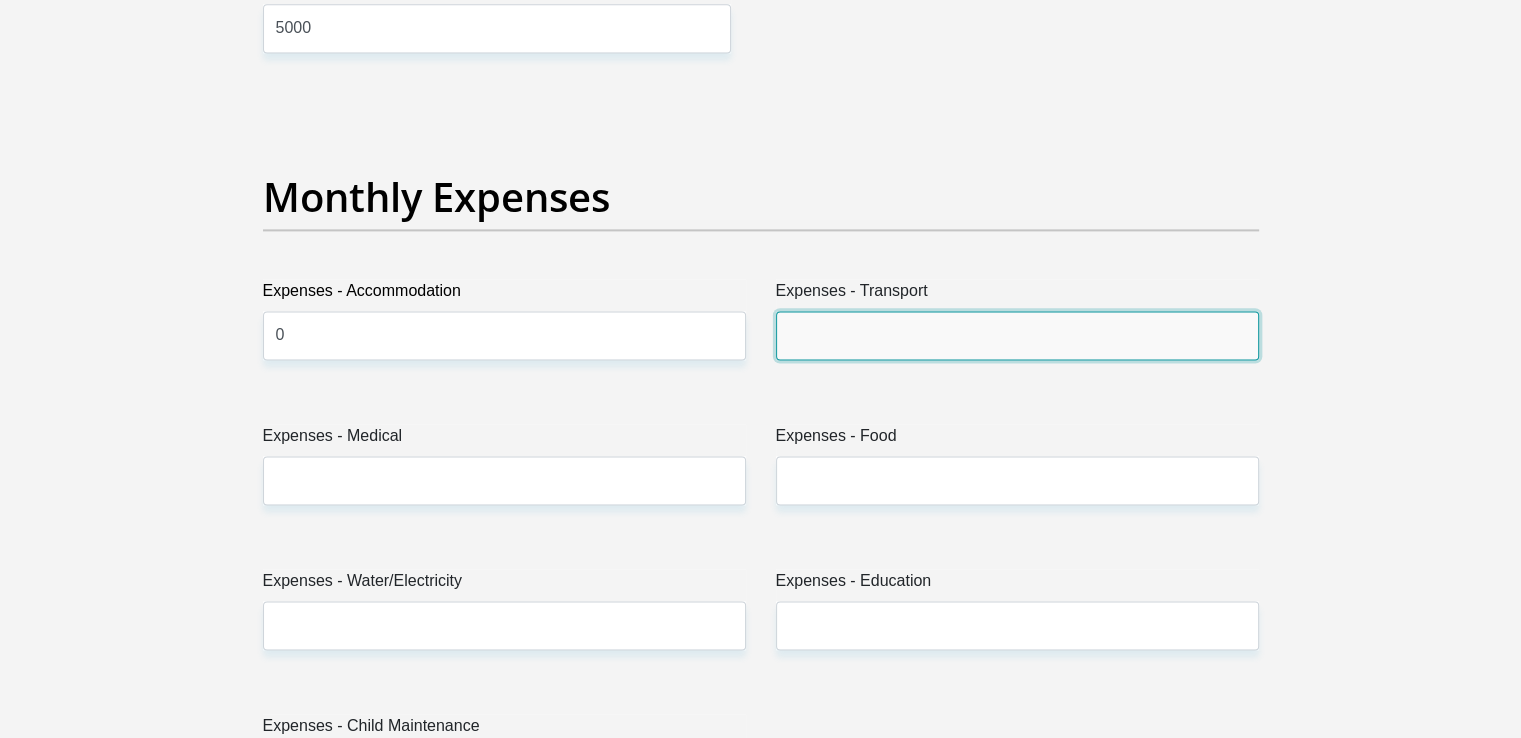 click on "Expenses - Transport" at bounding box center [1017, 335] 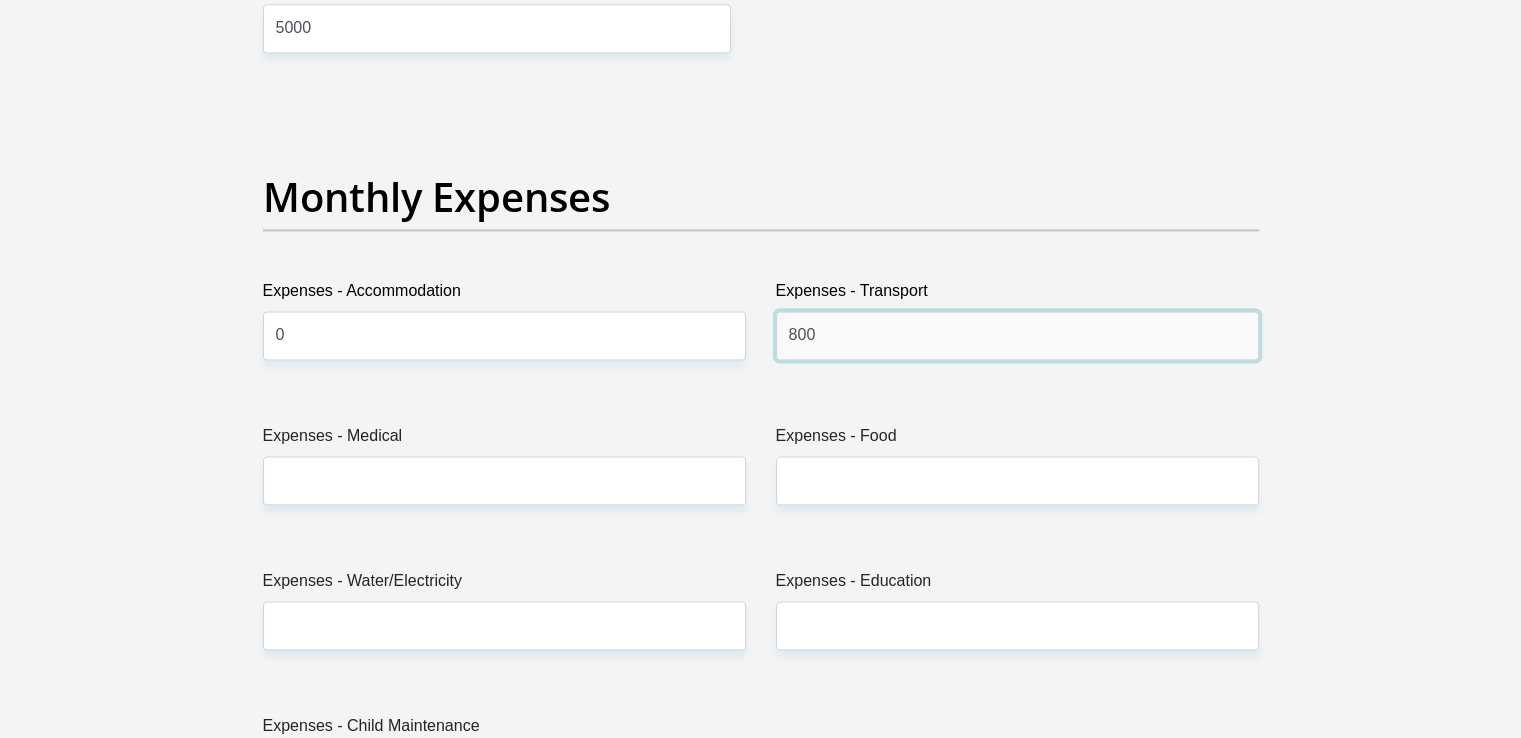 type on "800" 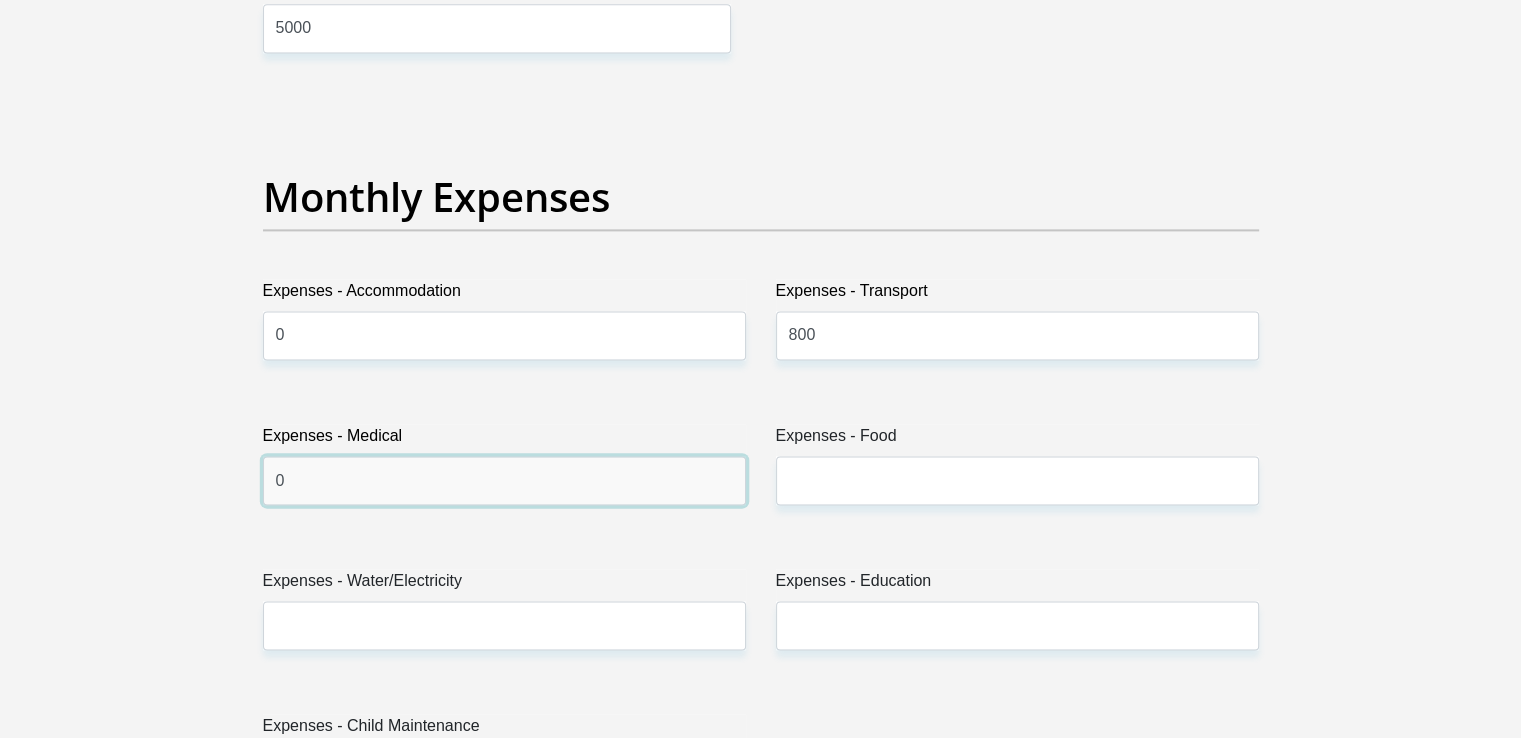 type on "0" 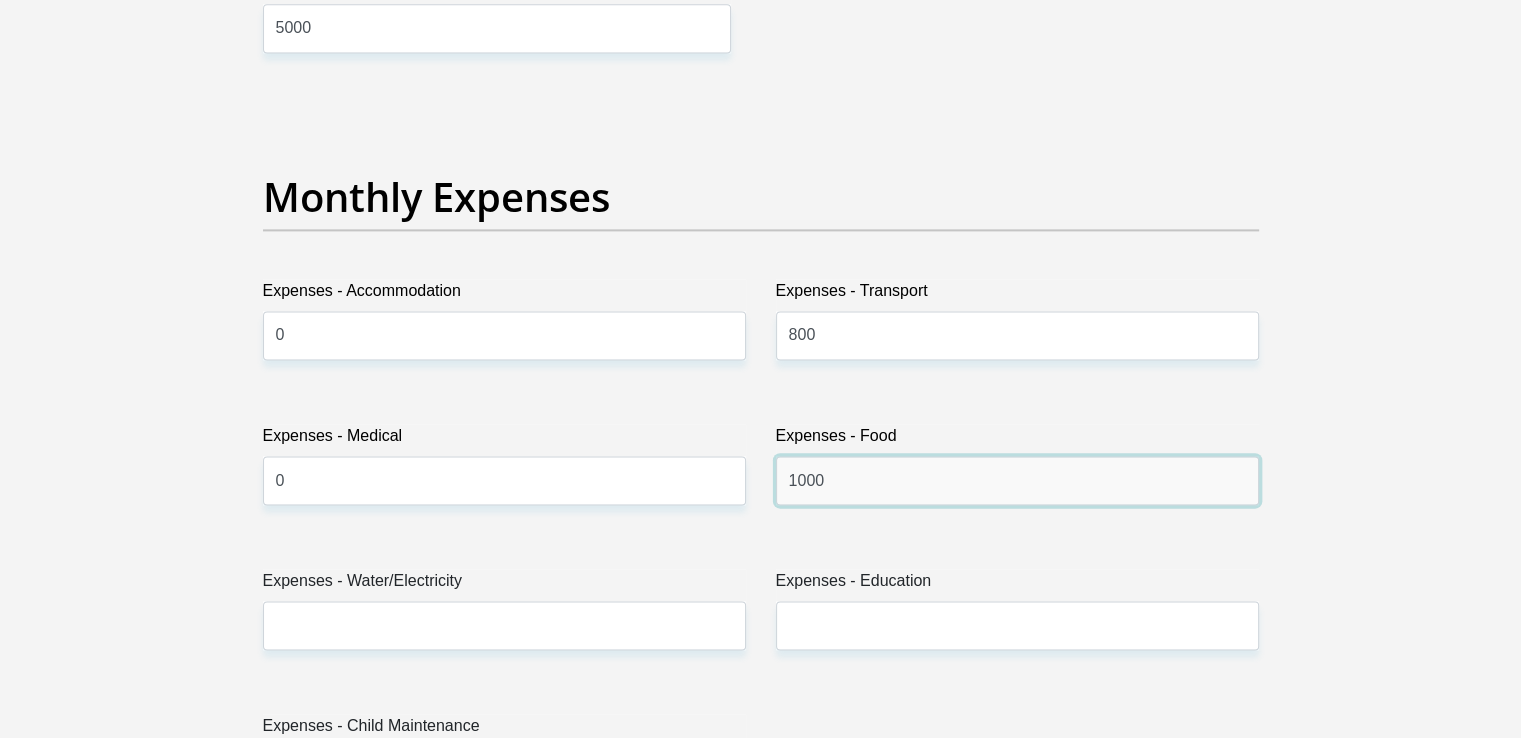 type on "1000" 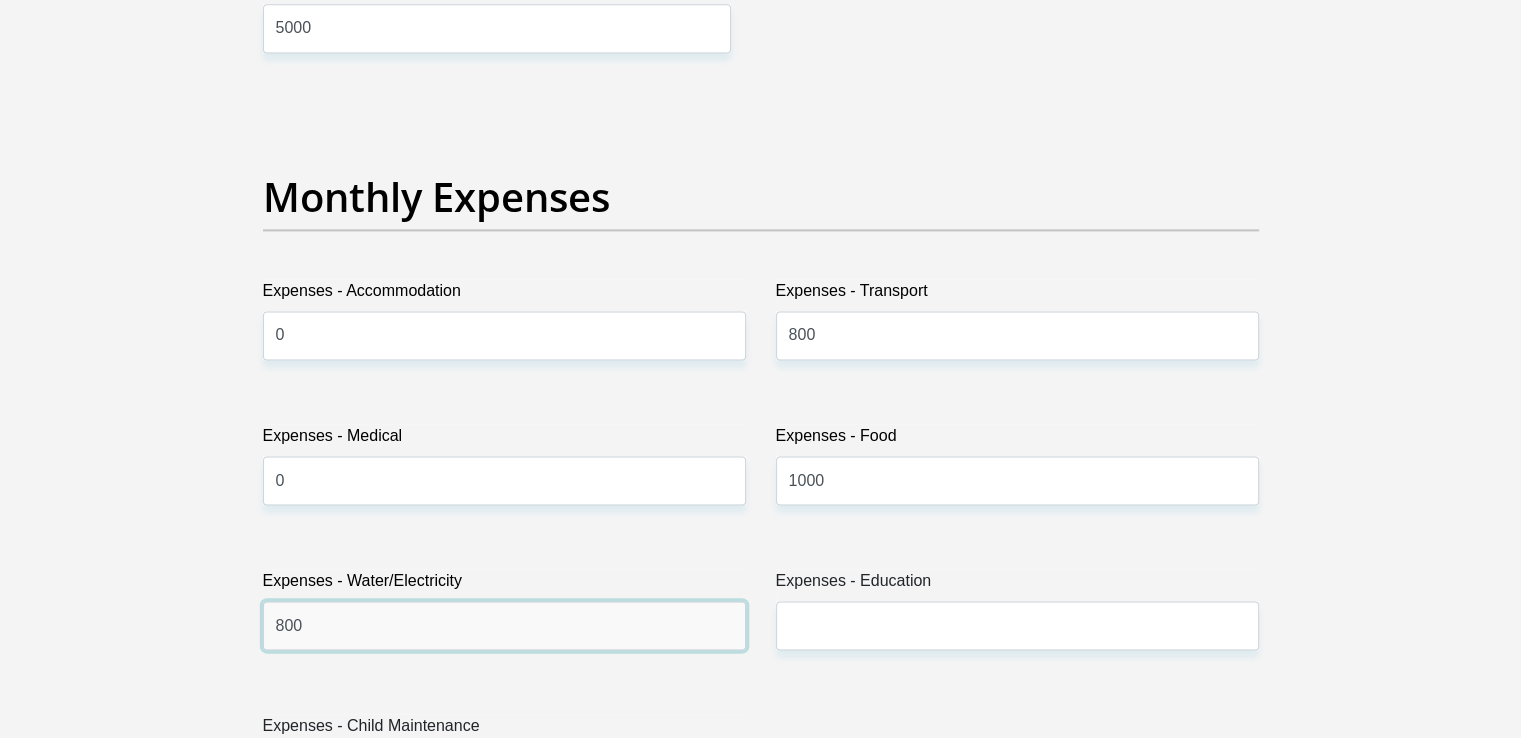type on "800" 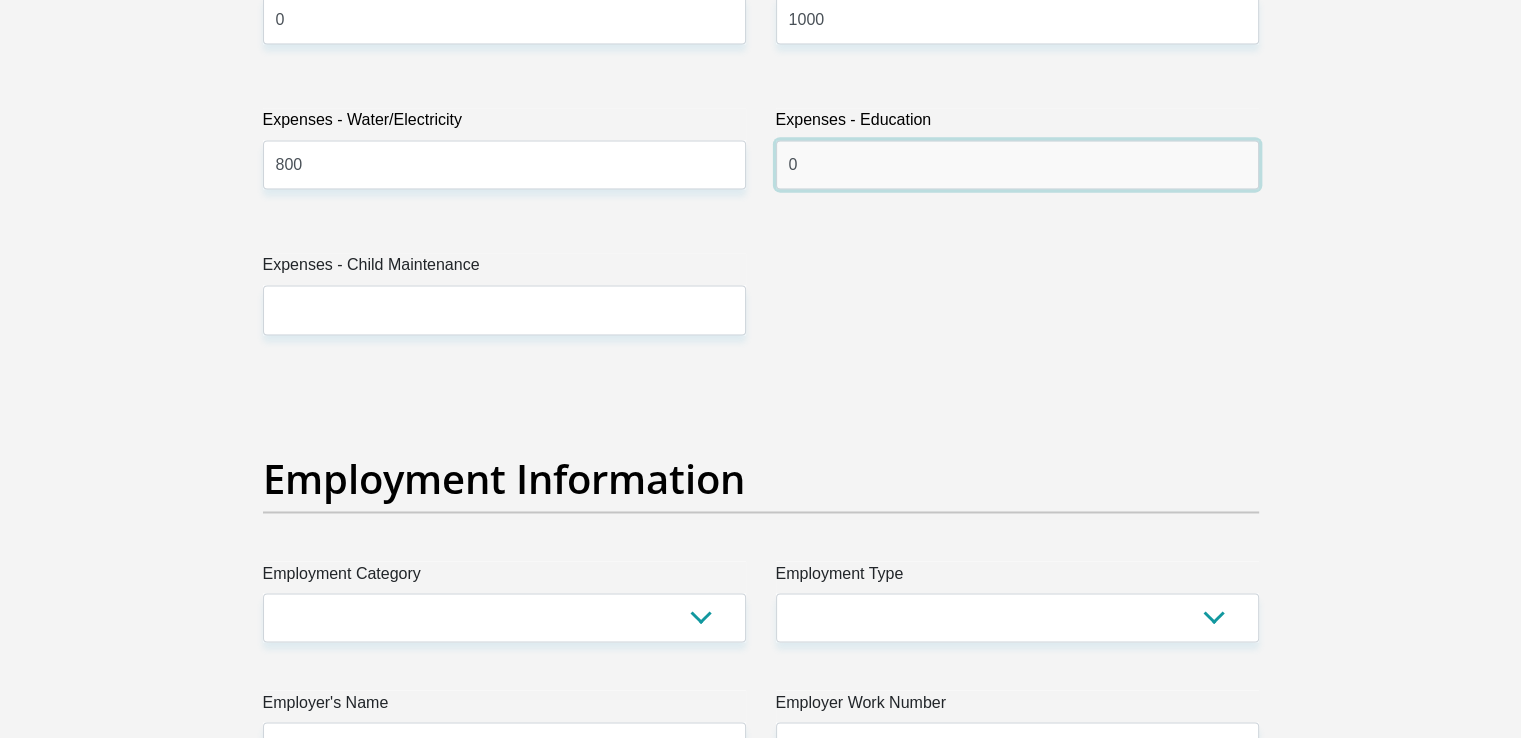 scroll, scrollTop: 3294, scrollLeft: 0, axis: vertical 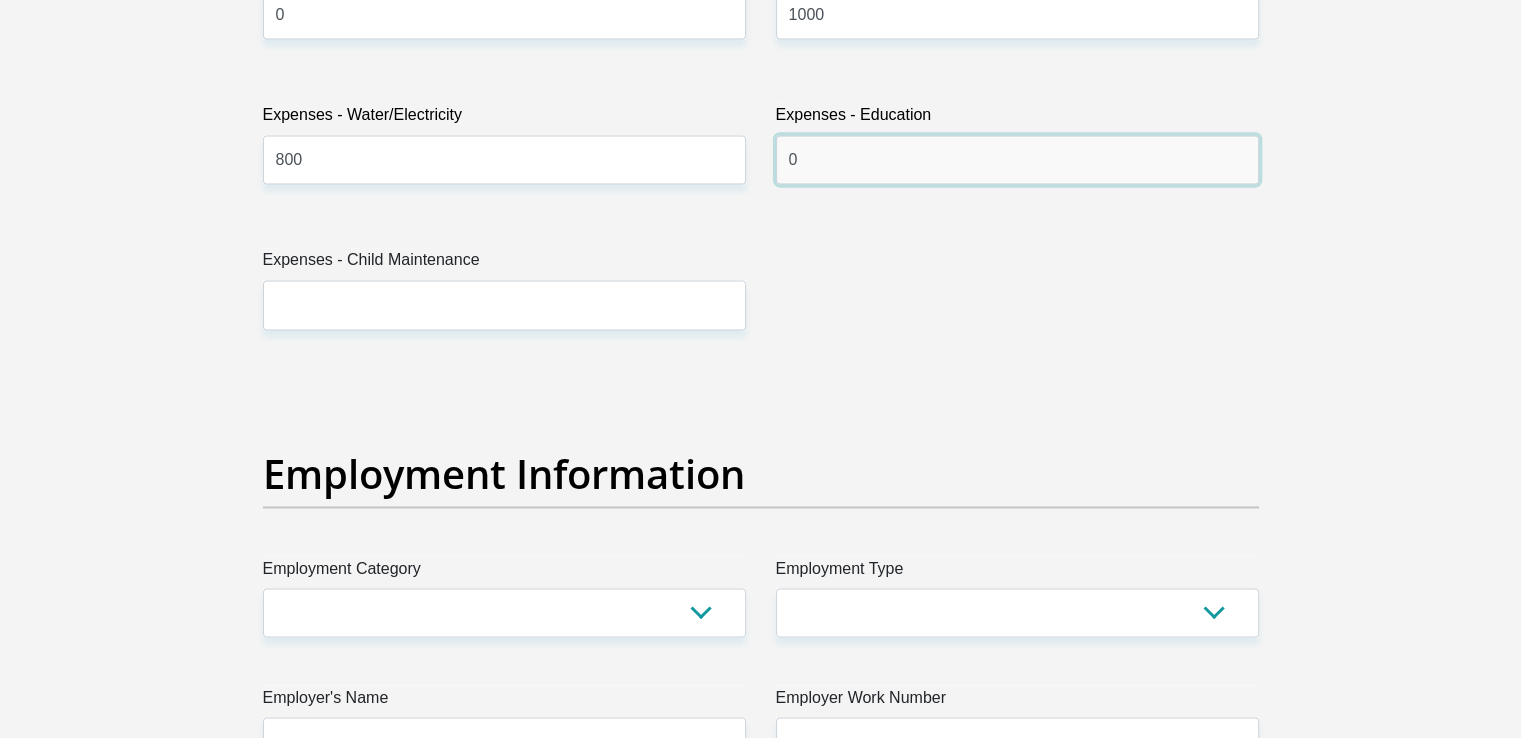type on "0" 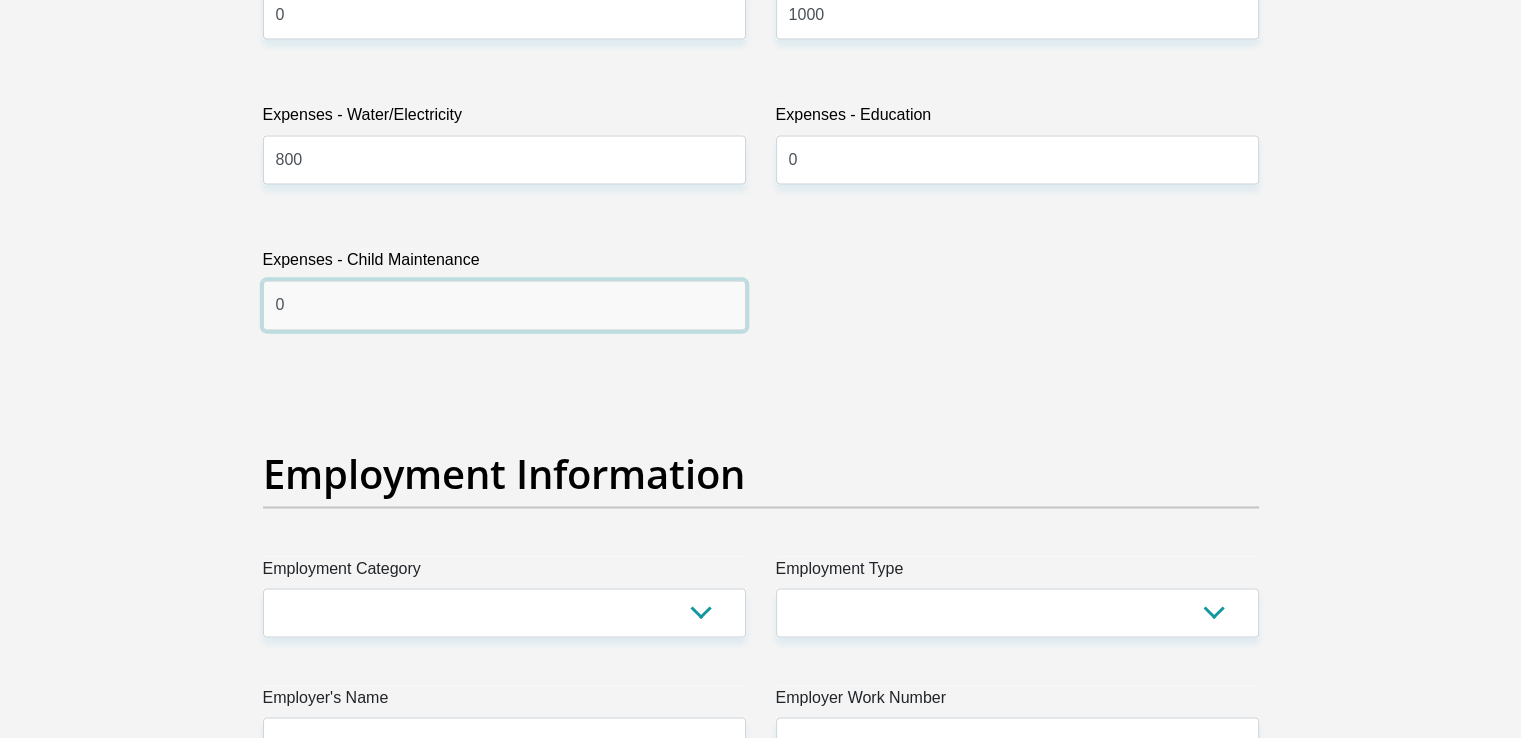 type on "0" 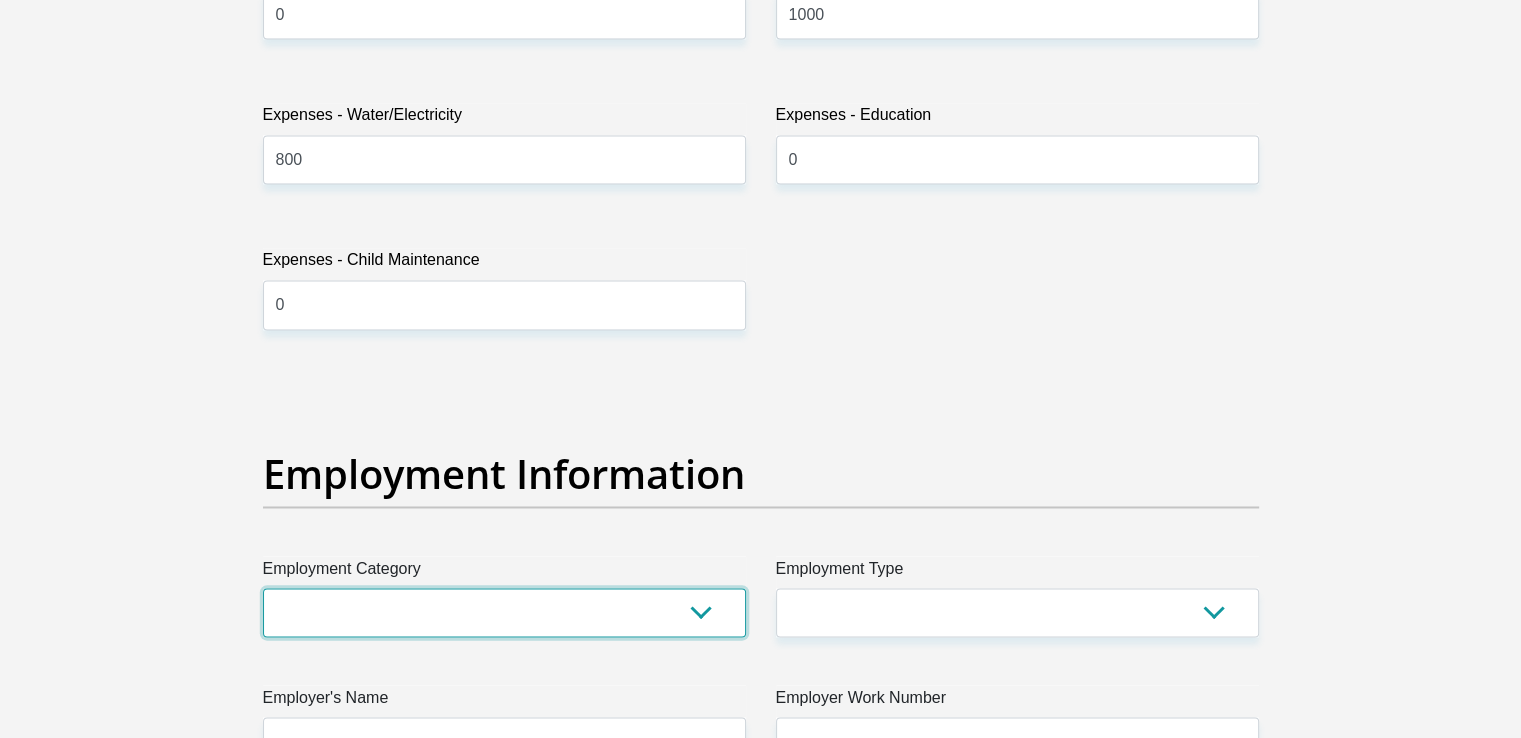click on "AGRICULTURE
ALCOHOL & TOBACCO
CONSTRUCTION MATERIALS
METALLURGY
EQUIPMENT FOR RENEWABLE ENERGY
SPECIALIZED CONTRACTORS
CAR
GAMING (INCL. INTERNET
OTHER WHOLESALE
UNLICENSED PHARMACEUTICALS
CURRENCY EXCHANGE HOUSES
OTHER FINANCIAL INSTITUTIONS & INSURANCE
REAL ESTATE AGENTS
OIL & GAS
OTHER MATERIALS (E.G. IRON ORE)
PRECIOUS STONES & PRECIOUS METALS
POLITICAL ORGANIZATIONS
RELIGIOUS ORGANIZATIONS(NOT SECTS)
ACTI. HAVING BUSINESS DEAL WITH PUBLIC ADMINISTRATION
LAUNDROMATS" at bounding box center (504, 612) 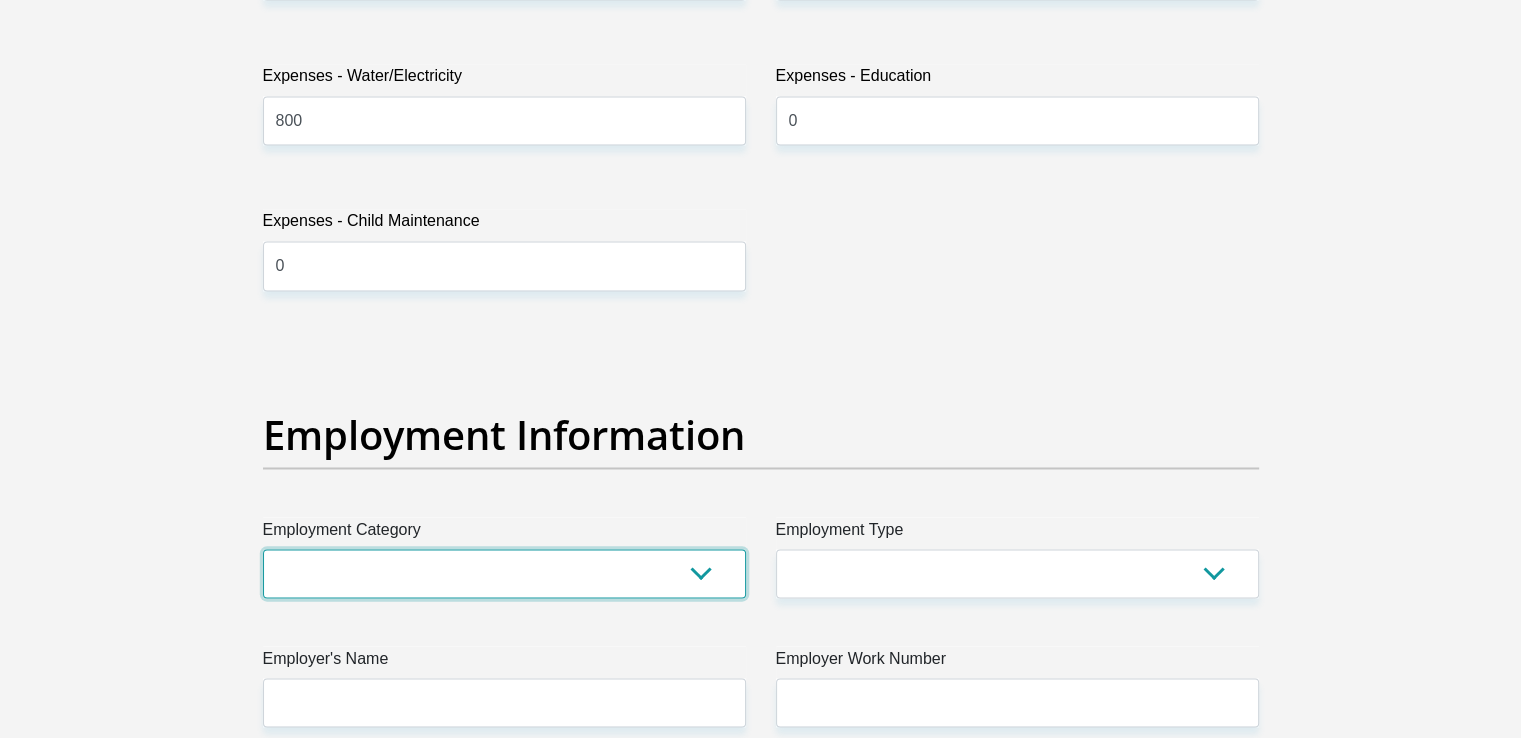 scroll, scrollTop: 3360, scrollLeft: 0, axis: vertical 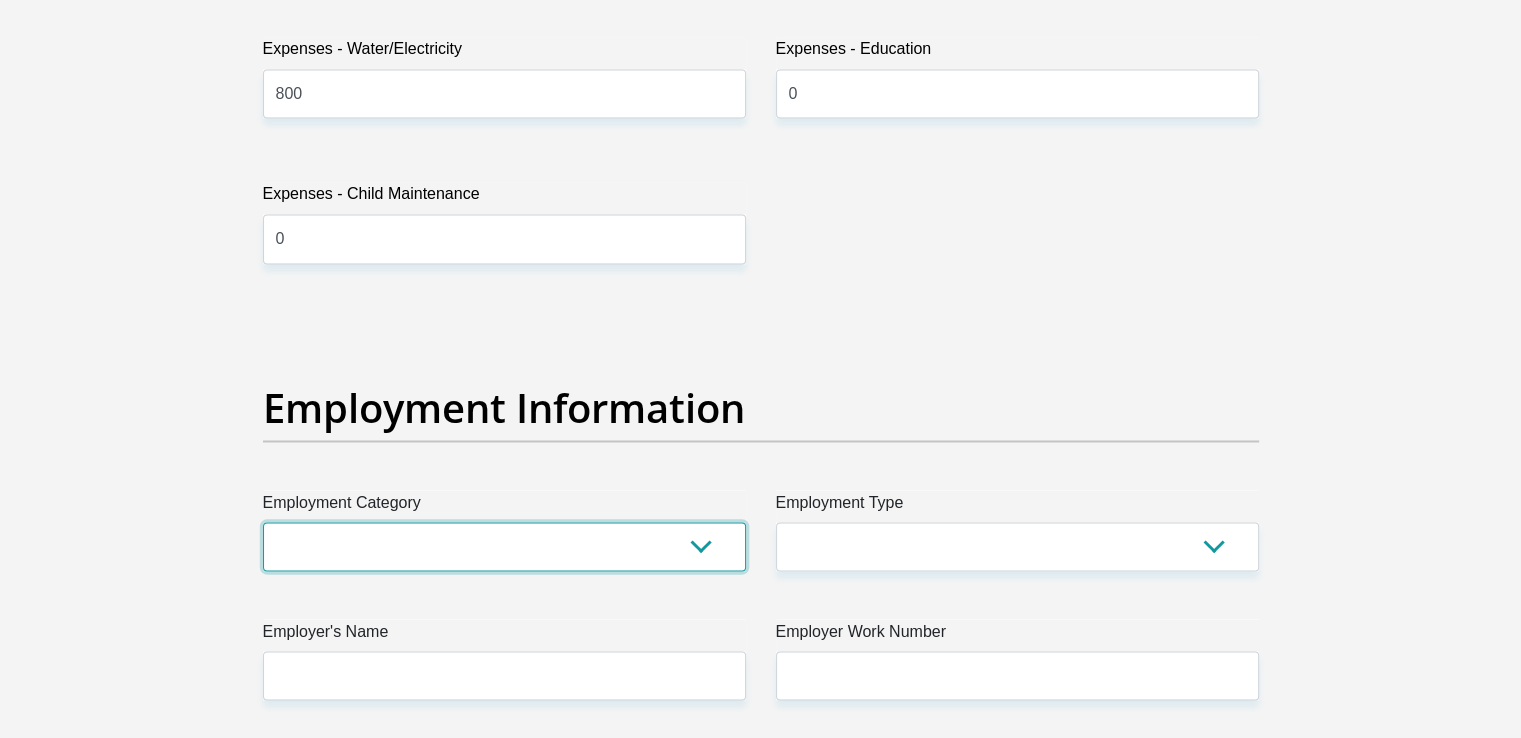 click on "AGRICULTURE
ALCOHOL & TOBACCO
CONSTRUCTION MATERIALS
METALLURGY
EQUIPMENT FOR RENEWABLE ENERGY
SPECIALIZED CONTRACTORS
CAR
GAMING (INCL. INTERNET
OTHER WHOLESALE
UNLICENSED PHARMACEUTICALS
CURRENCY EXCHANGE HOUSES
OTHER FINANCIAL INSTITUTIONS & INSURANCE
REAL ESTATE AGENTS
OIL & GAS
OTHER MATERIALS (E.G. IRON ORE)
PRECIOUS STONES & PRECIOUS METALS
POLITICAL ORGANIZATIONS
RELIGIOUS ORGANIZATIONS(NOT SECTS)
ACTI. HAVING BUSINESS DEAL WITH PUBLIC ADMINISTRATION
LAUNDROMATS" at bounding box center (504, 546) 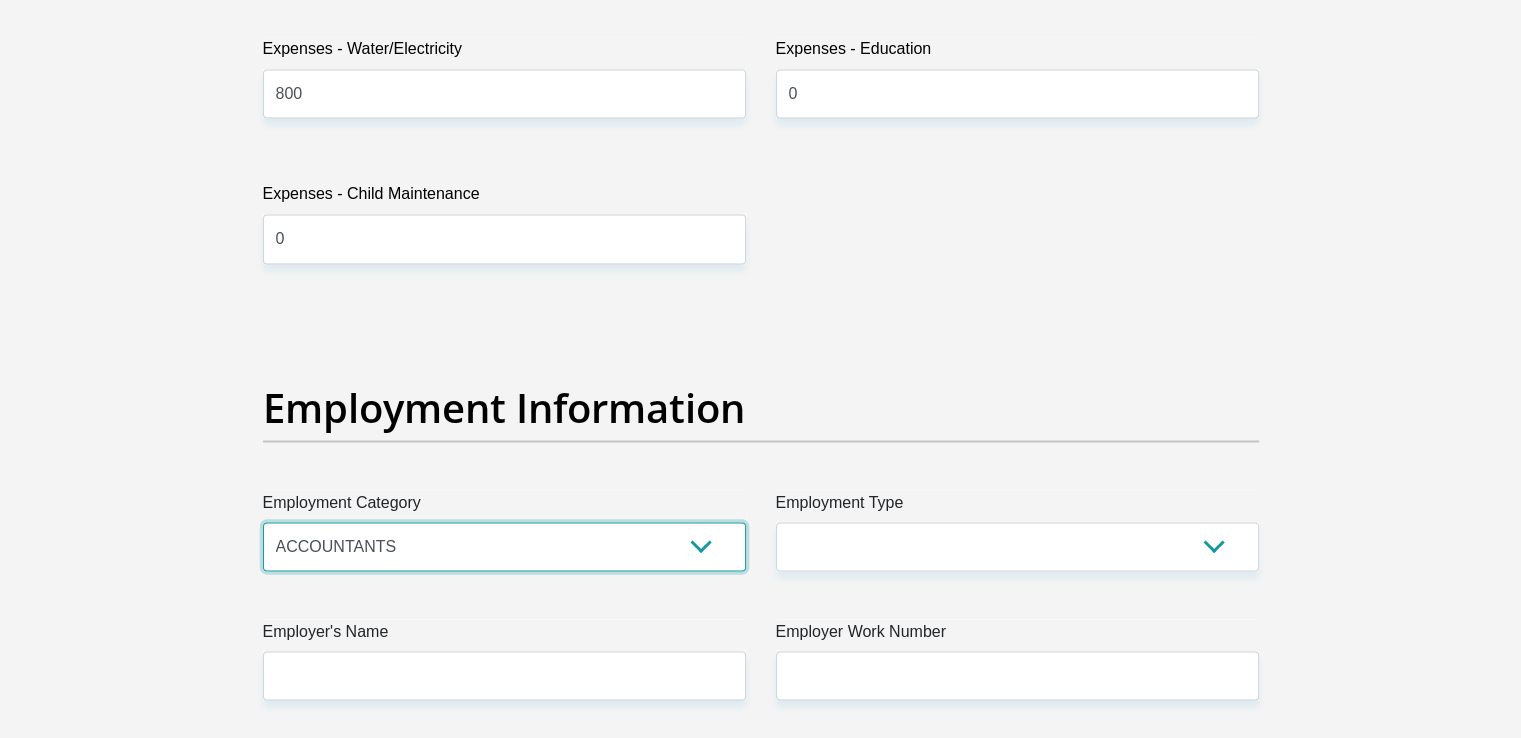 click on "AGRICULTURE
ALCOHOL & TOBACCO
CONSTRUCTION MATERIALS
METALLURGY
EQUIPMENT FOR RENEWABLE ENERGY
SPECIALIZED CONTRACTORS
CAR
GAMING (INCL. INTERNET
OTHER WHOLESALE
UNLICENSED PHARMACEUTICALS
CURRENCY EXCHANGE HOUSES
OTHER FINANCIAL INSTITUTIONS & INSURANCE
REAL ESTATE AGENTS
OIL & GAS
OTHER MATERIALS (E.G. IRON ORE)
PRECIOUS STONES & PRECIOUS METALS
POLITICAL ORGANIZATIONS
RELIGIOUS ORGANIZATIONS(NOT SECTS)
ACTI. HAVING BUSINESS DEAL WITH PUBLIC ADMINISTRATION
LAUNDROMATS" at bounding box center (504, 546) 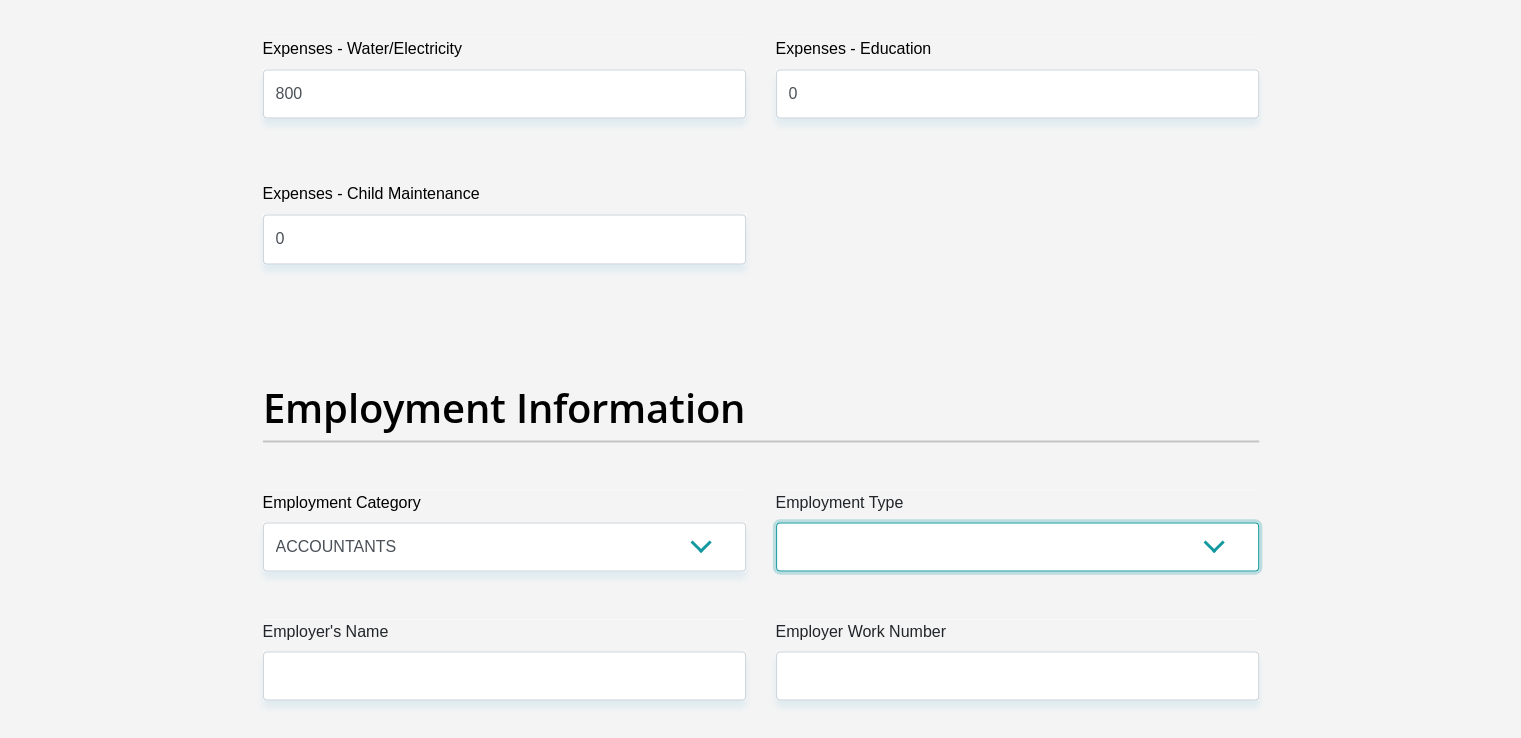 click on "College/Lecturer
Craft Seller
Creative
Driver
Executive
Farmer
Forces - Non Commissioned
Forces - Officer
Hawker
Housewife
Labourer
Licenced Professional
Manager
Miner
Non Licenced Professional
Office Staff/Clerk
Outside Worker
Pensioner
Permanent Teacher
Production/Manufacturing
Sales
Self-Employed
Semi-Professional Worker
Service Industry  Social Worker  Student" at bounding box center [1017, 546] 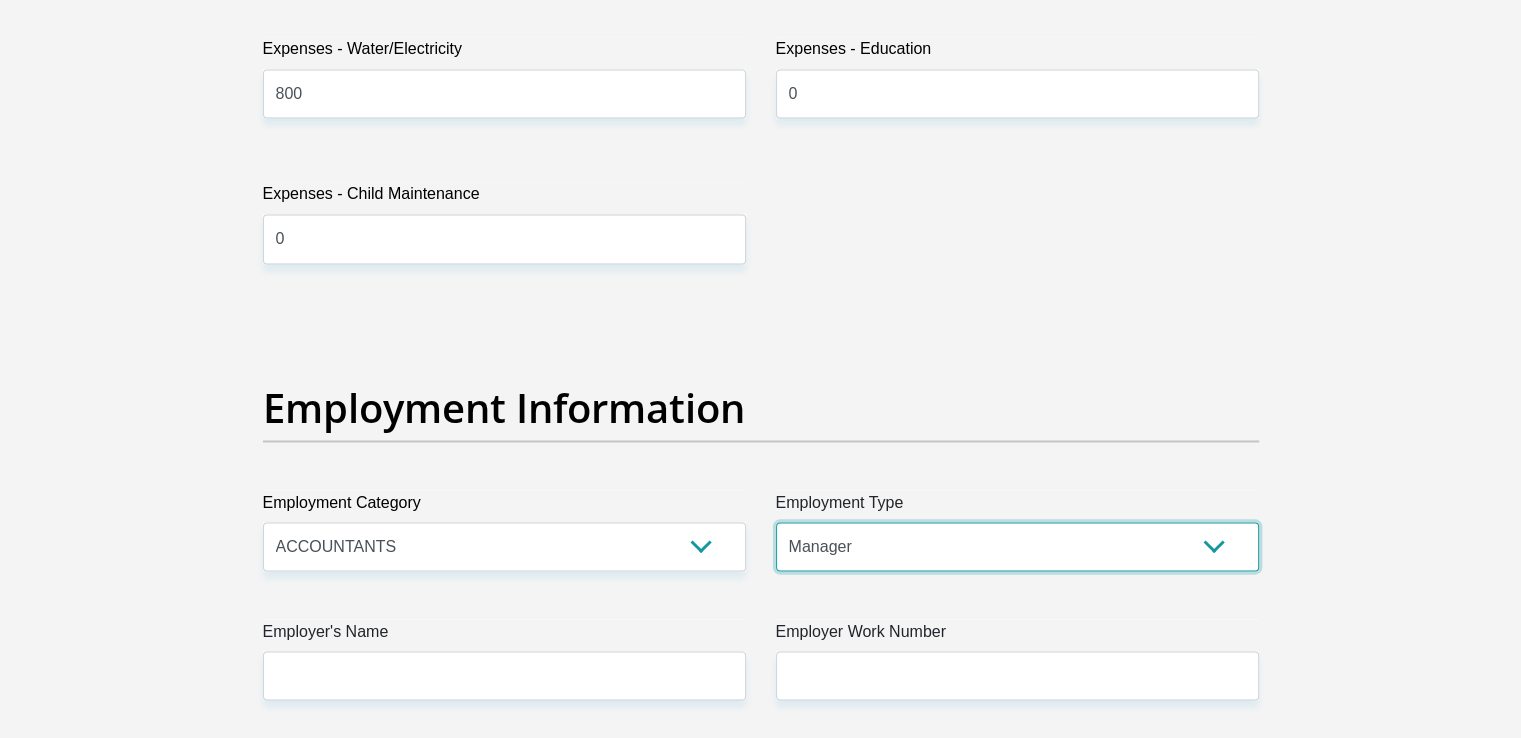 click on "College/Lecturer
Craft Seller
Creative
Driver
Executive
Farmer
Forces - Non Commissioned
Forces - Officer
Hawker
Housewife
Labourer
Licenced Professional
Manager
Miner
Non Licenced Professional
Office Staff/Clerk
Outside Worker
Pensioner
Permanent Teacher
Production/Manufacturing
Sales
Self-Employed
Semi-Professional Worker
Service Industry  Social Worker  Student" at bounding box center [1017, 546] 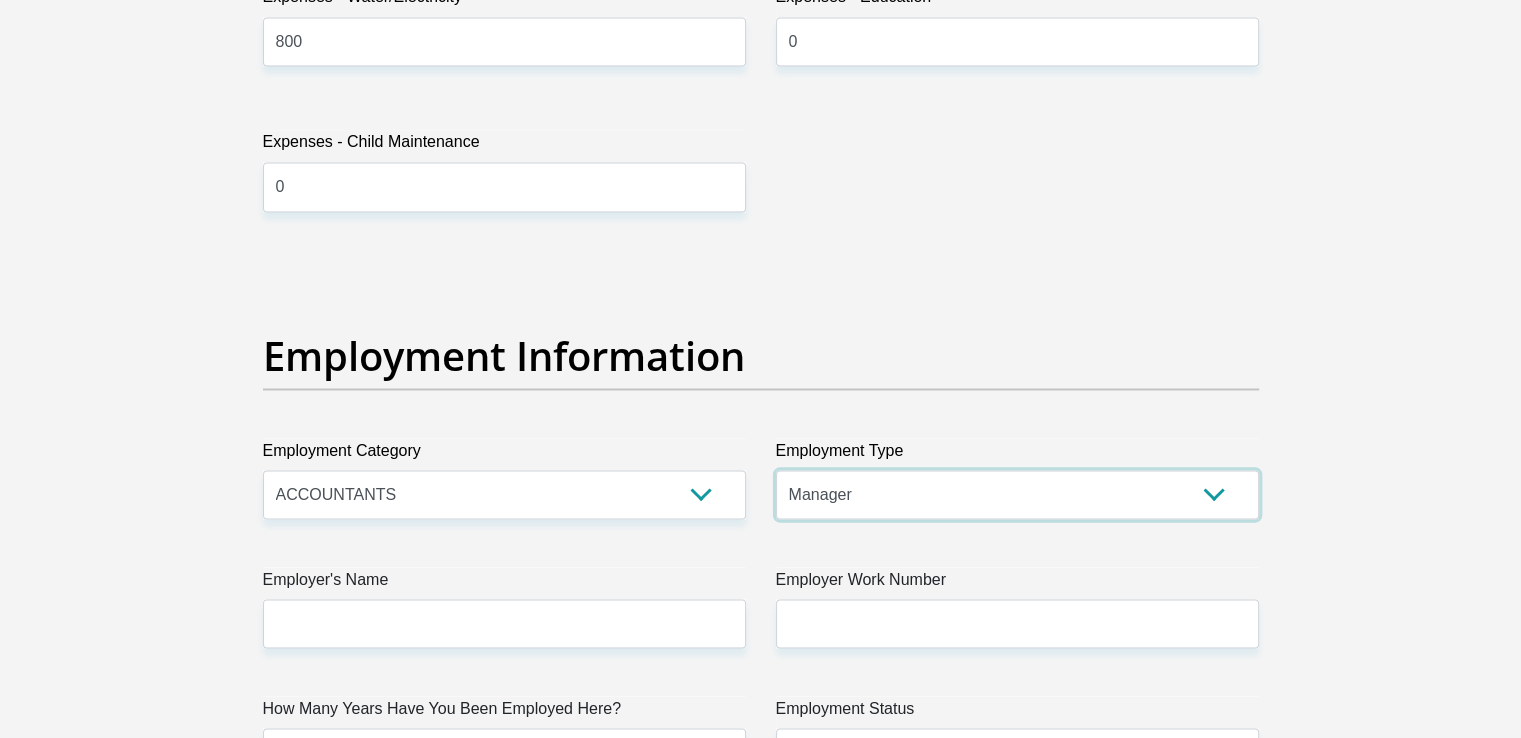 scroll, scrollTop: 3594, scrollLeft: 0, axis: vertical 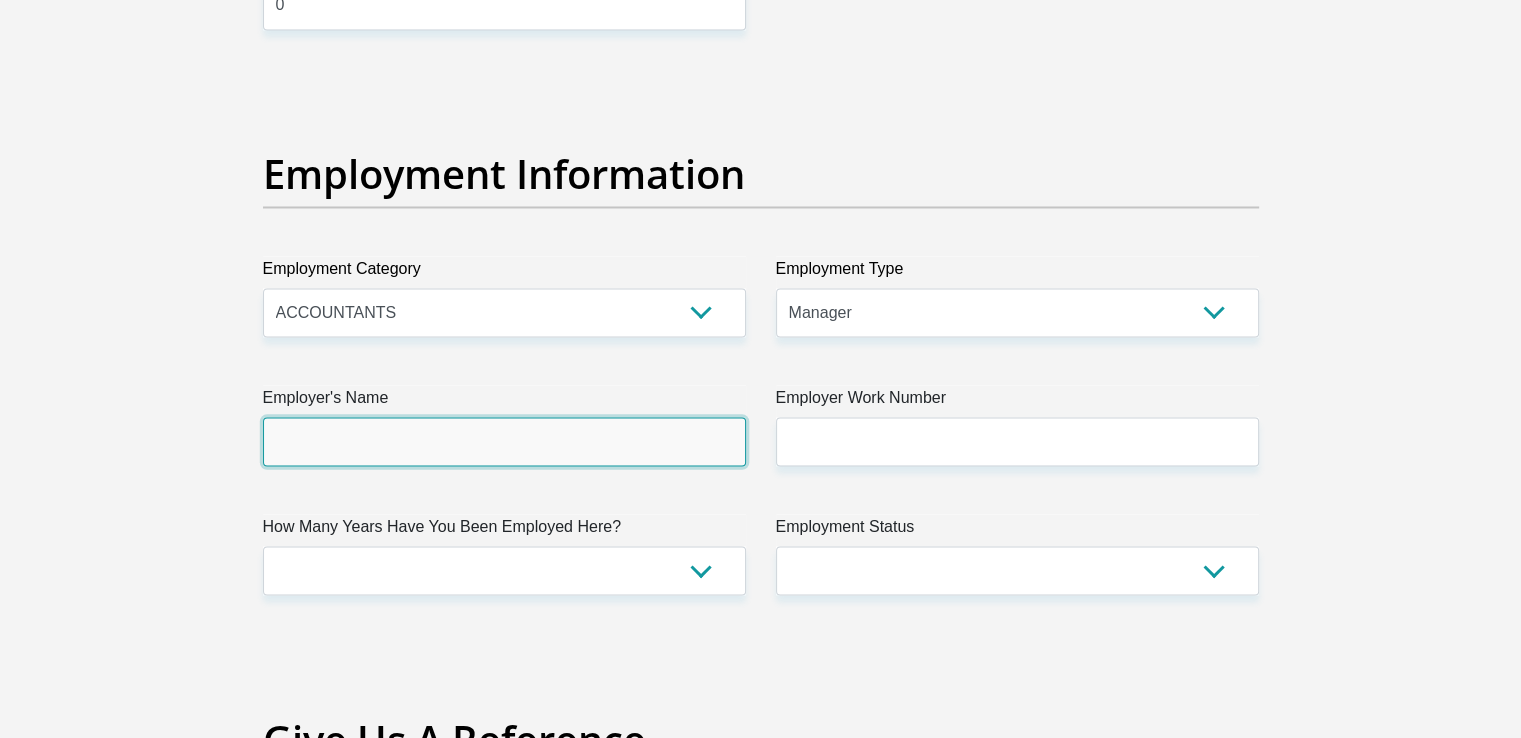 drag, startPoint x: 487, startPoint y: 423, endPoint x: 487, endPoint y: 435, distance: 12 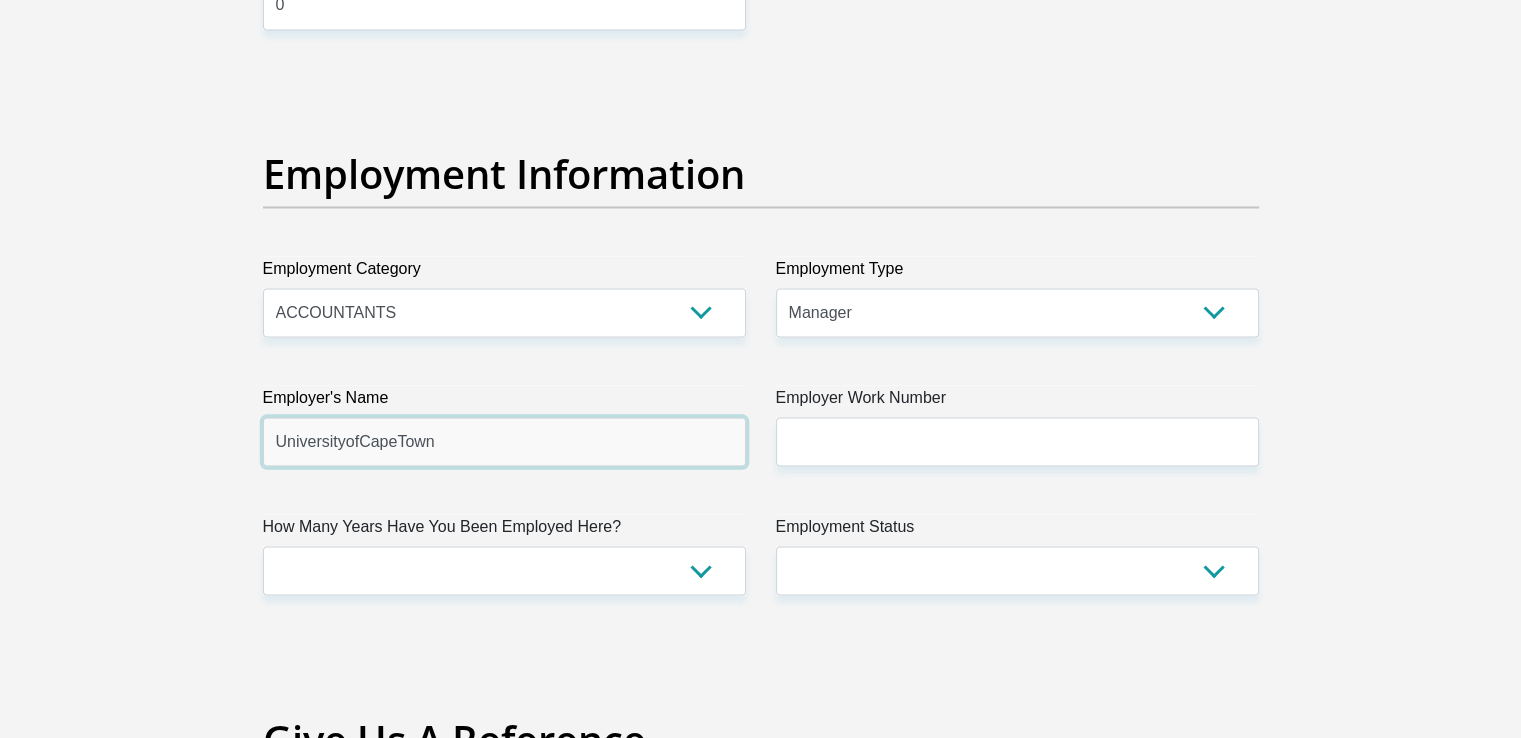 drag, startPoint x: 457, startPoint y: 442, endPoint x: 0, endPoint y: 394, distance: 459.5139 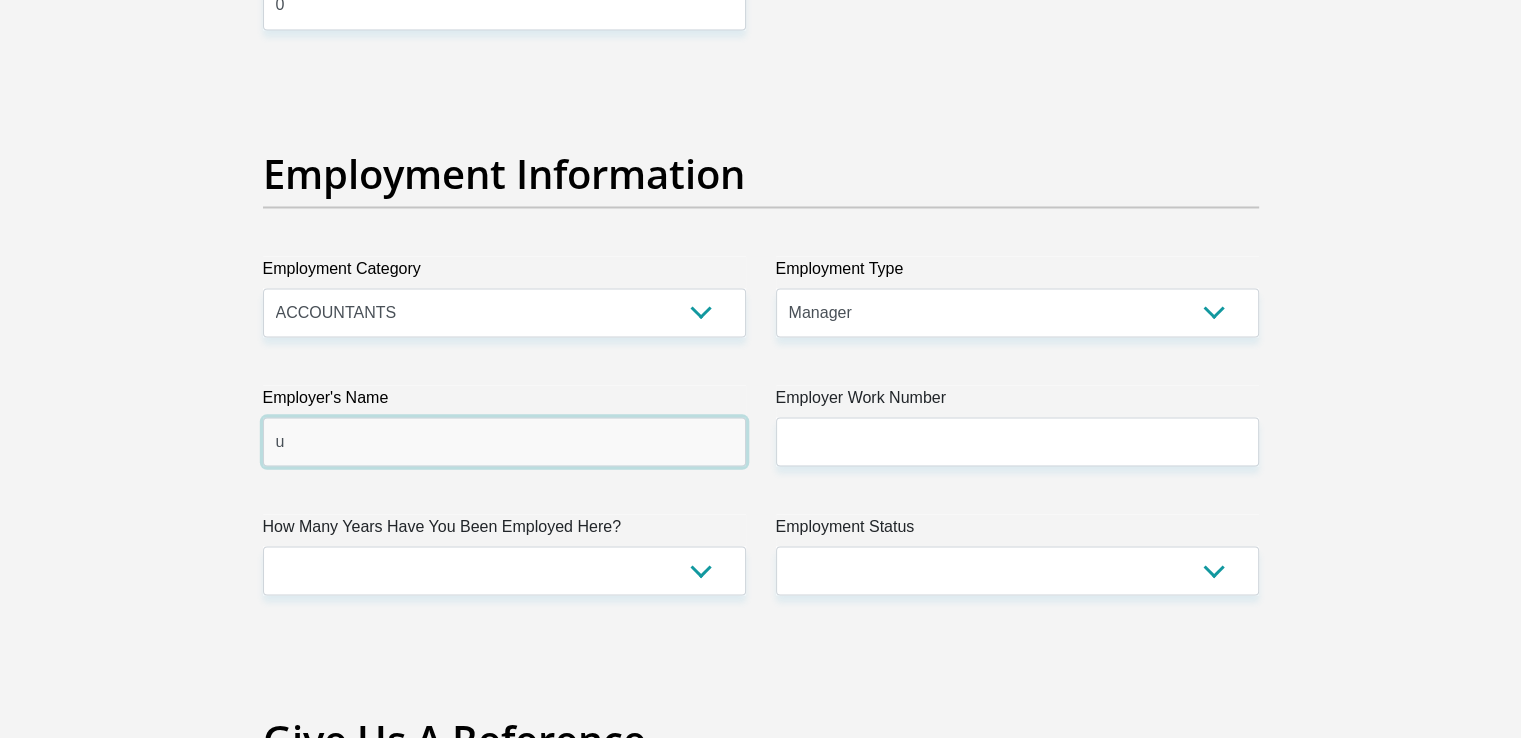 type on "UniversityofCapeTown" 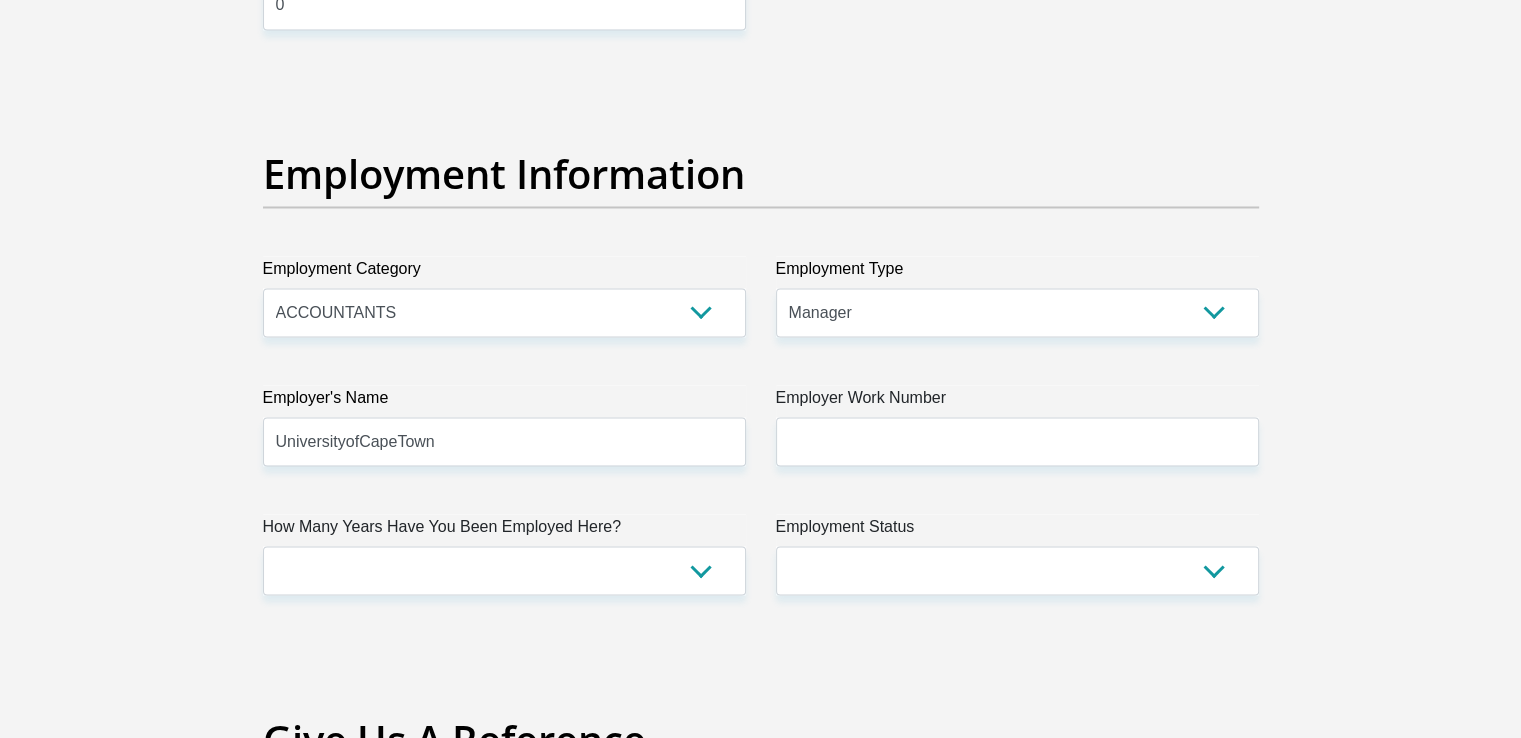 drag, startPoint x: 916, startPoint y: 410, endPoint x: 924, endPoint y: 417, distance: 10.630146 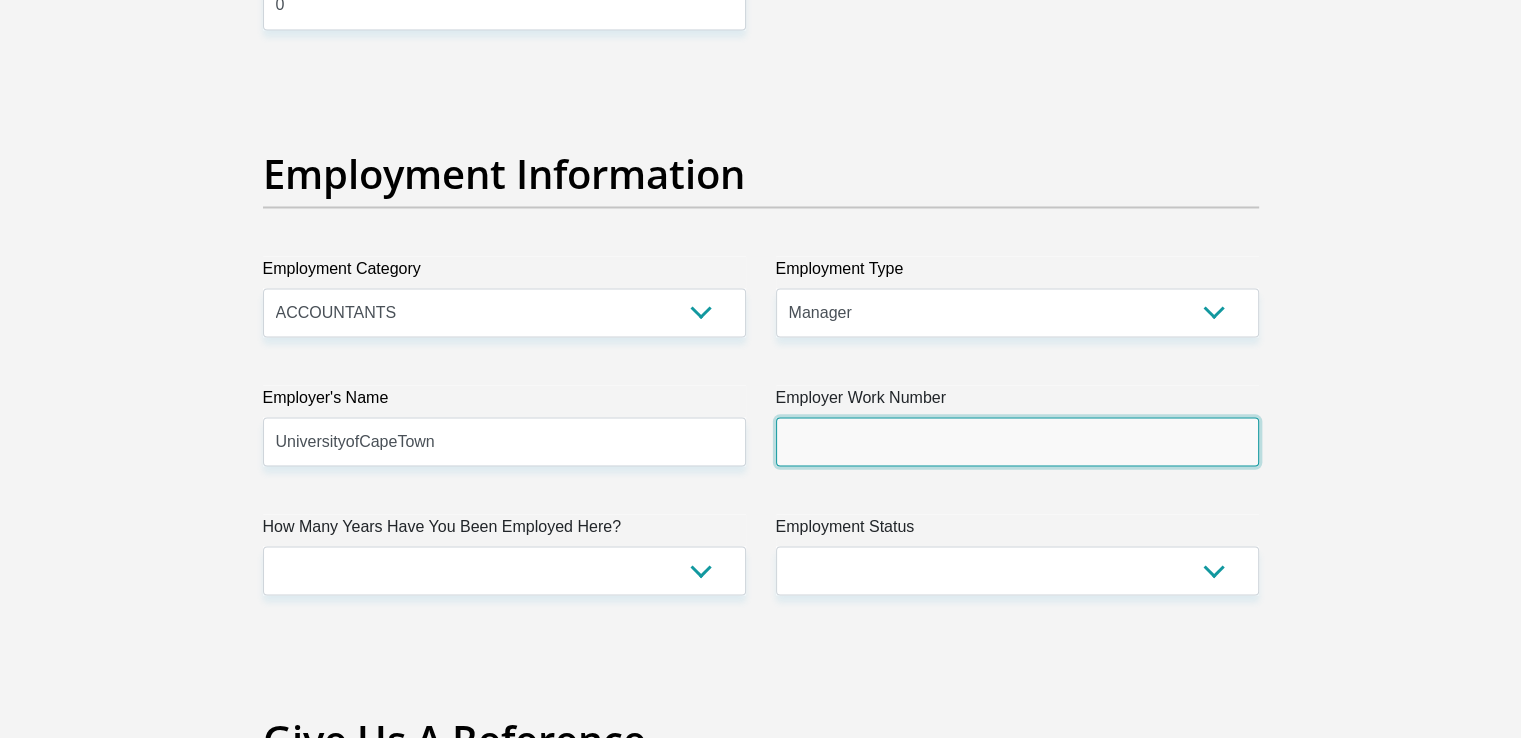 click on "Employer Work Number" at bounding box center (1017, 441) 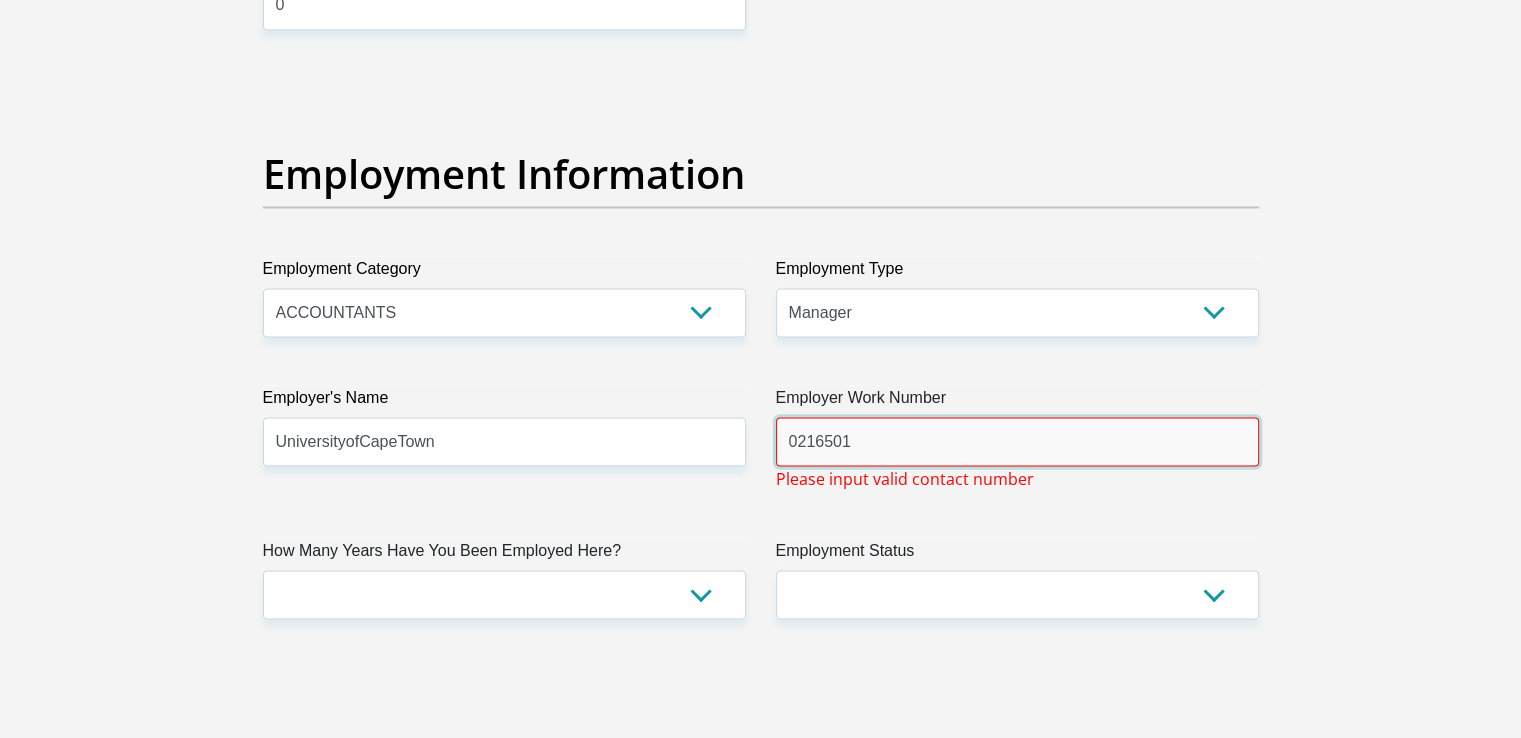 type on "0216501996" 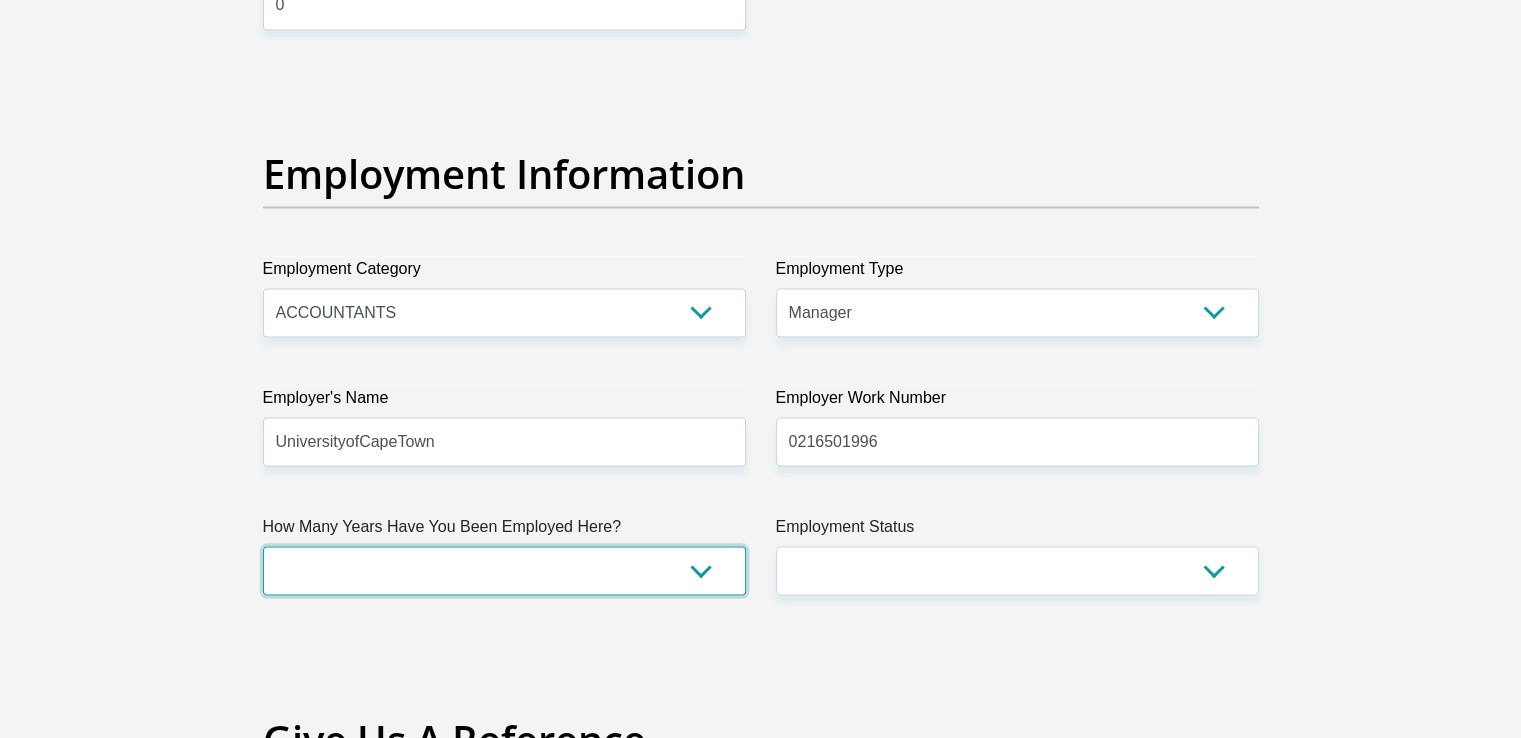 click on "less than 1 year
1-3 years
3-5 years
5+ years" at bounding box center [504, 570] 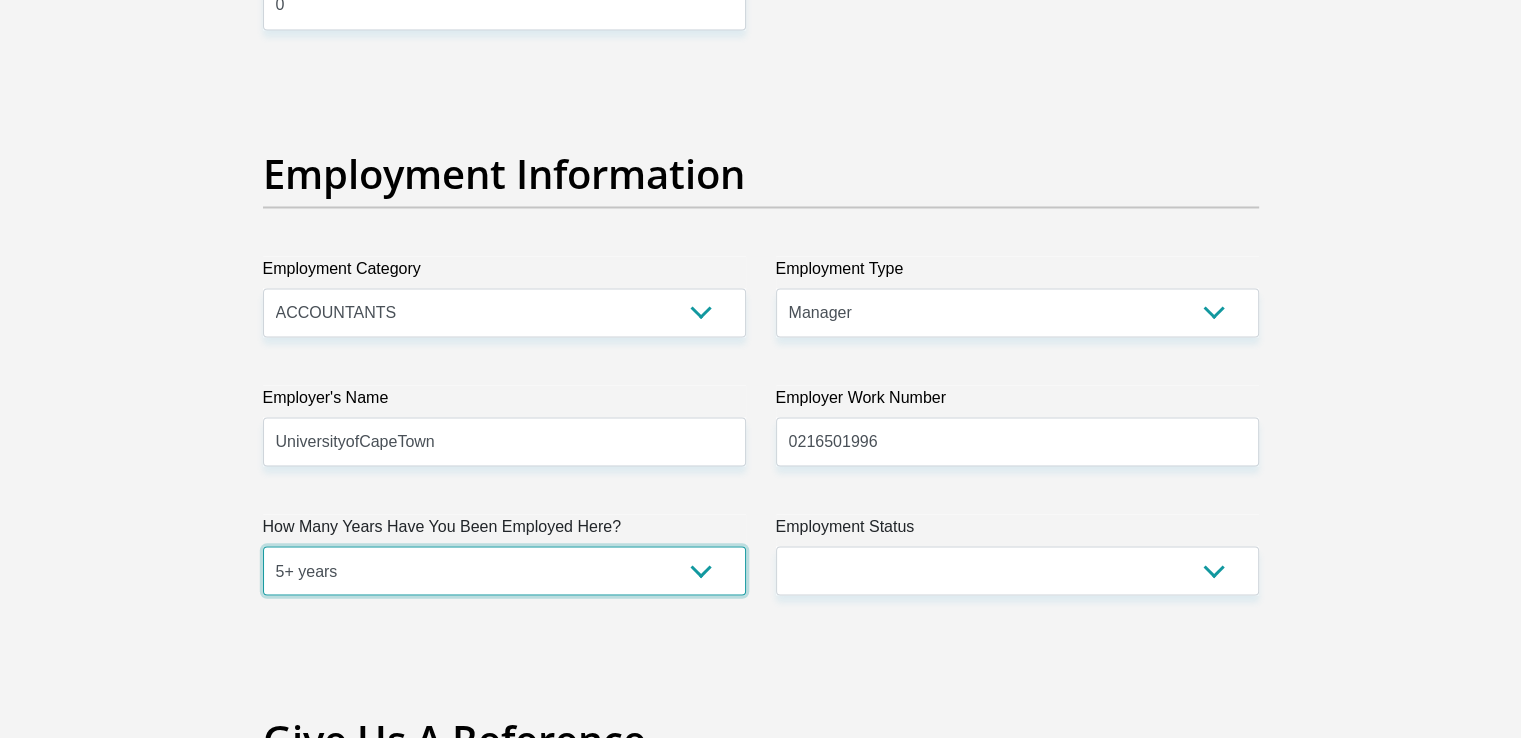 click on "less than 1 year
1-3 years
3-5 years
5+ years" at bounding box center (504, 570) 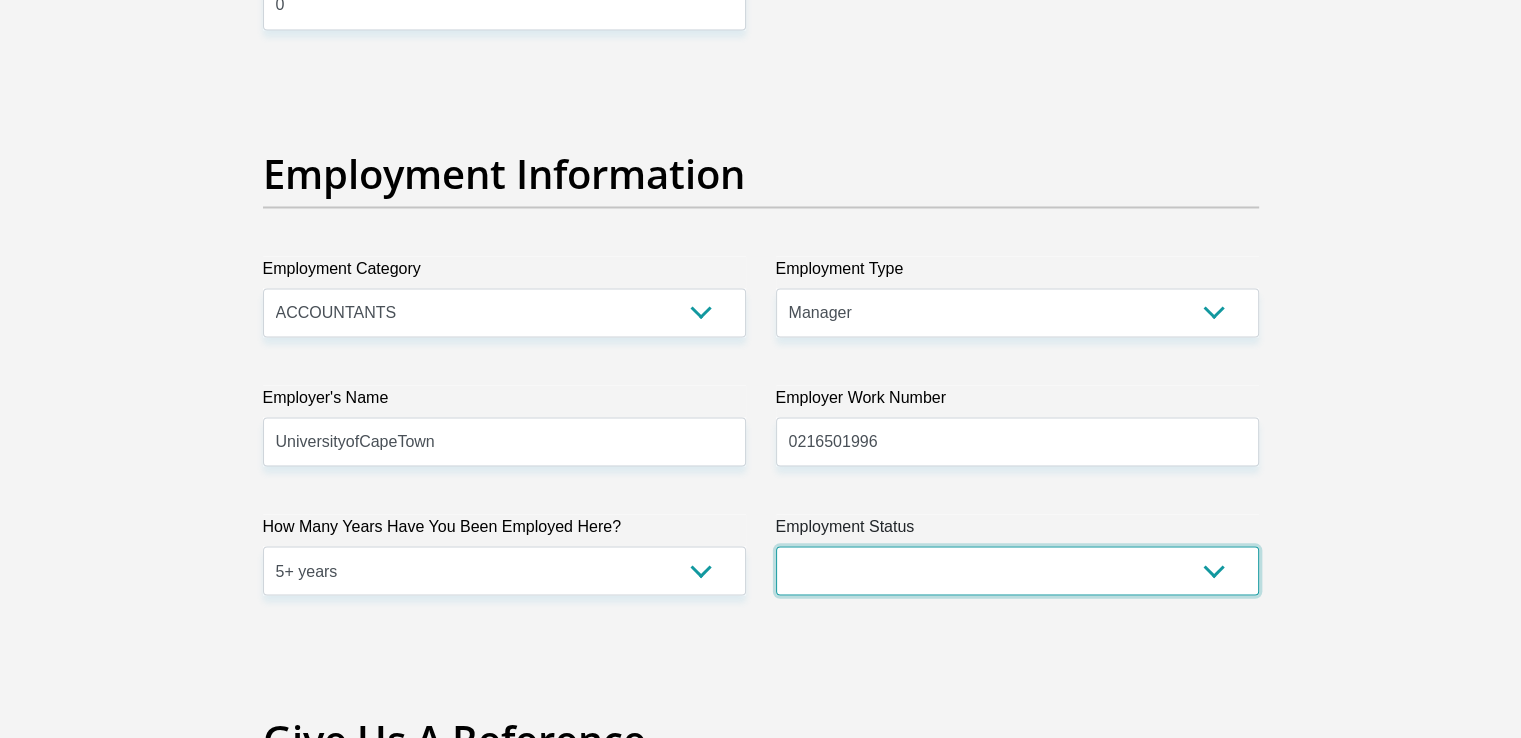 click on "Permanent/Full-time
Part-time/Casual
[DEMOGRAPHIC_DATA] Worker
Self-Employed
Housewife
Retired
Student
Medically Boarded
Disability
Unemployed" at bounding box center [1017, 570] 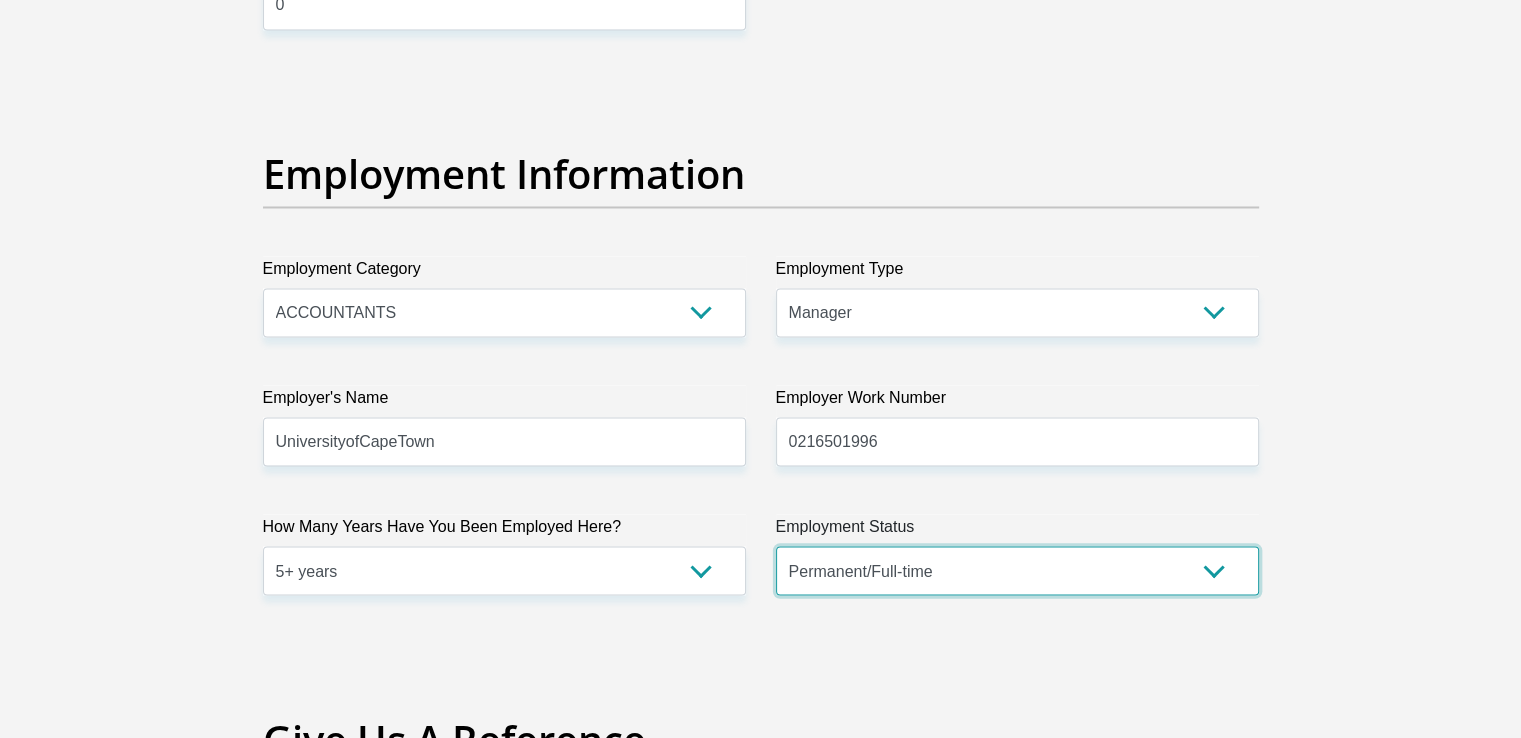click on "Permanent/Full-time
Part-time/Casual
[DEMOGRAPHIC_DATA] Worker
Self-Employed
Housewife
Retired
Student
Medically Boarded
Disability
Unemployed" at bounding box center [1017, 570] 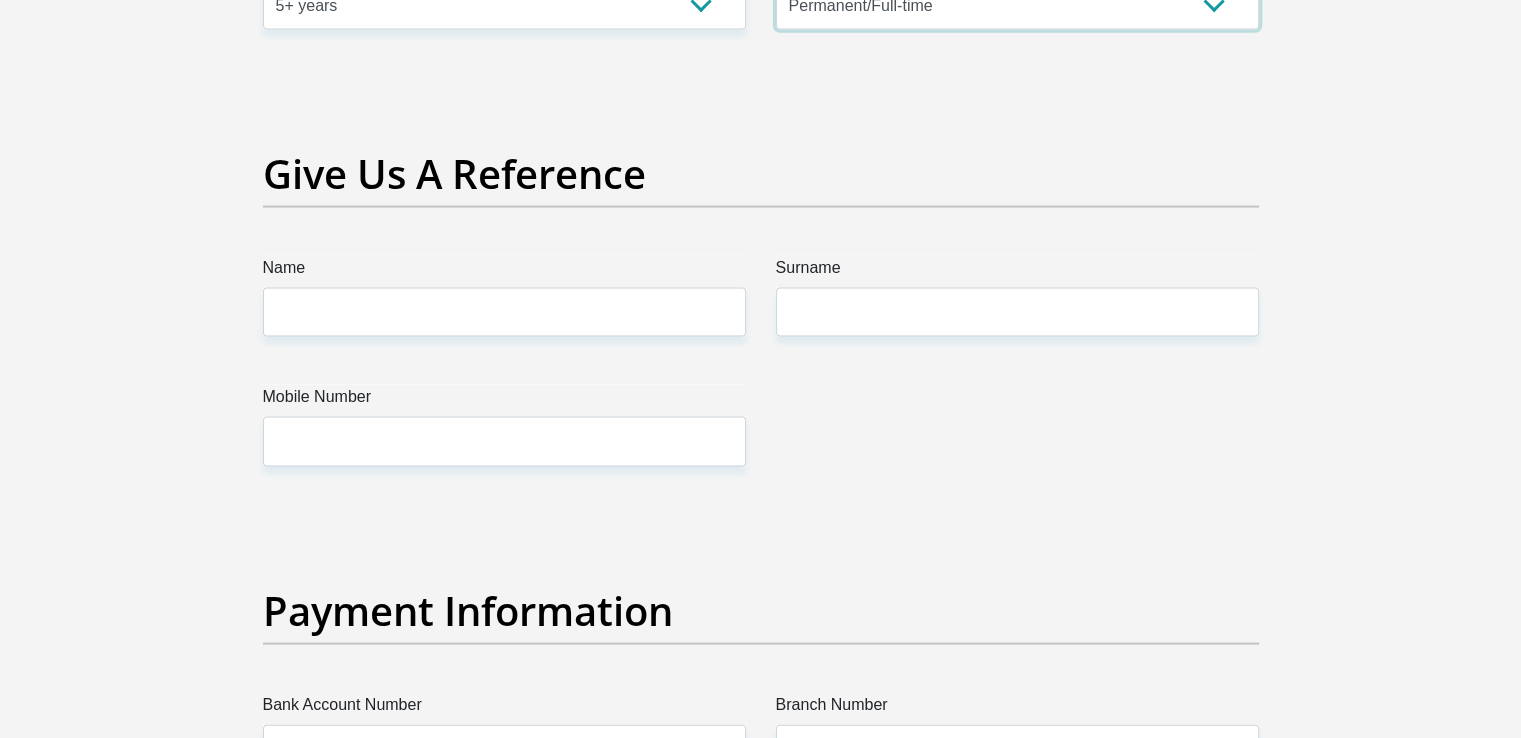 scroll, scrollTop: 4160, scrollLeft: 0, axis: vertical 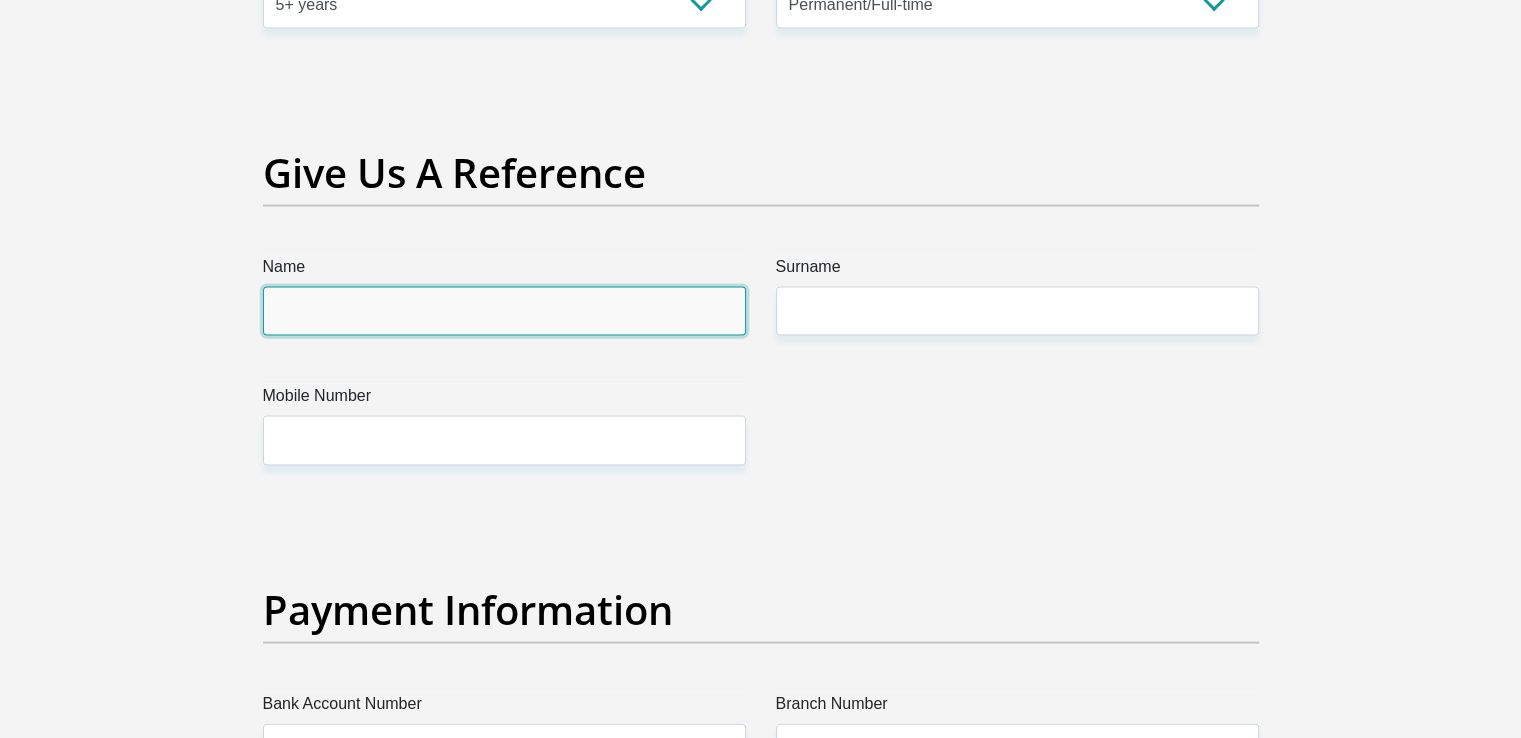 click on "Name" at bounding box center (504, 311) 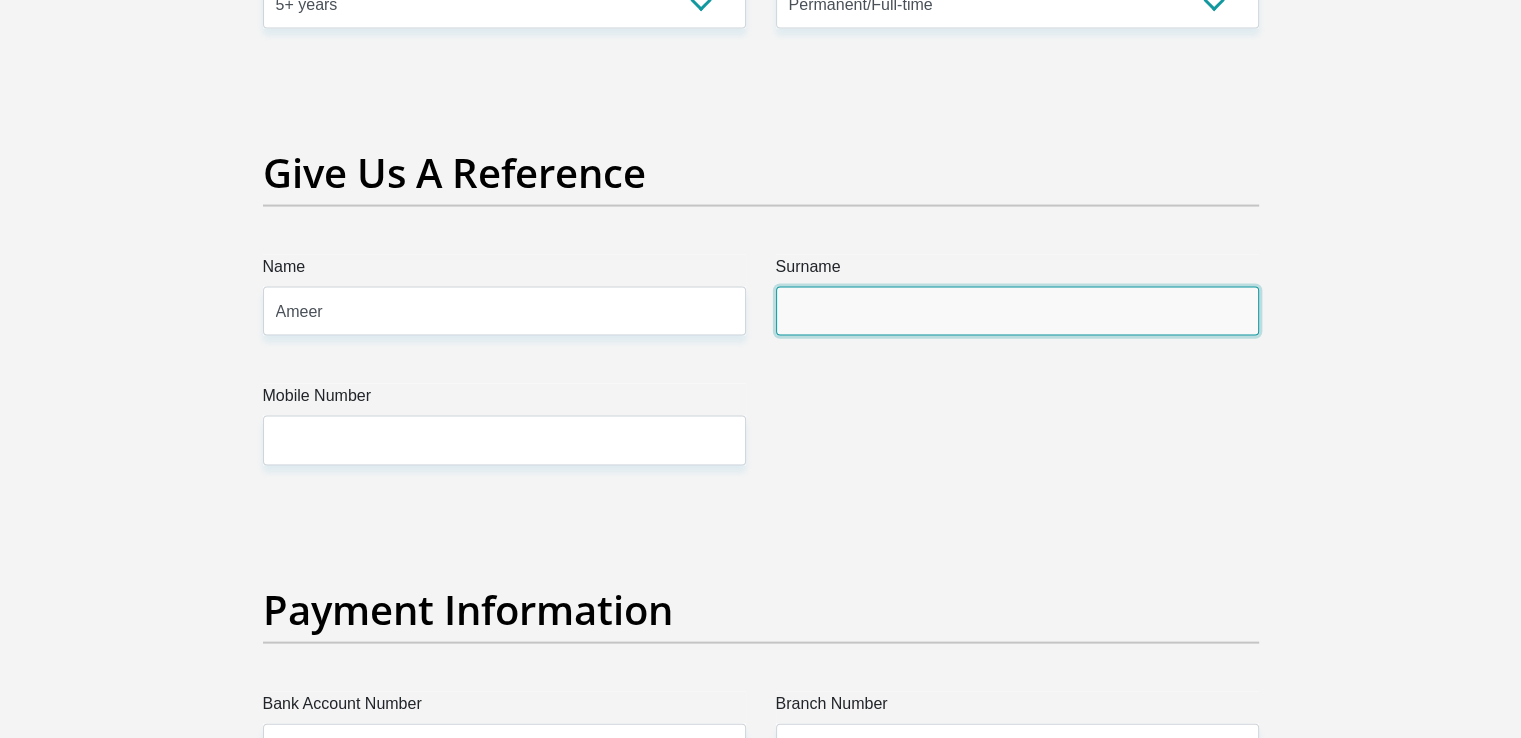 type on "[PERSON_NAME]" 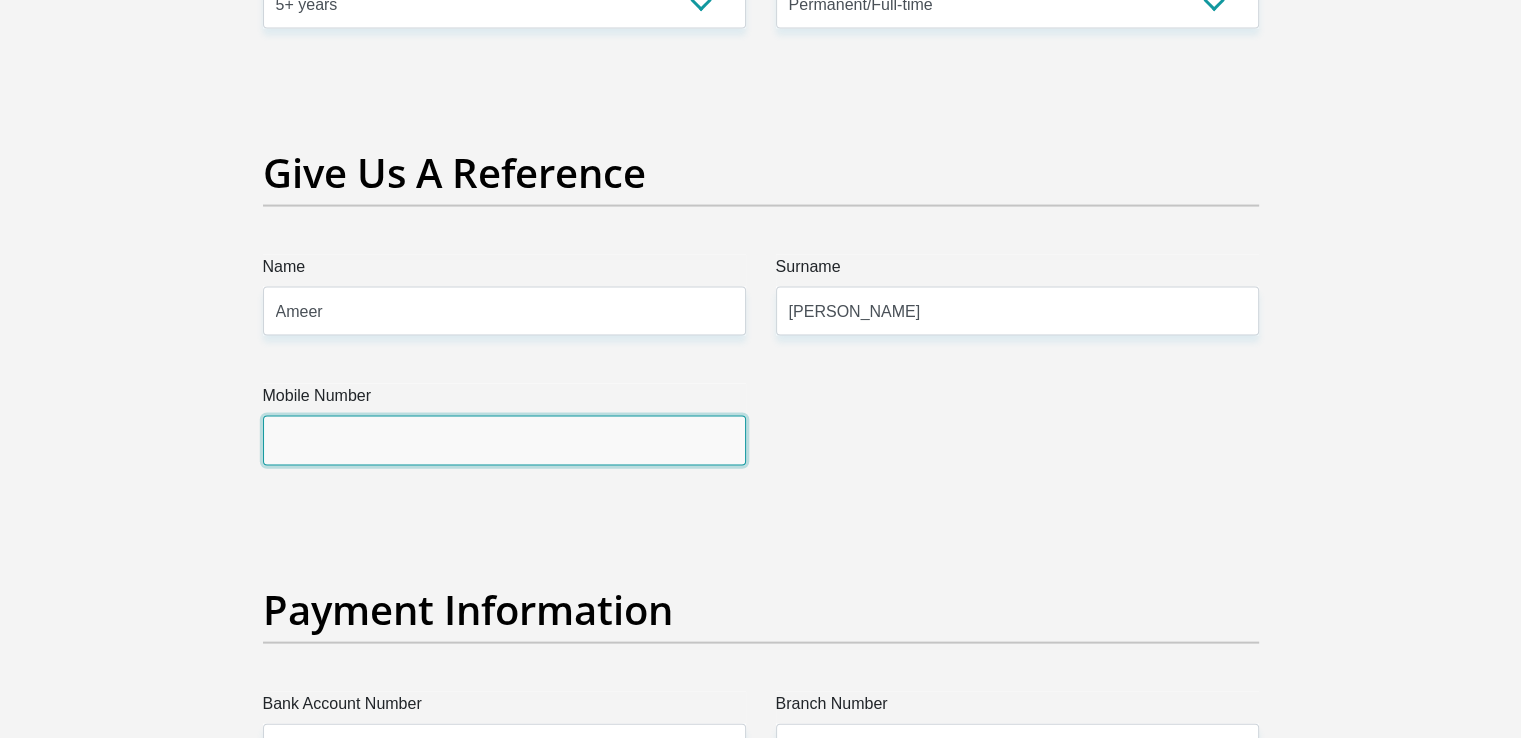 type on "0739675928" 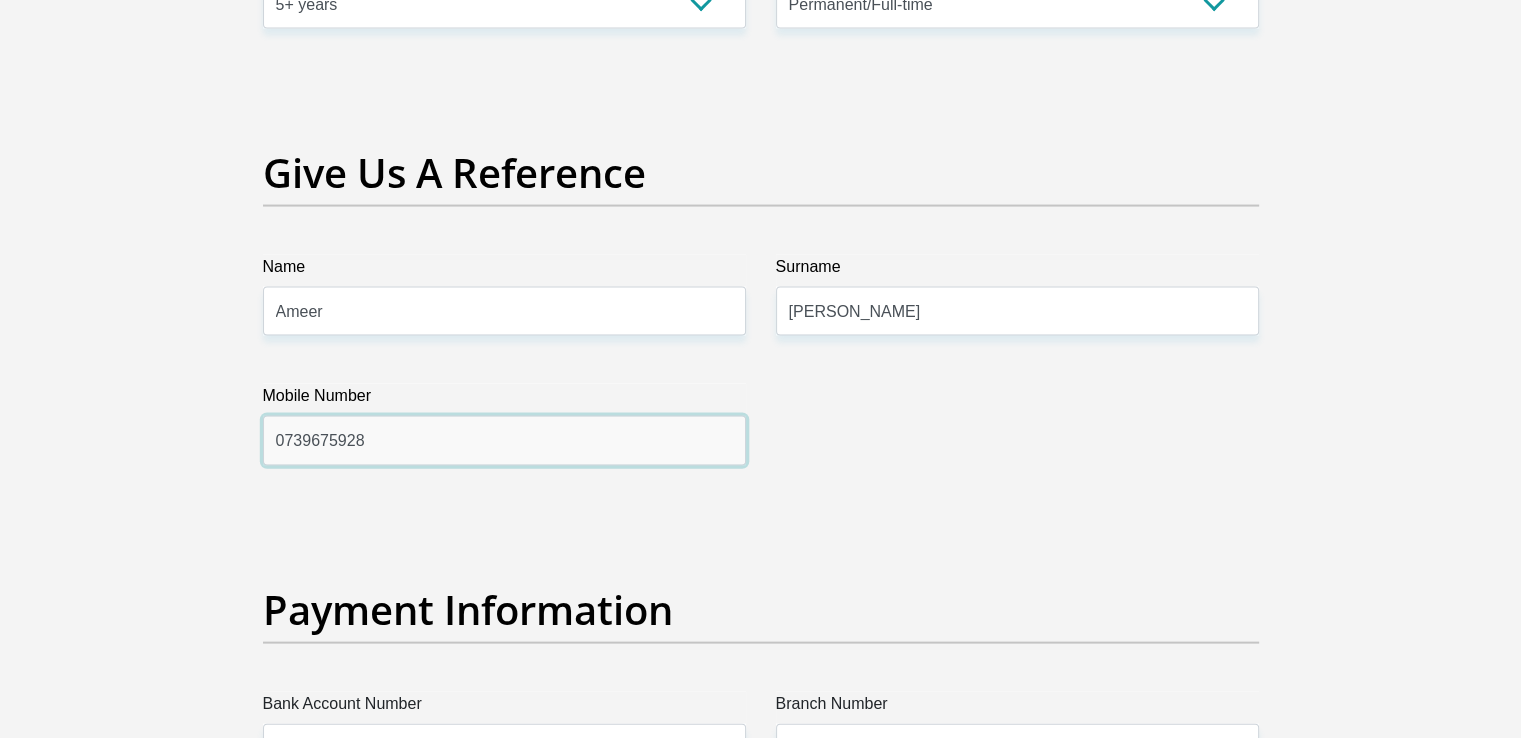 click on "0739675928" at bounding box center (504, 440) 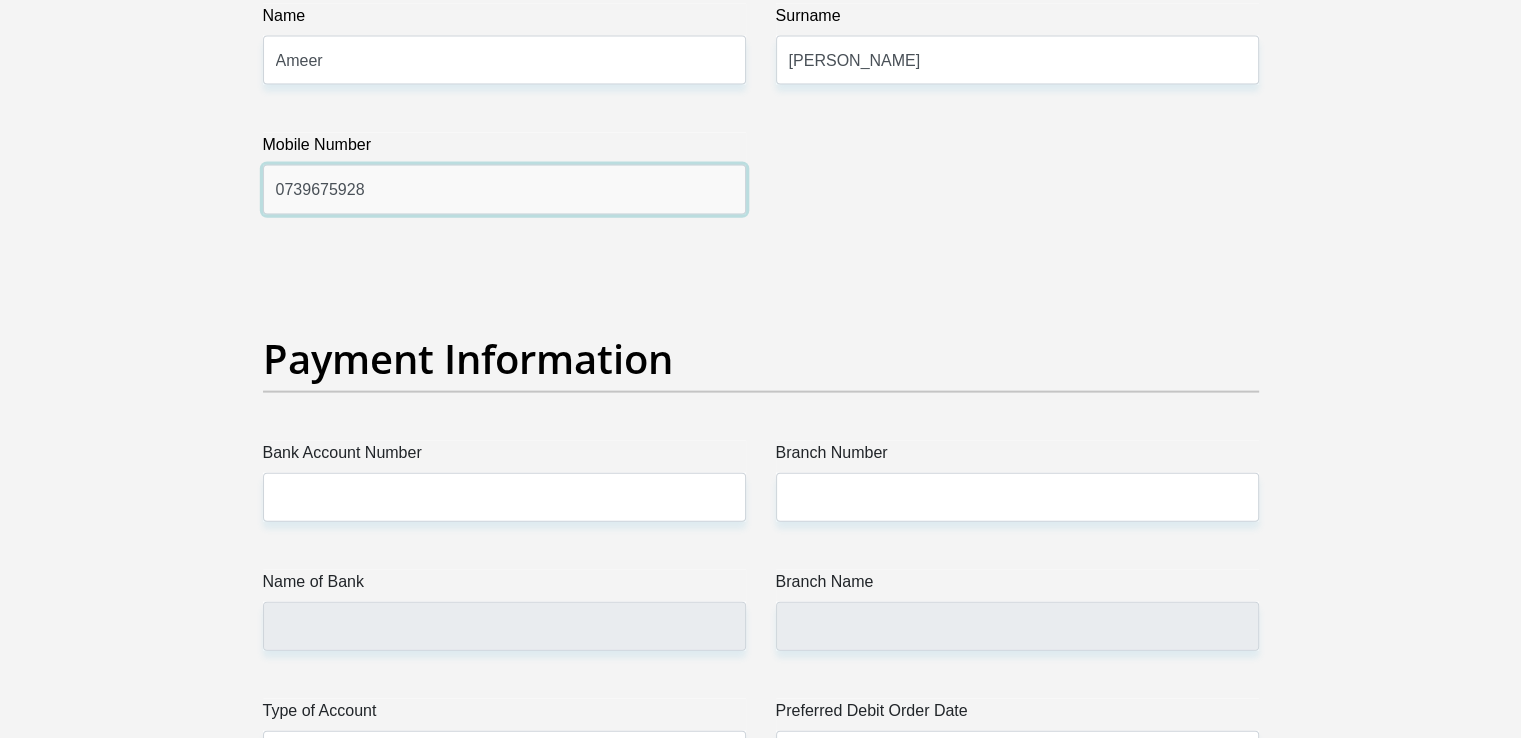 scroll, scrollTop: 4428, scrollLeft: 0, axis: vertical 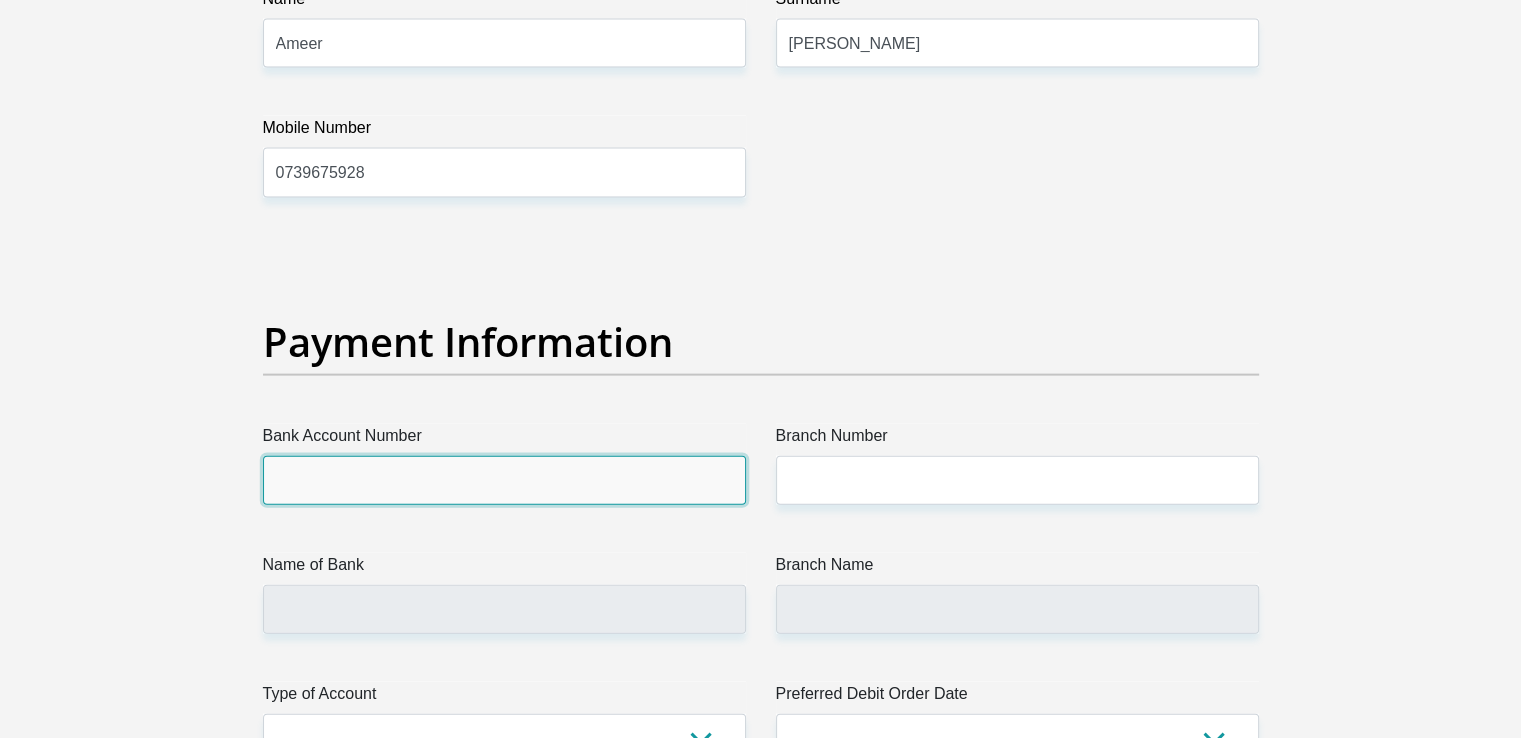 click on "Bank Account Number" at bounding box center (504, 480) 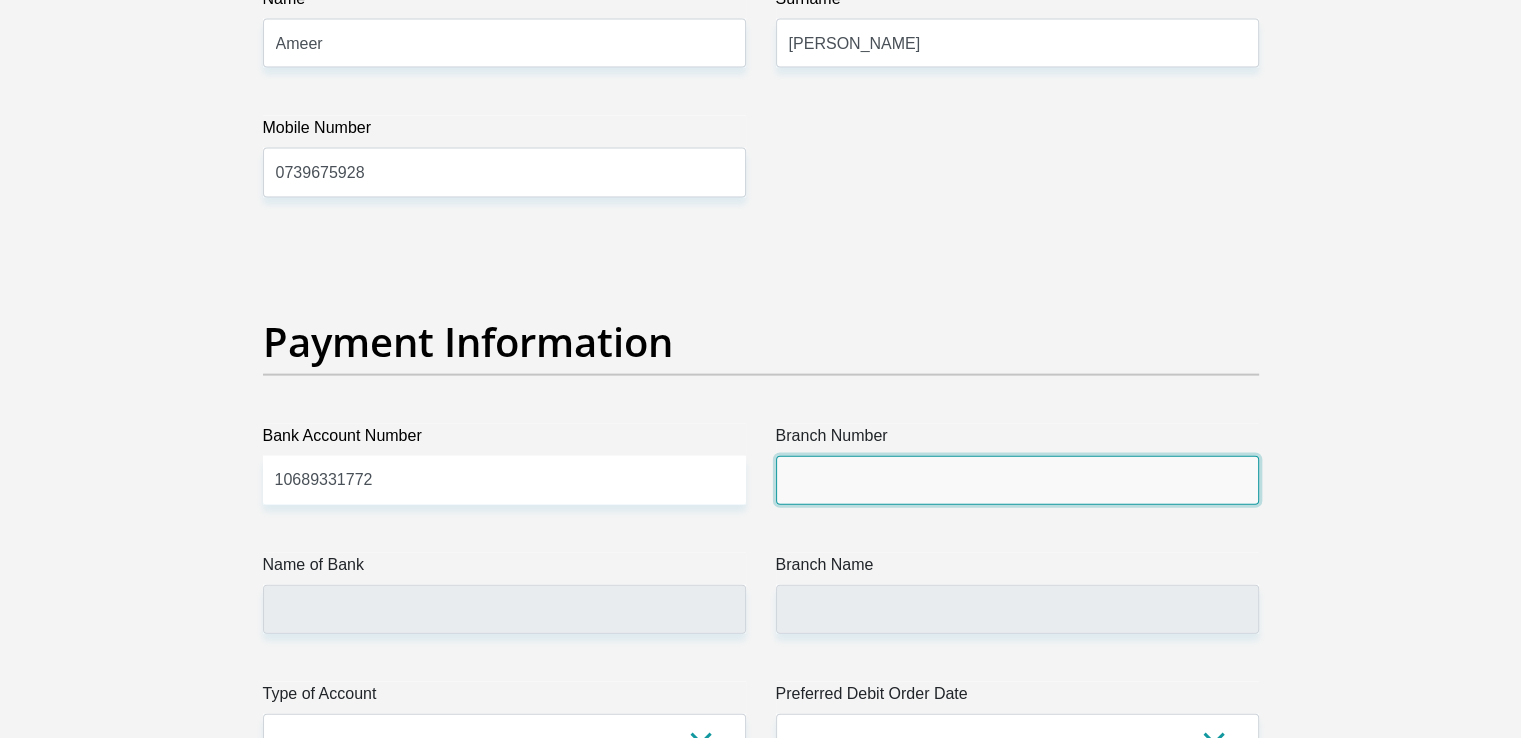 click on "Branch Number" at bounding box center (1017, 480) 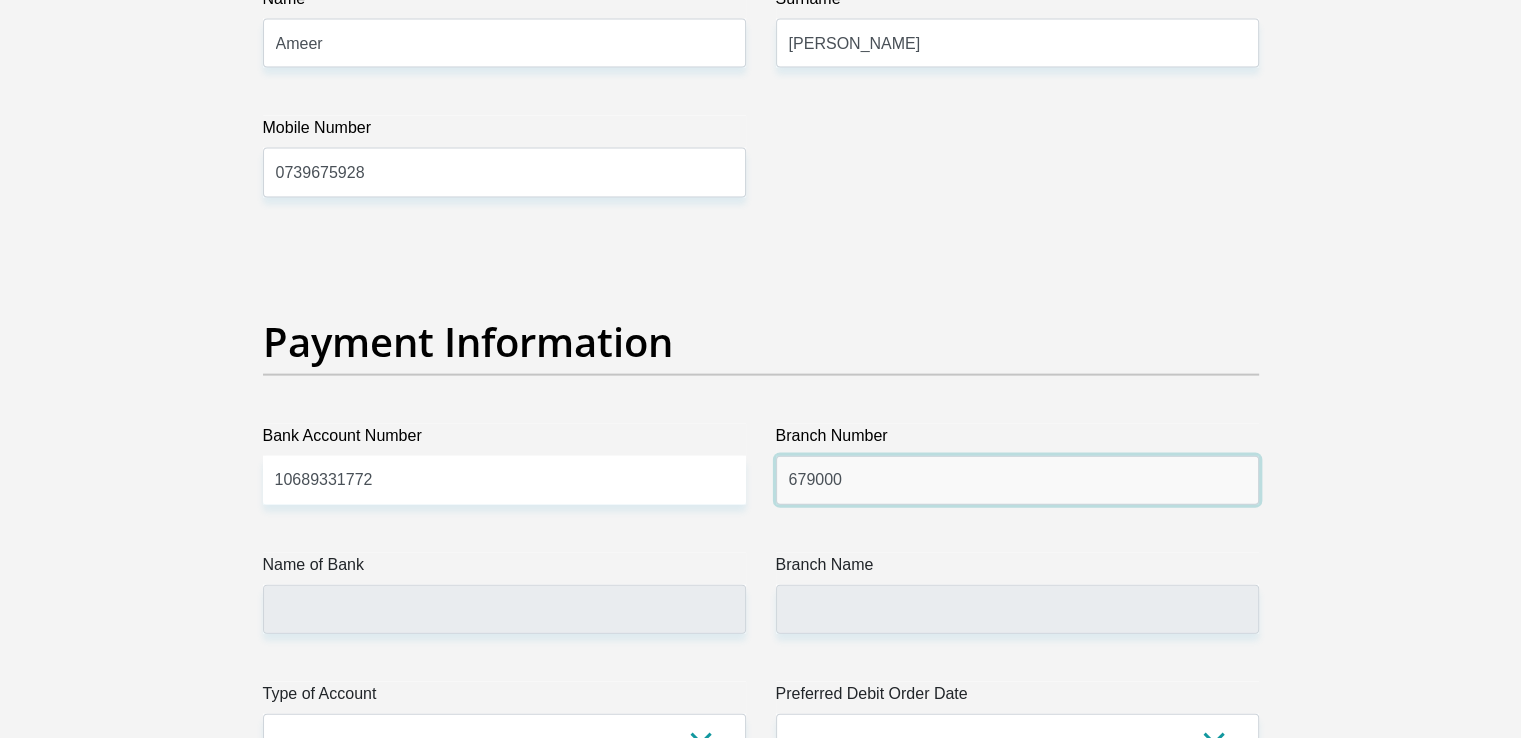 scroll, scrollTop: 4660, scrollLeft: 0, axis: vertical 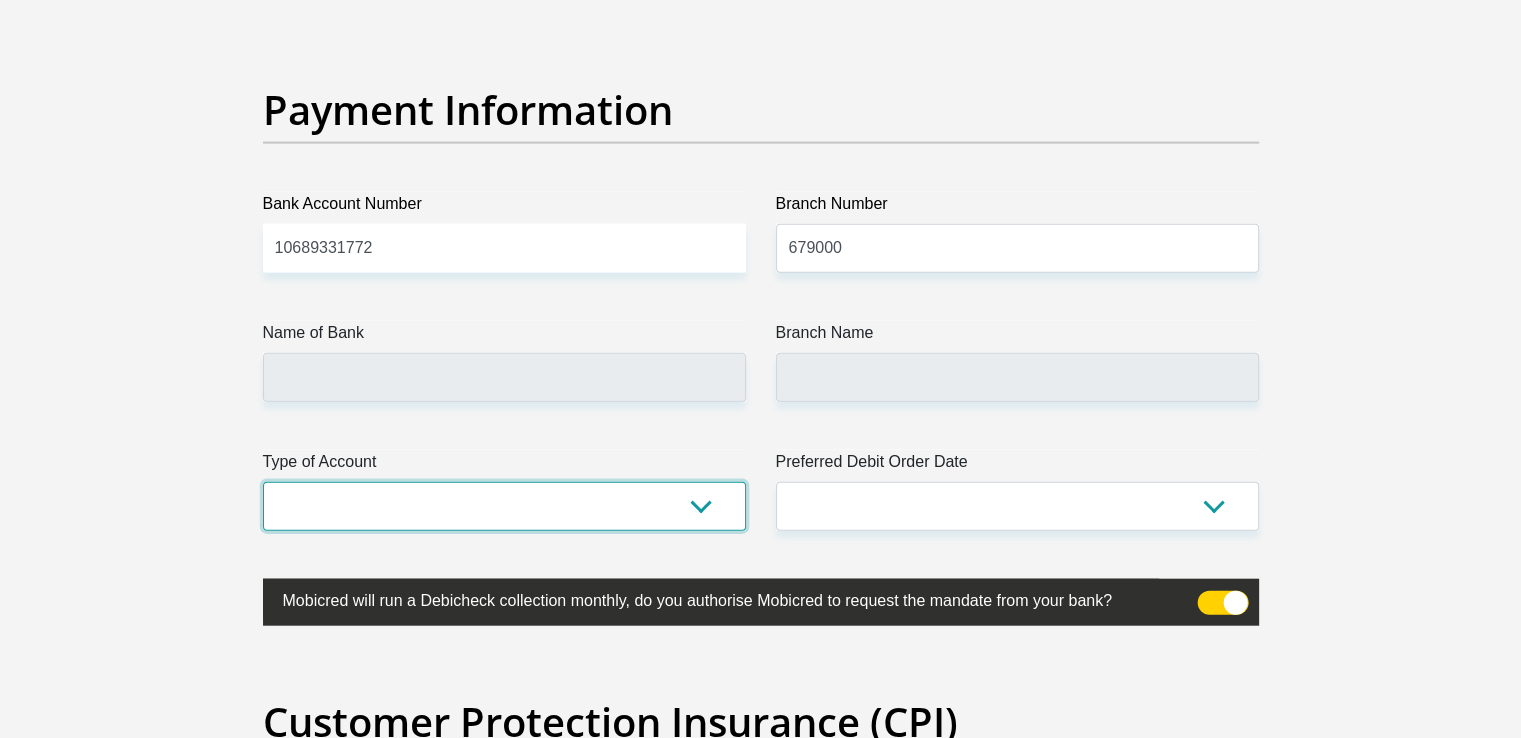 click on "Cheque
Savings" at bounding box center [504, 506] 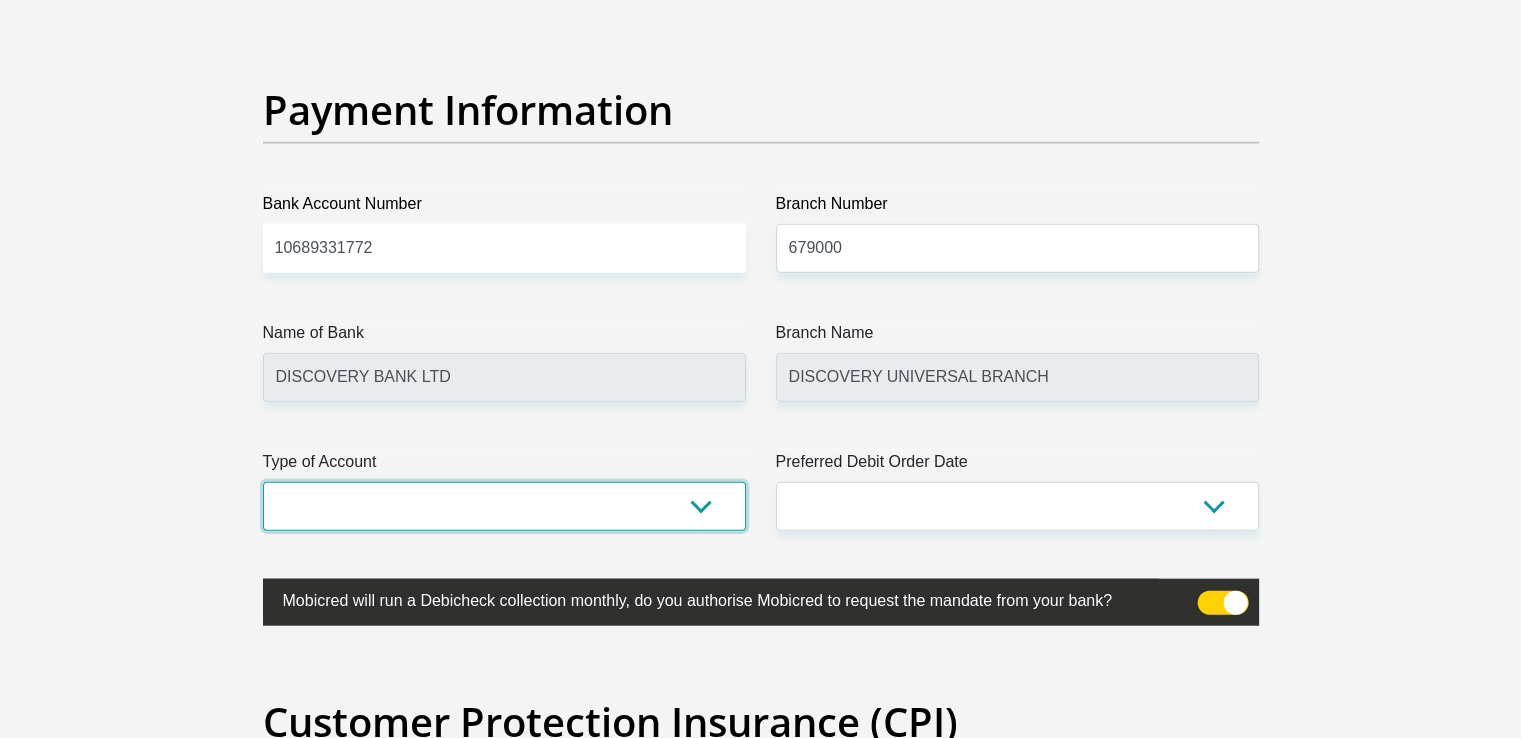 select on "CUR" 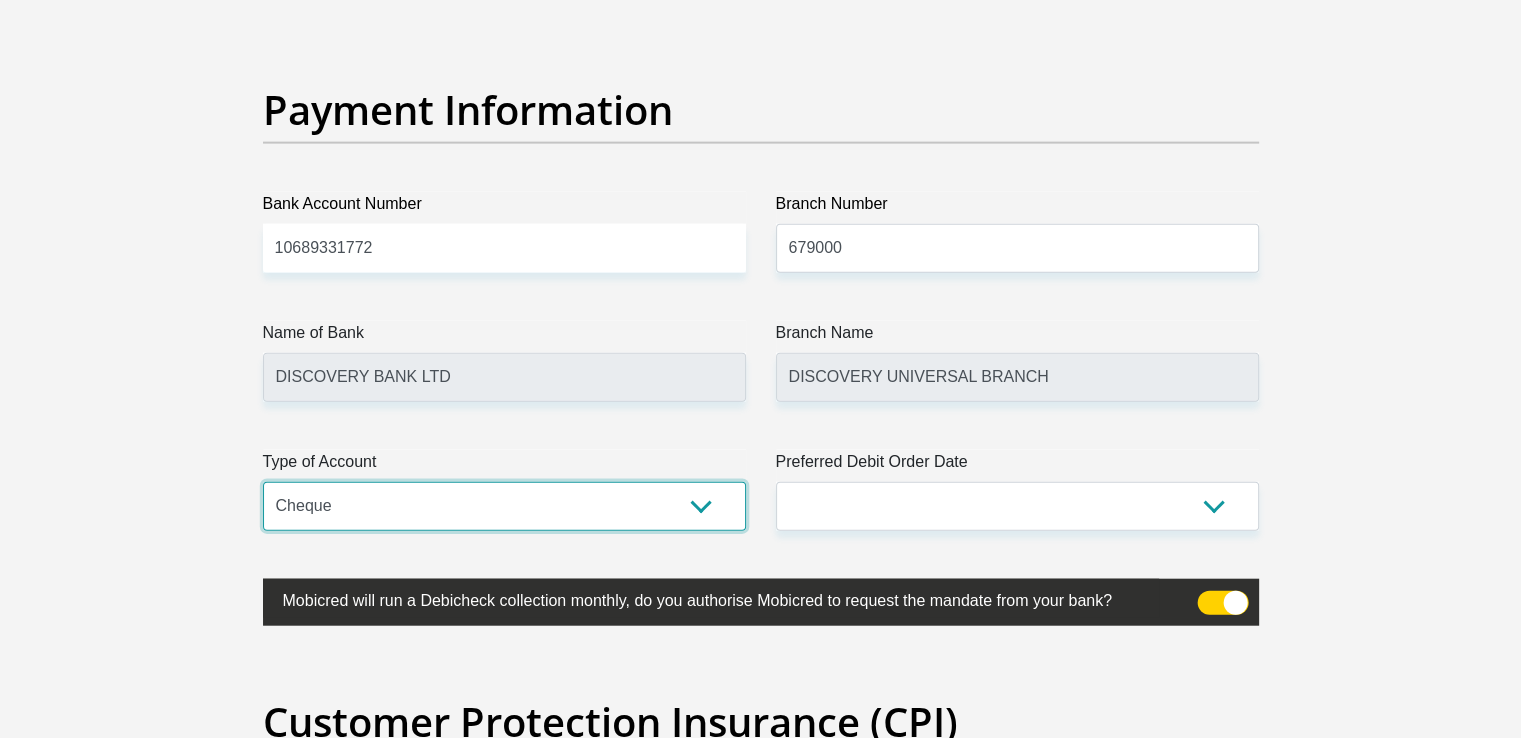 click on "Cheque
Savings" at bounding box center [504, 506] 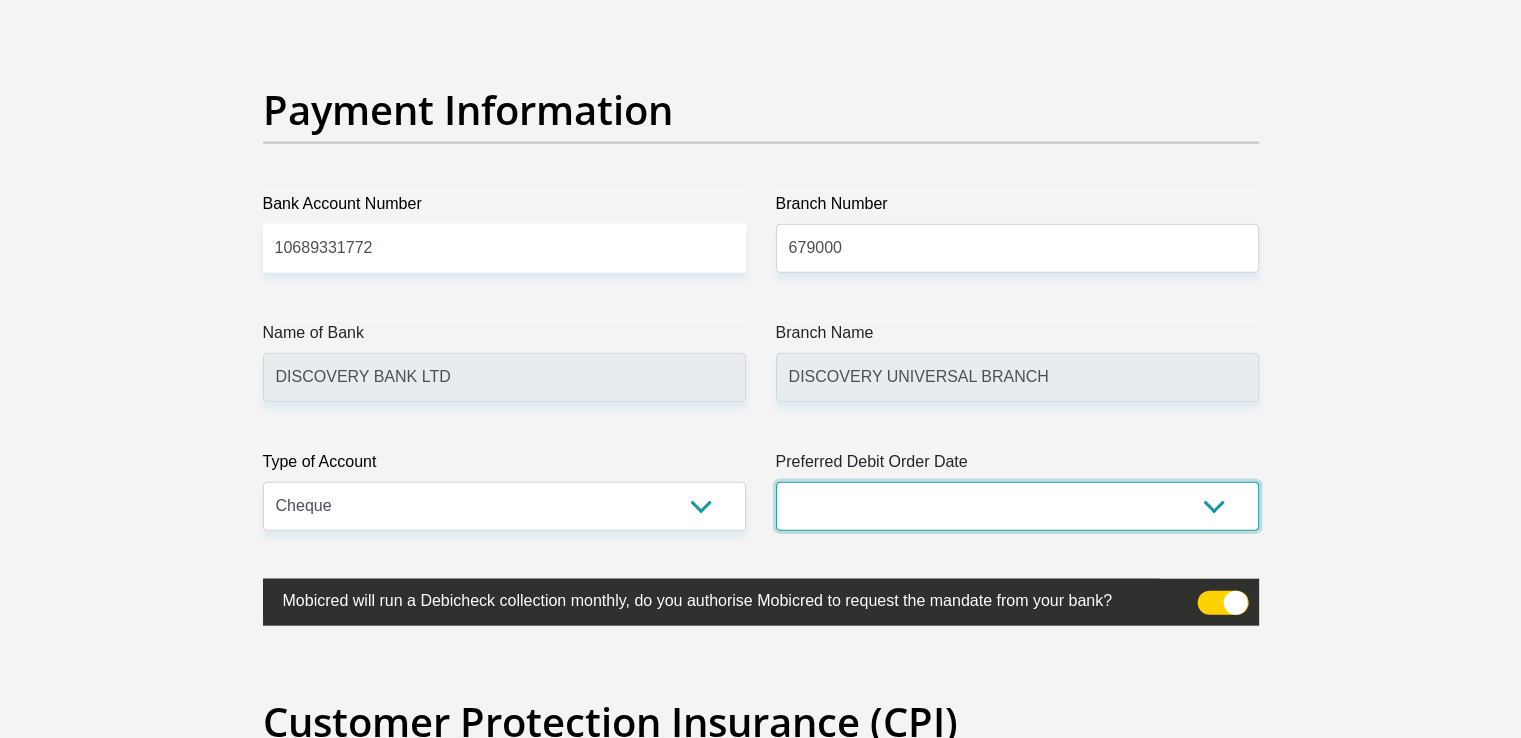 click on "1st
2nd
3rd
4th
5th
7th
18th
19th
20th
21st
22nd
23rd
24th
25th
26th
27th
28th
29th
30th" at bounding box center [1017, 506] 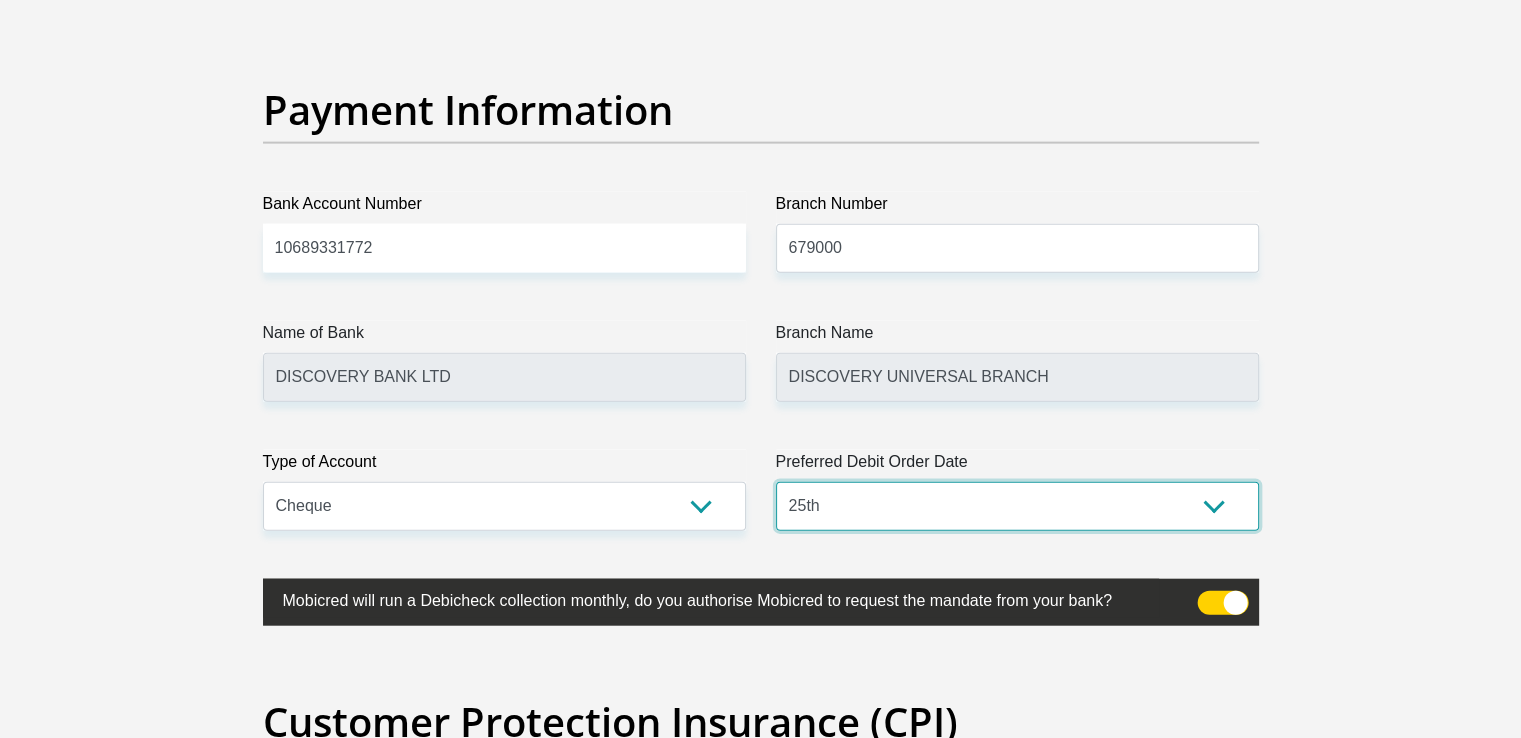 click on "1st
2nd
3rd
4th
5th
7th
18th
19th
20th
21st
22nd
23rd
24th
25th
26th
27th
28th
29th
30th" at bounding box center (1017, 506) 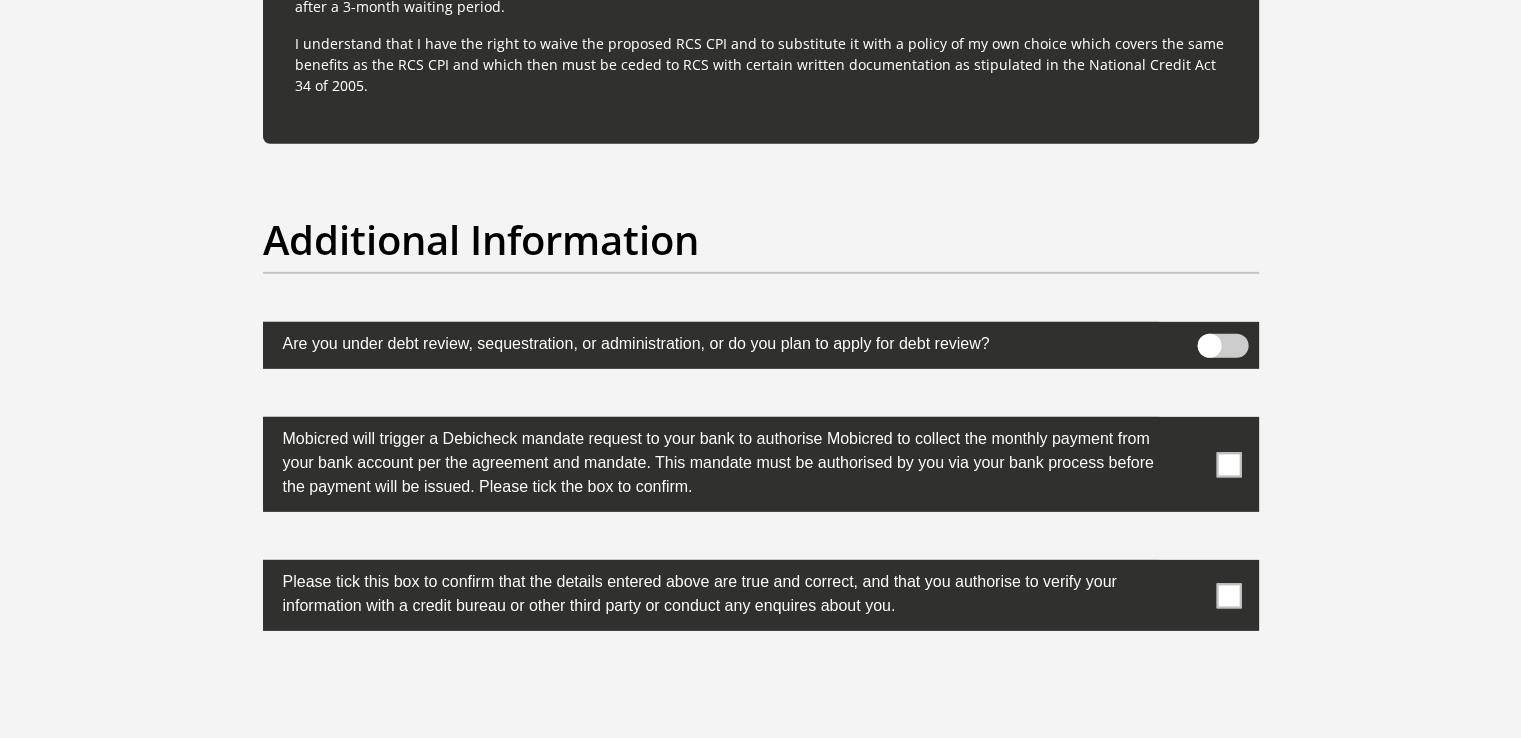 scroll, scrollTop: 6160, scrollLeft: 0, axis: vertical 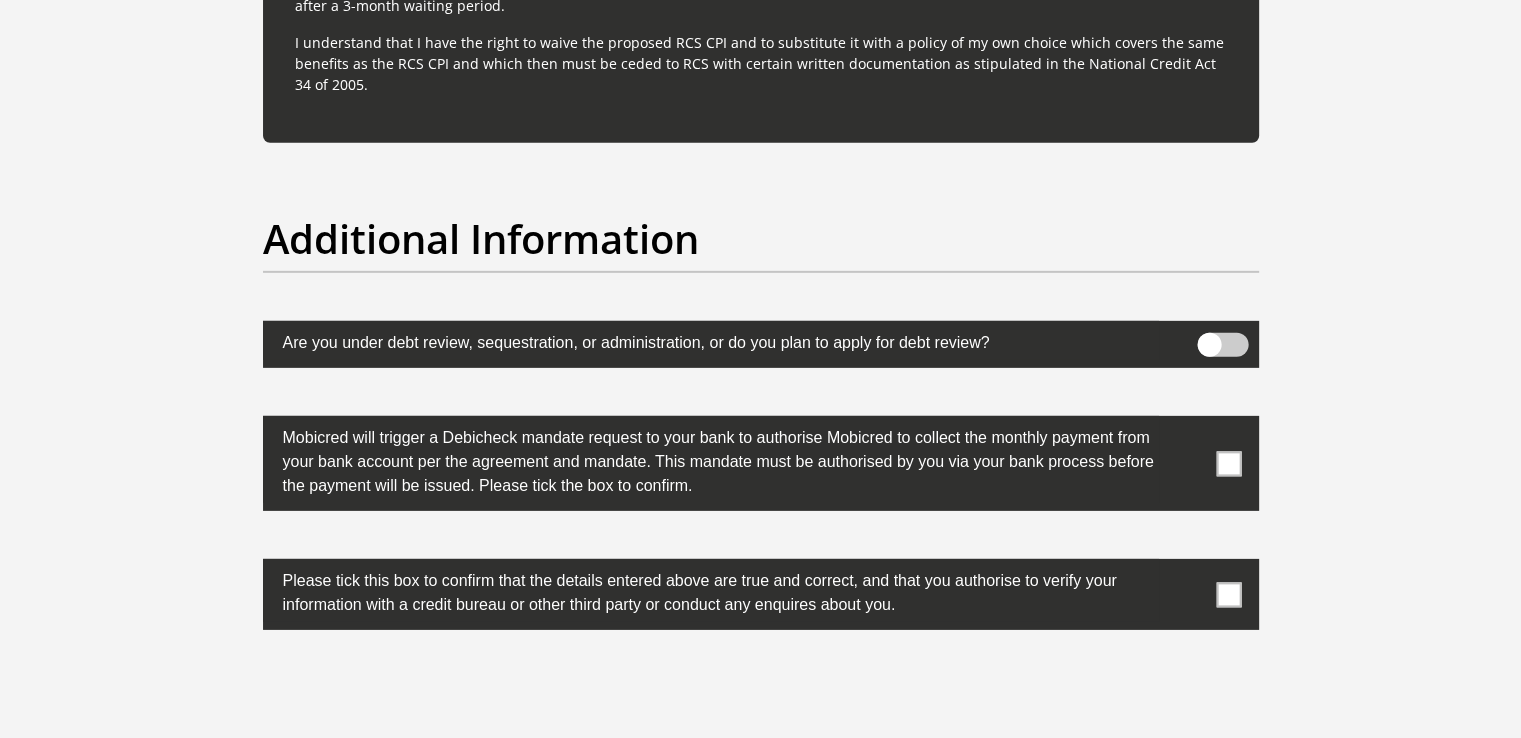 drag, startPoint x: 1232, startPoint y: 458, endPoint x: 1246, endPoint y: 564, distance: 106.92053 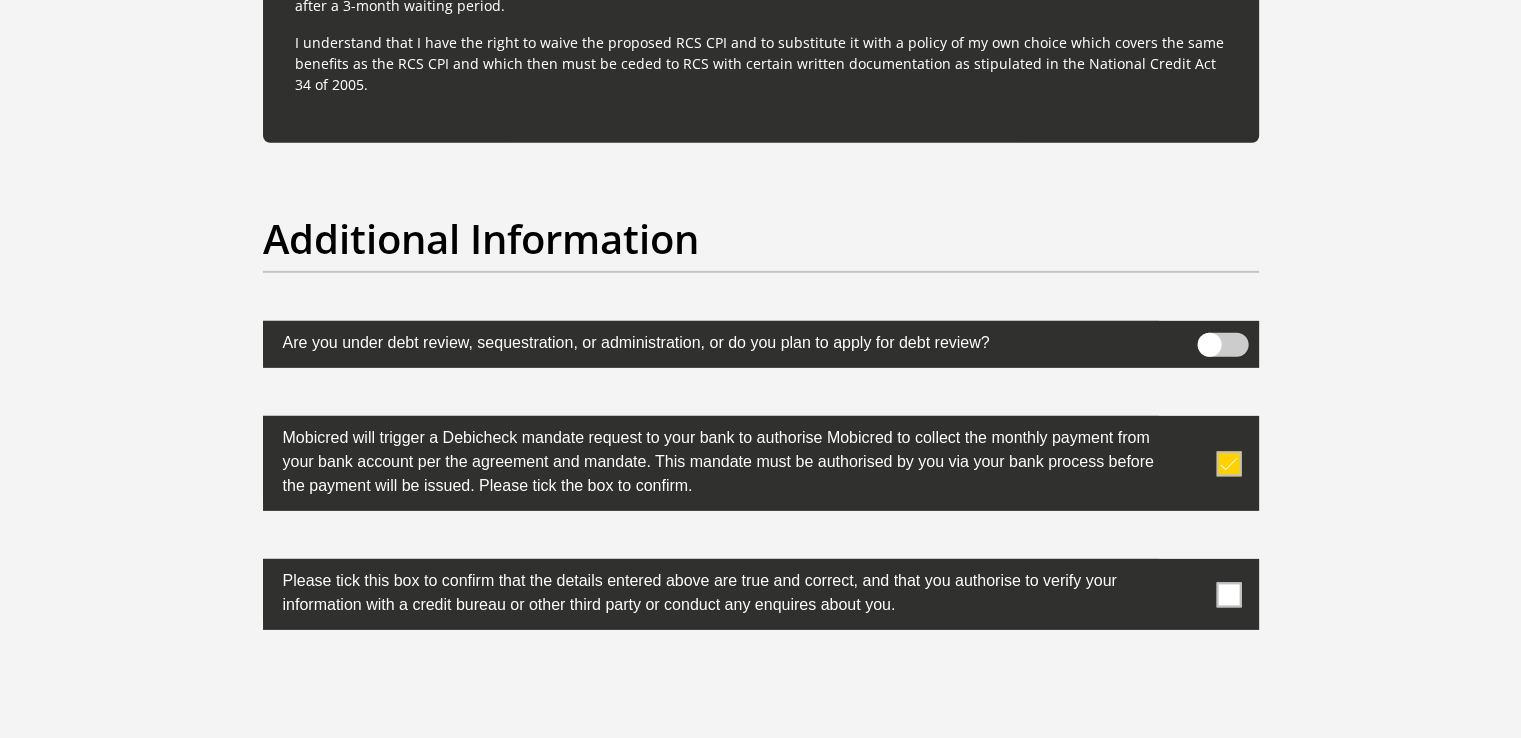 click at bounding box center (1228, 594) 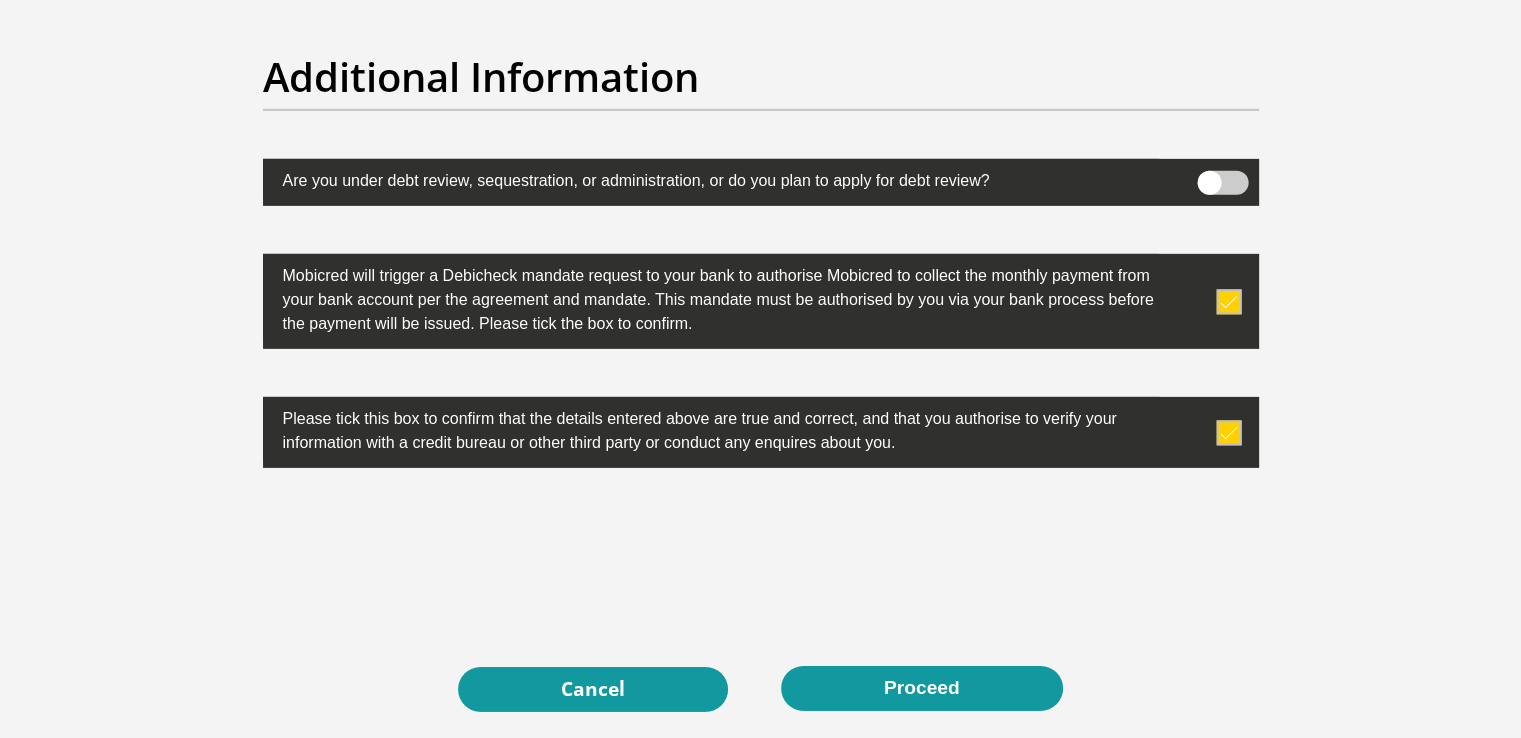 scroll, scrollTop: 6328, scrollLeft: 0, axis: vertical 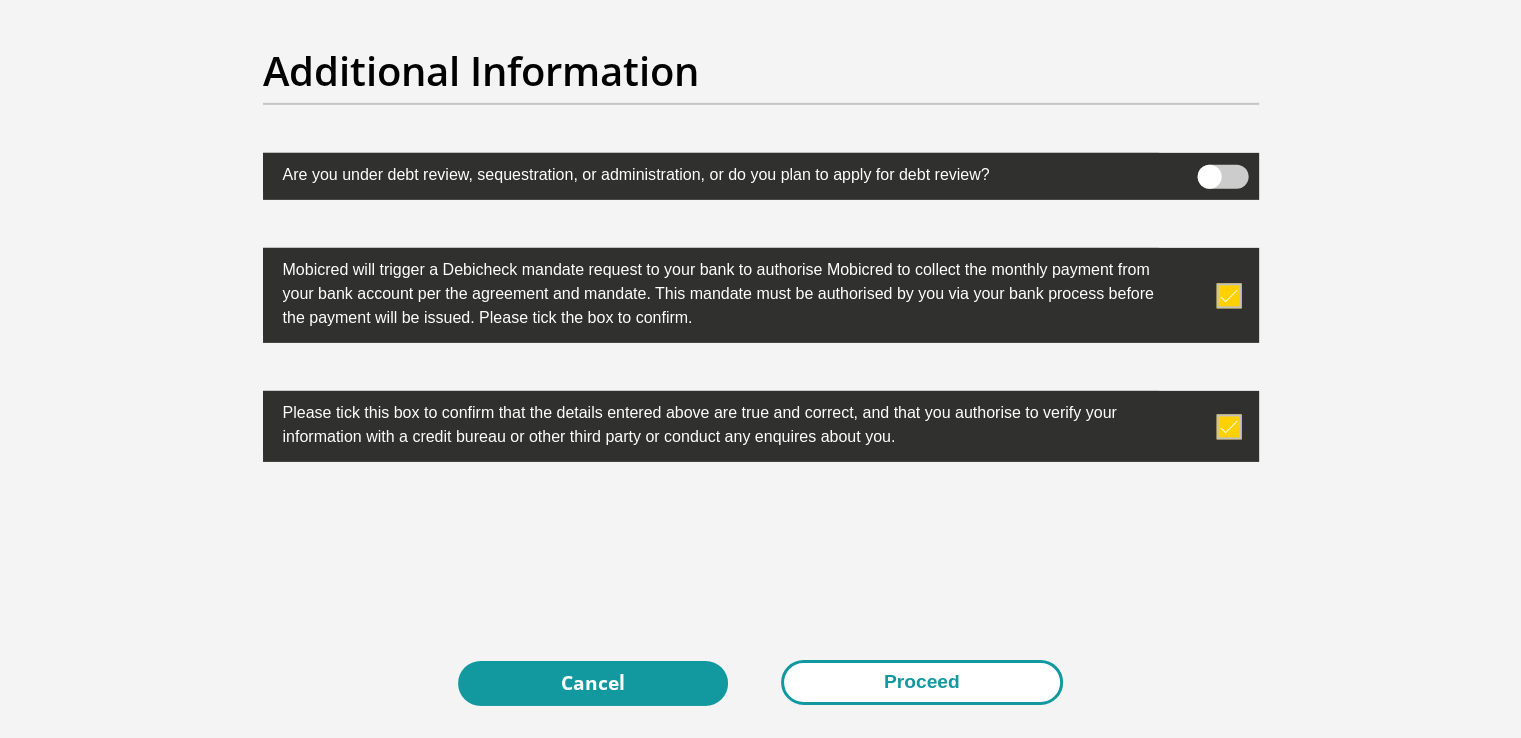 click on "Proceed" at bounding box center (922, 682) 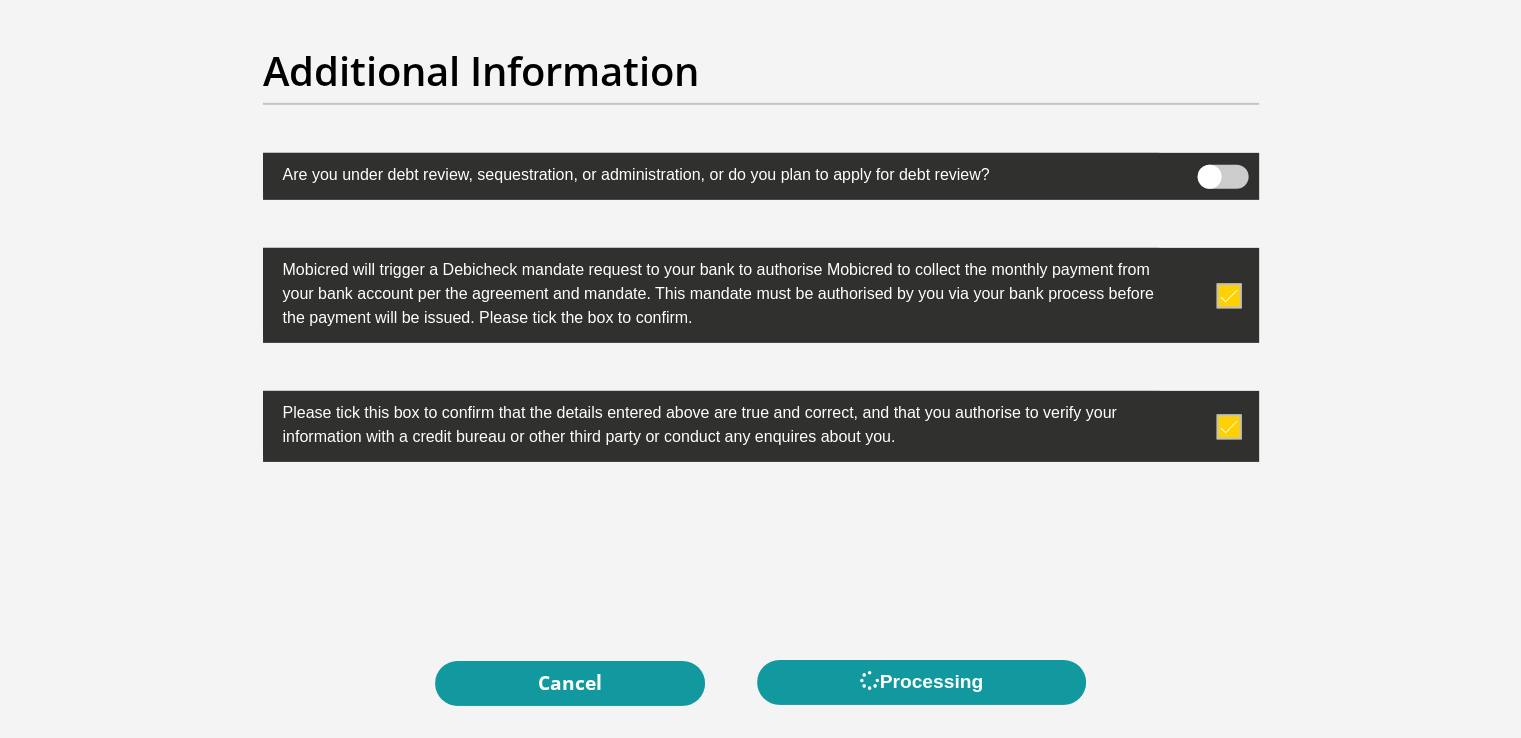 scroll, scrollTop: 0, scrollLeft: 0, axis: both 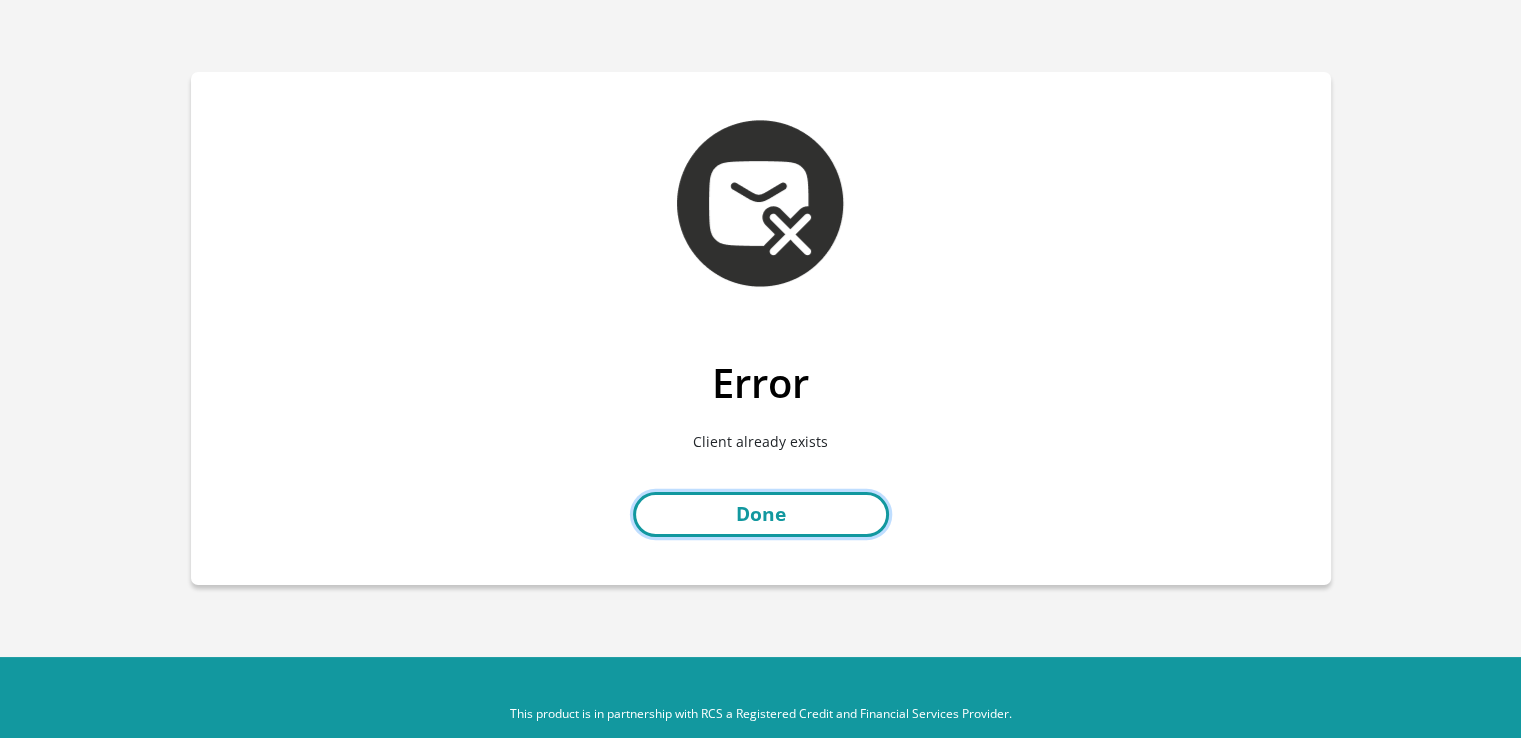 click on "Done" at bounding box center (761, 514) 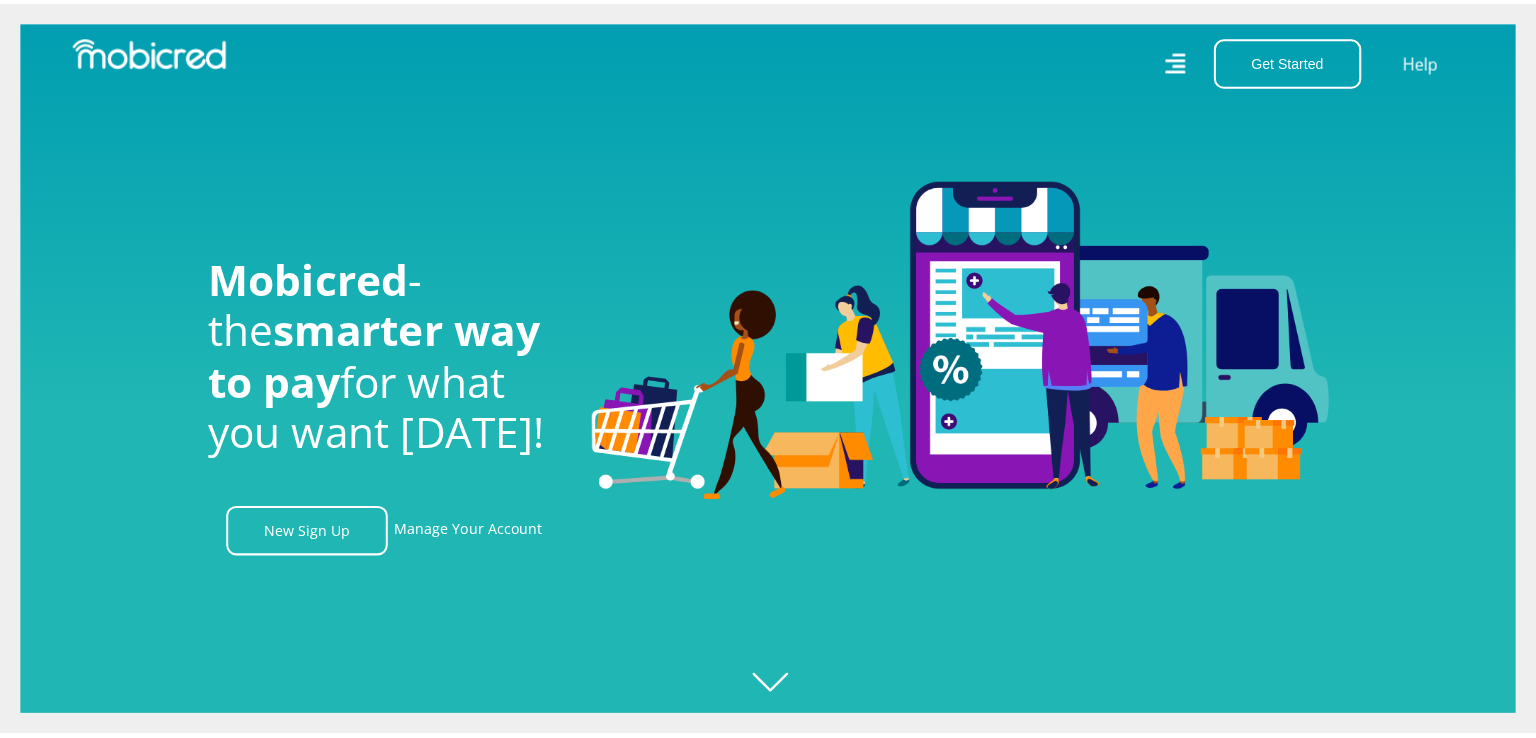 scroll, scrollTop: 0, scrollLeft: 0, axis: both 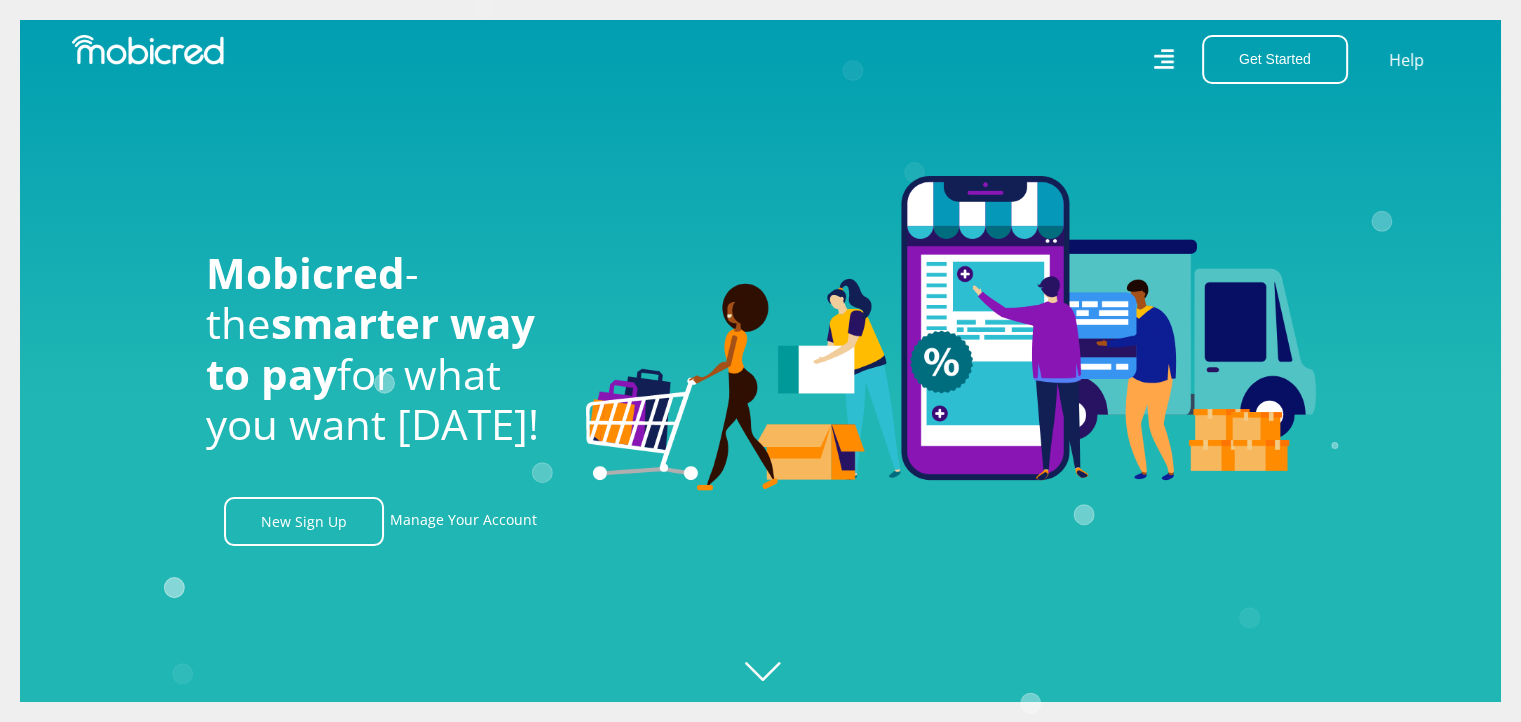 click 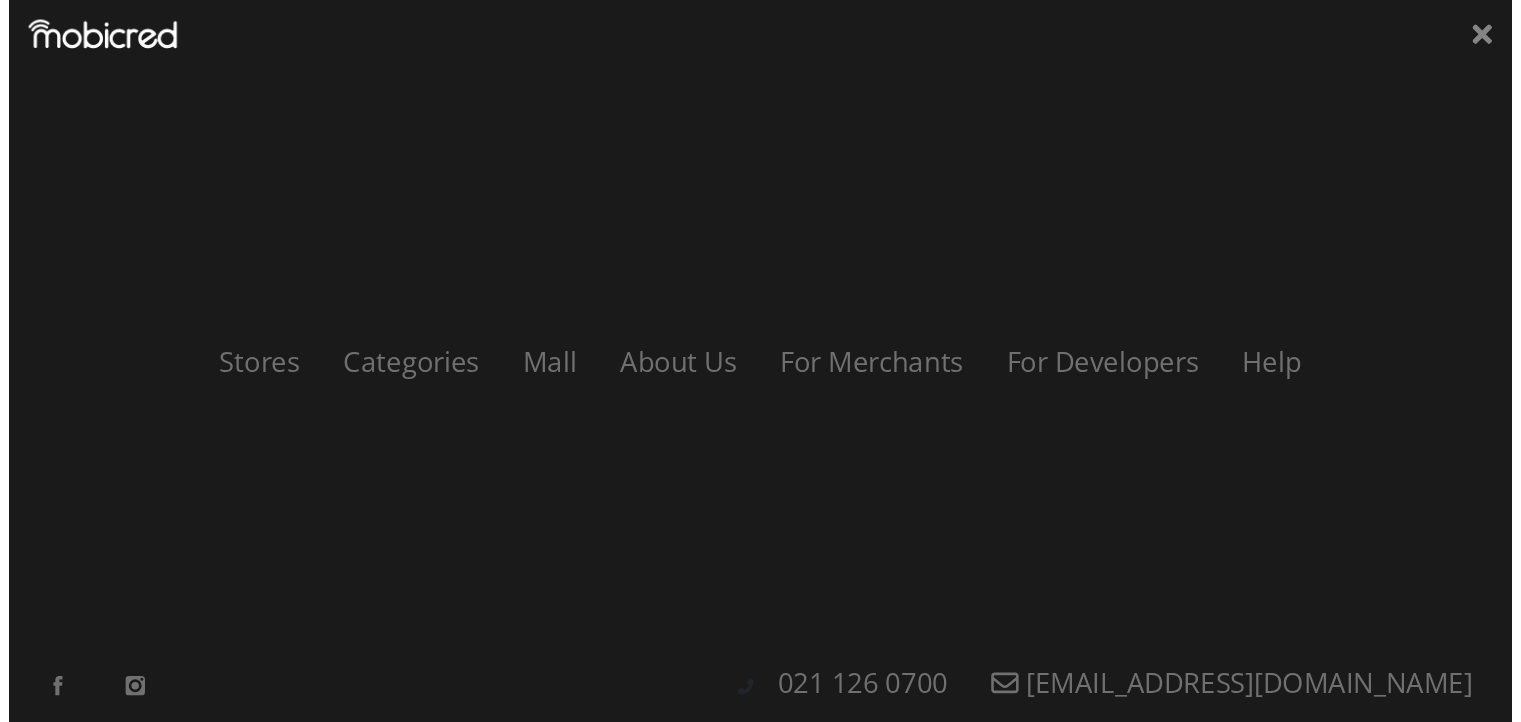 scroll, scrollTop: 0, scrollLeft: 1424, axis: horizontal 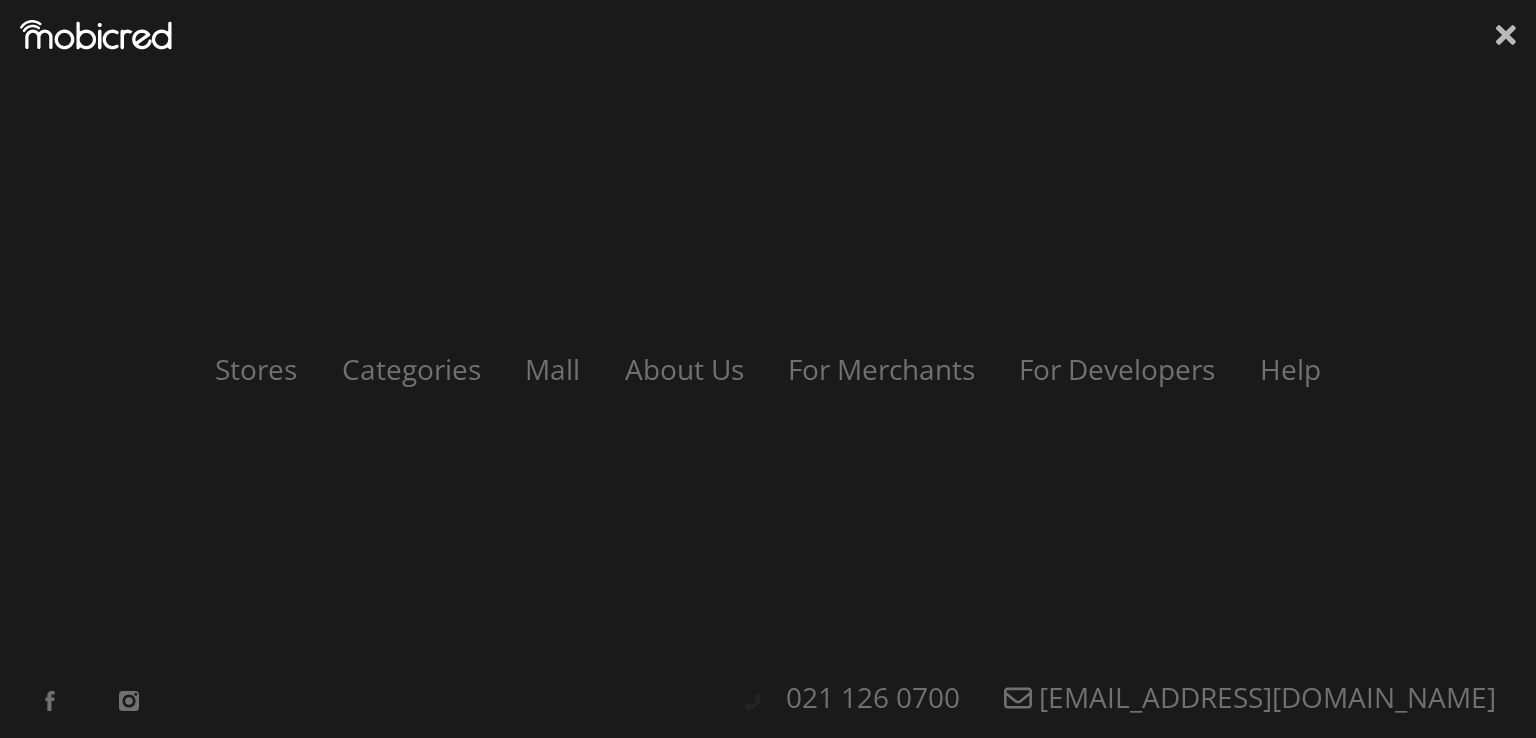 click 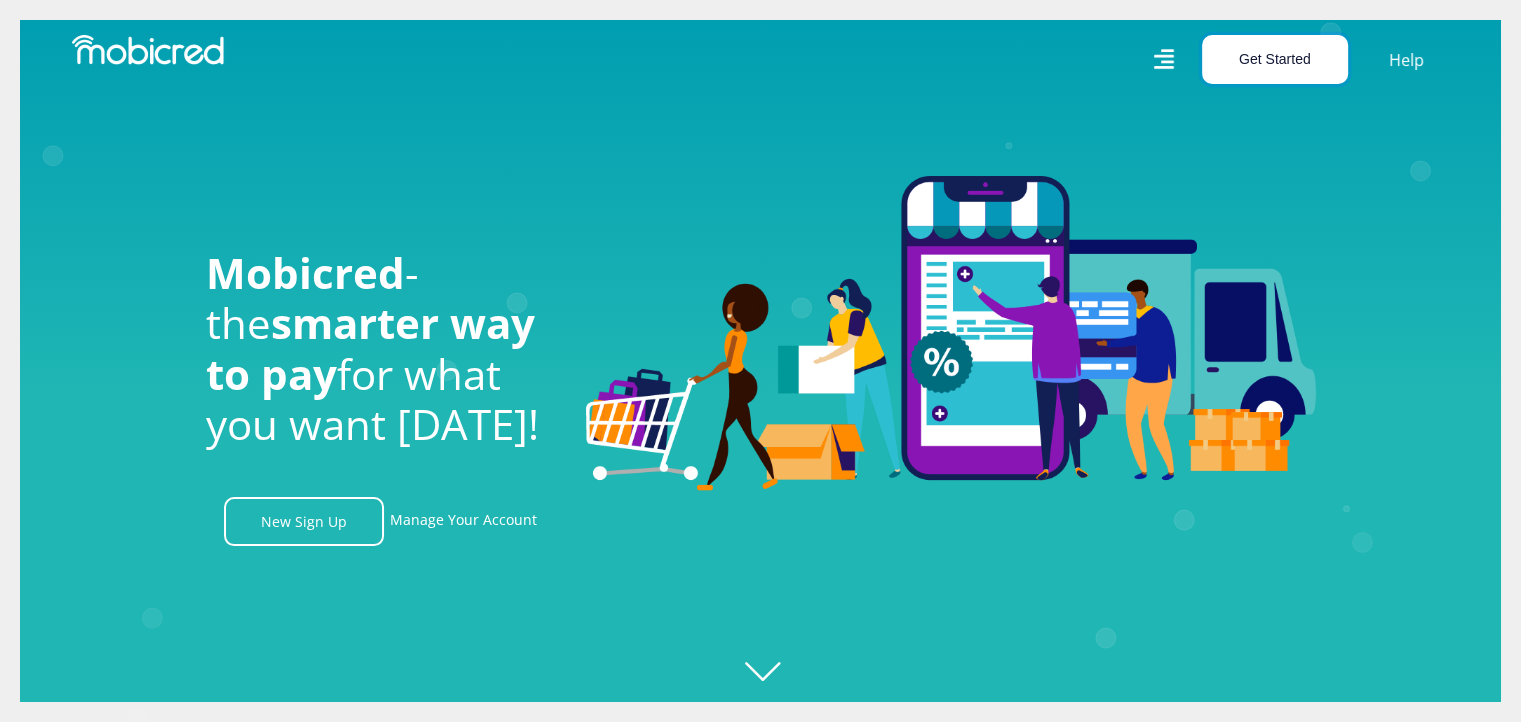 click on "Get Started" at bounding box center [1275, 59] 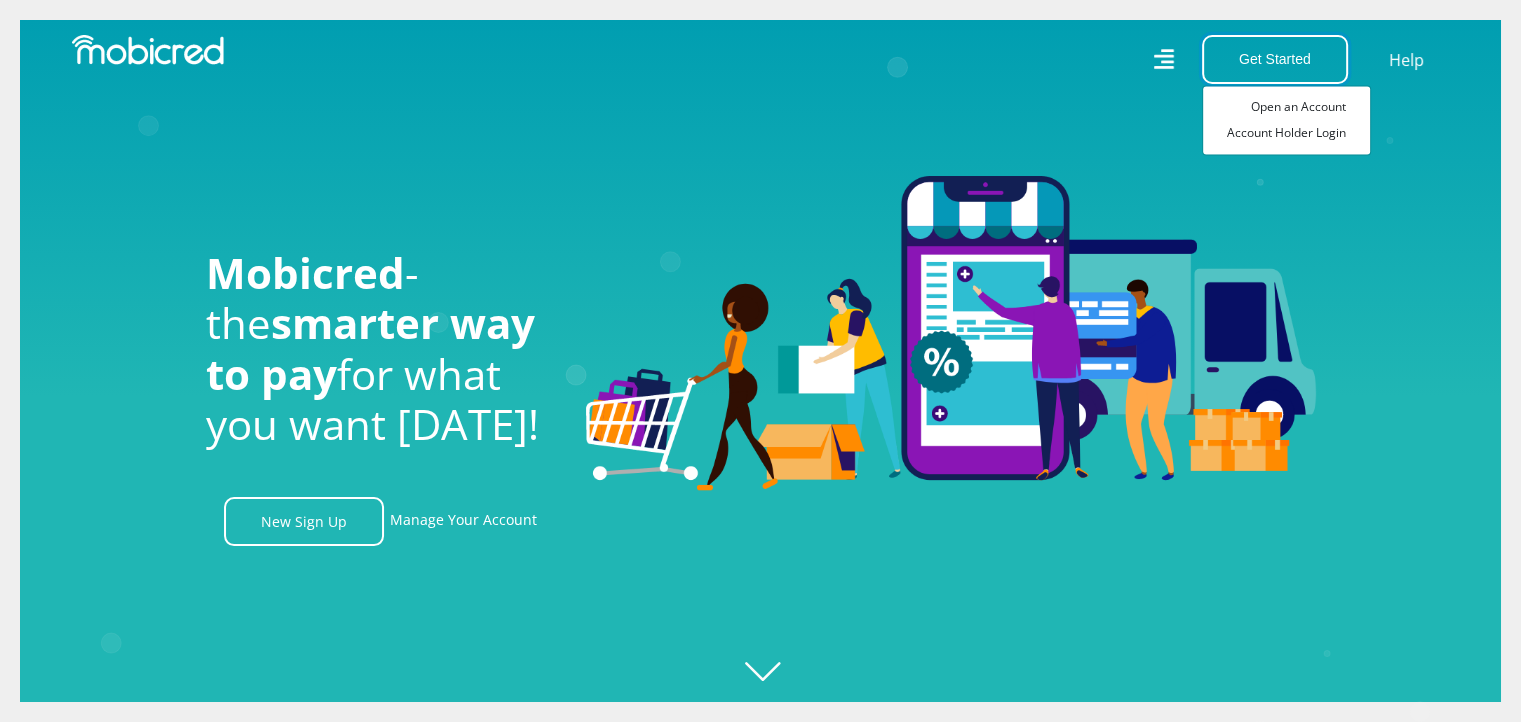 scroll, scrollTop: 0, scrollLeft: 4560, axis: horizontal 